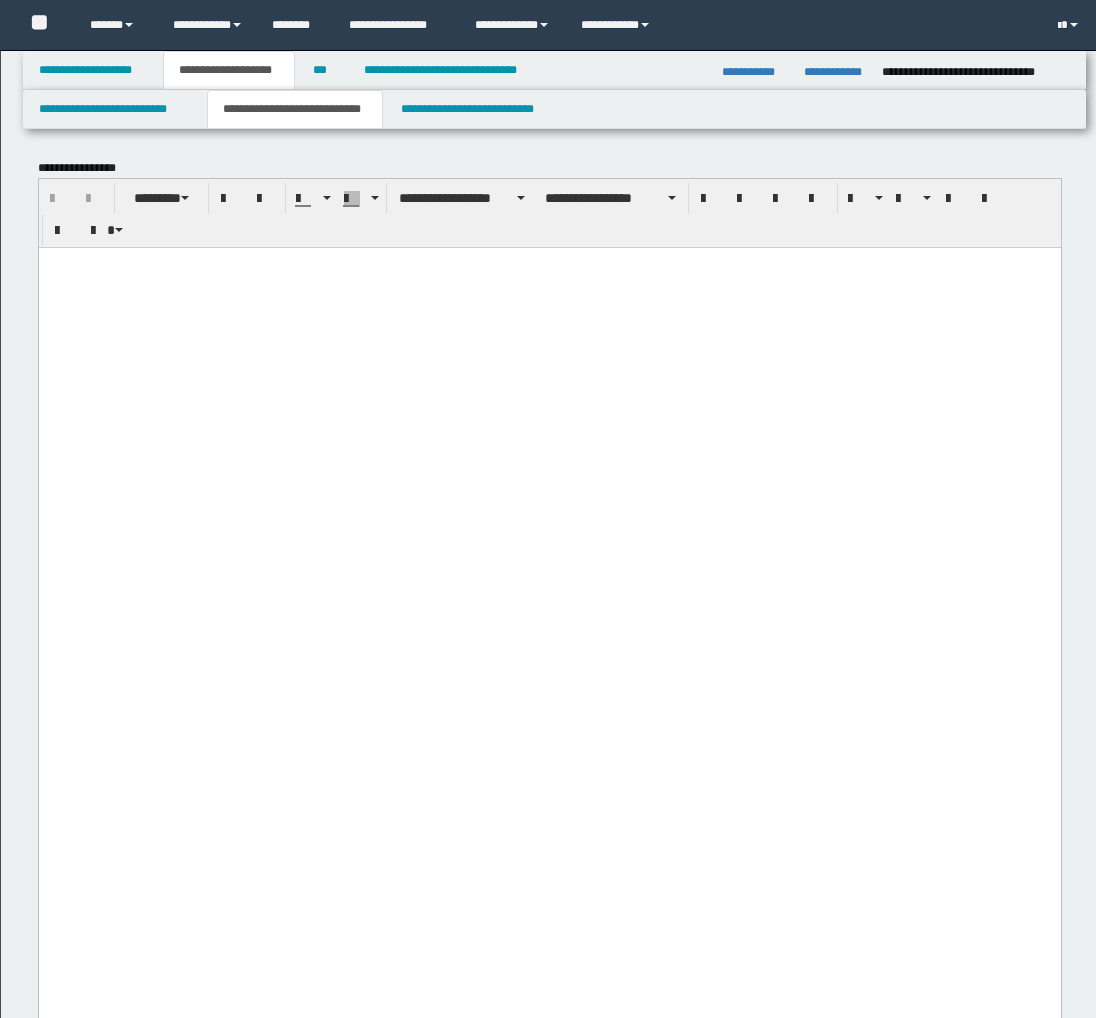 scroll, scrollTop: 4111, scrollLeft: 0, axis: vertical 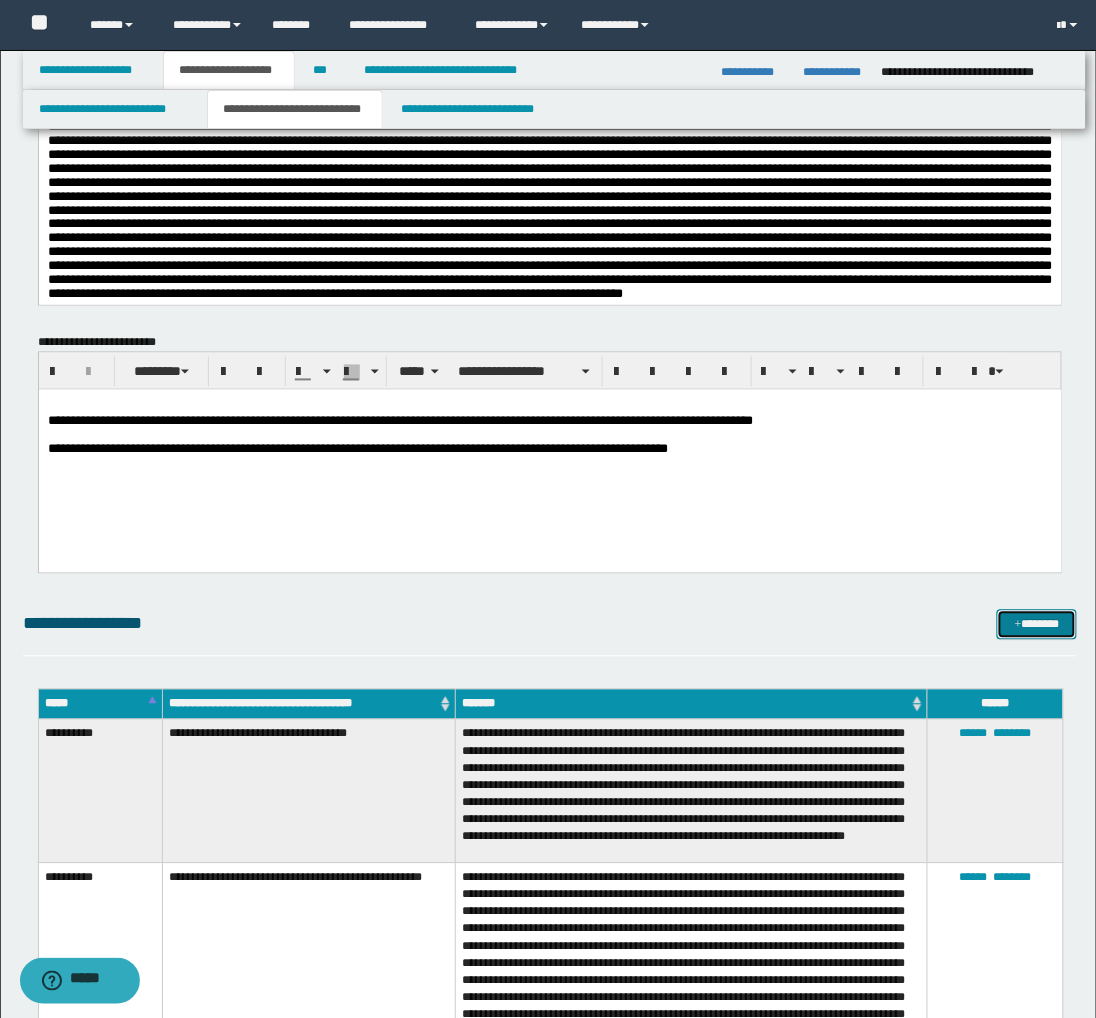 click at bounding box center (1018, 626) 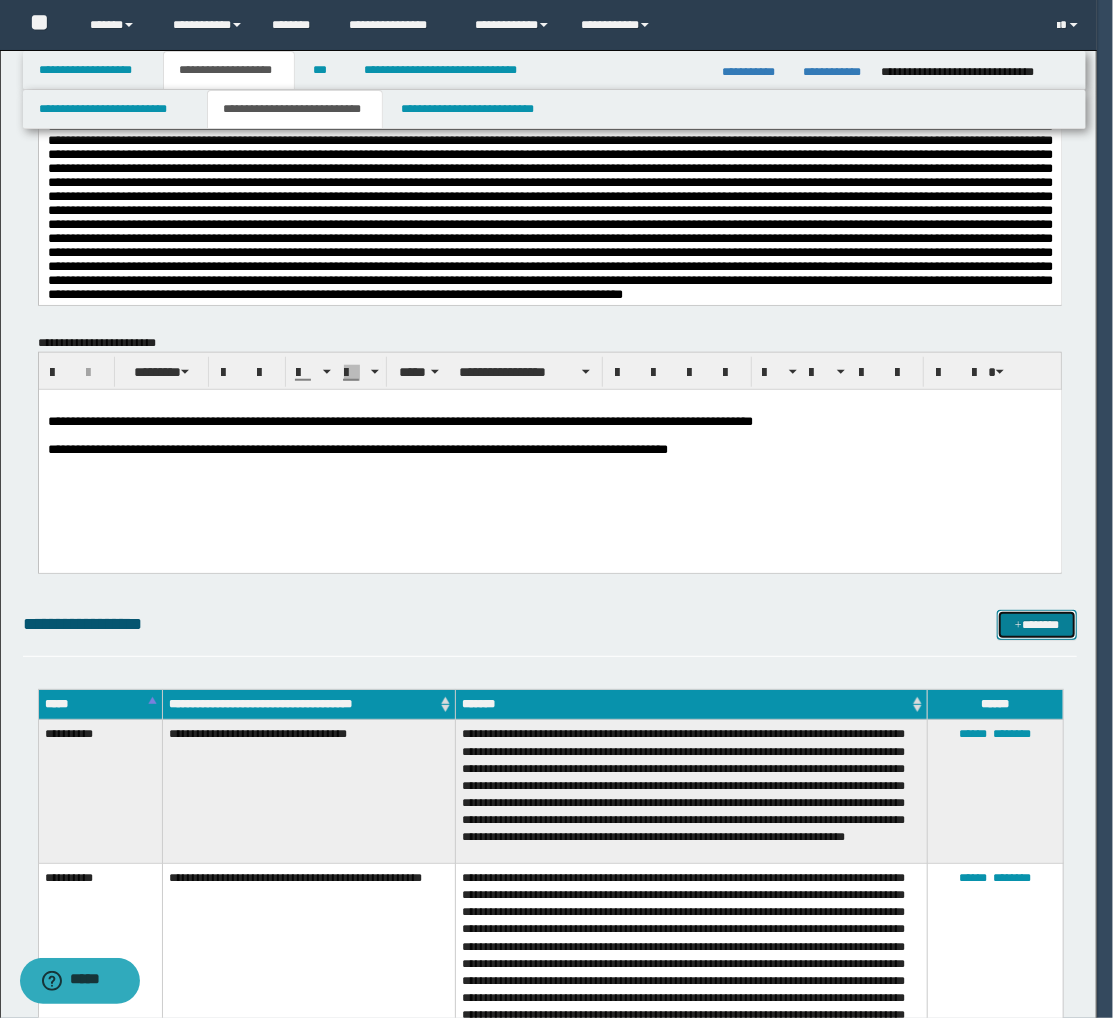 scroll, scrollTop: 0, scrollLeft: 0, axis: both 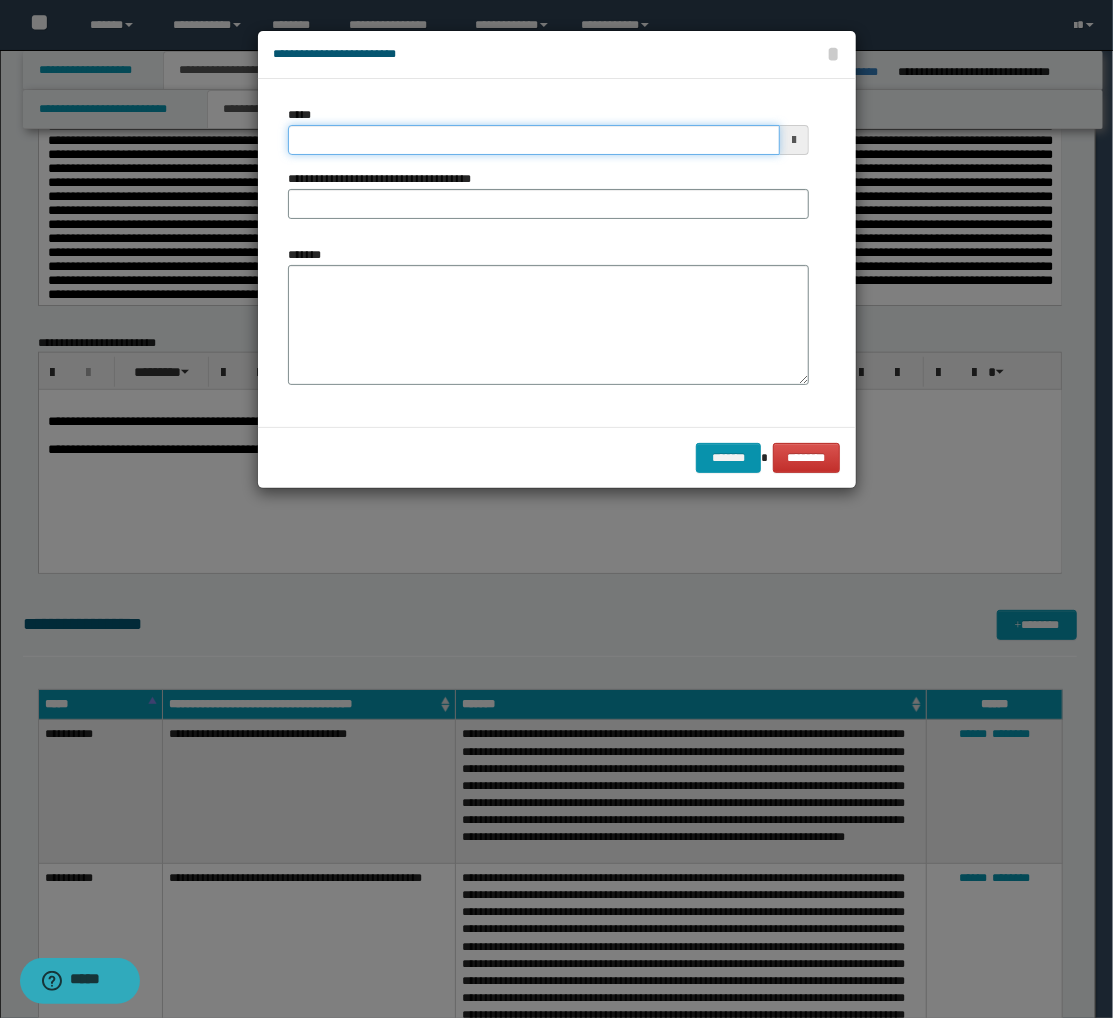 click on "*****" at bounding box center (534, 140) 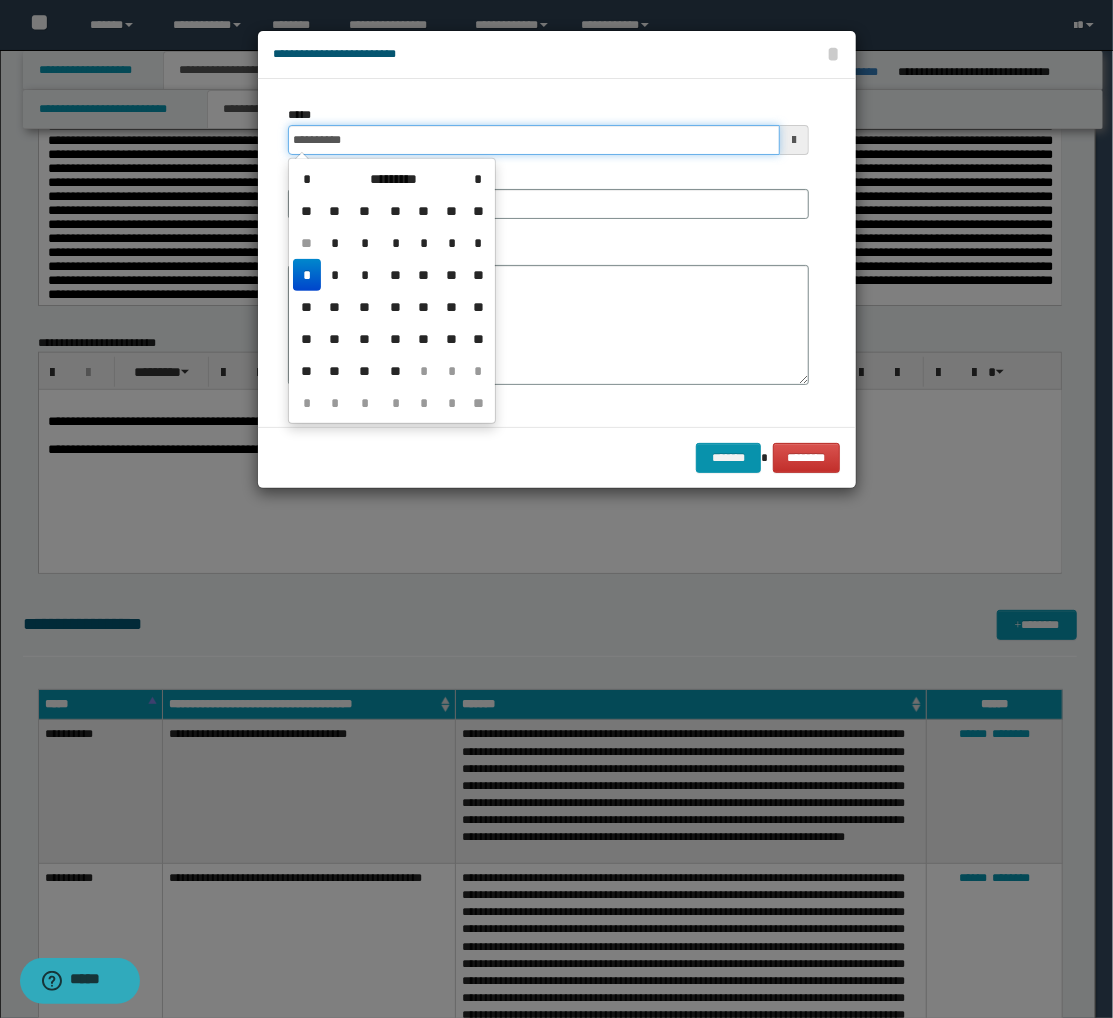 type on "**********" 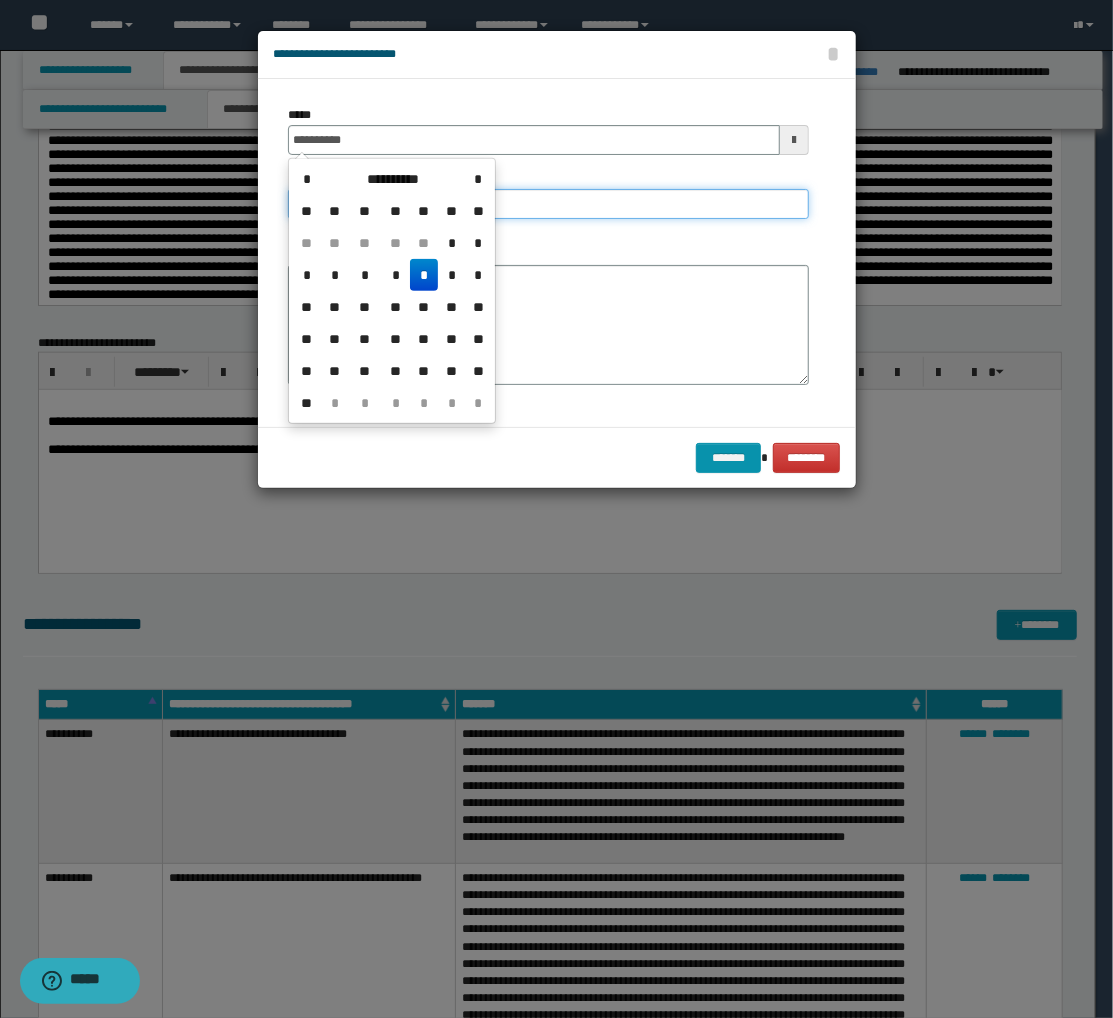 click on "**********" at bounding box center [548, 204] 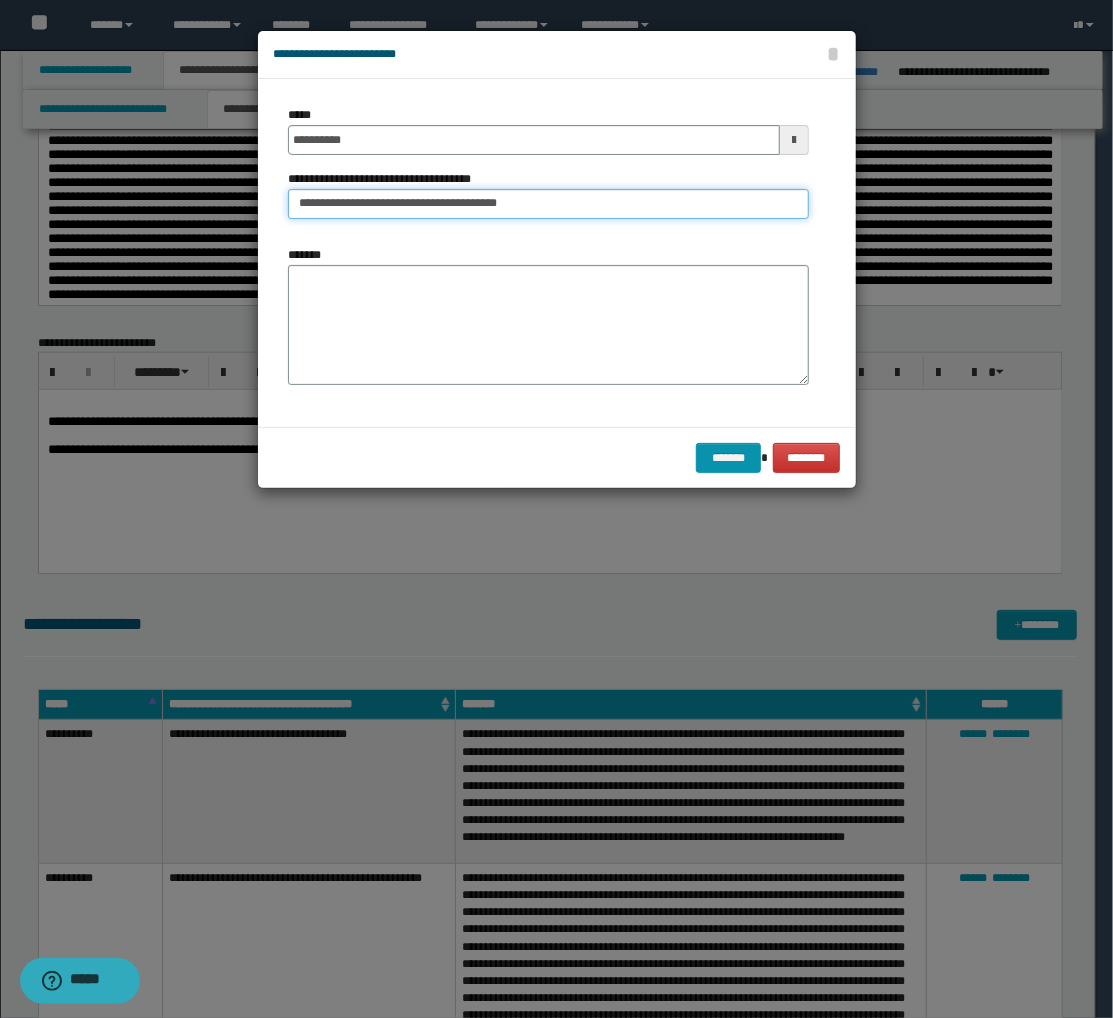 drag, startPoint x: 547, startPoint y: 210, endPoint x: 415, endPoint y: 218, distance: 132.2422 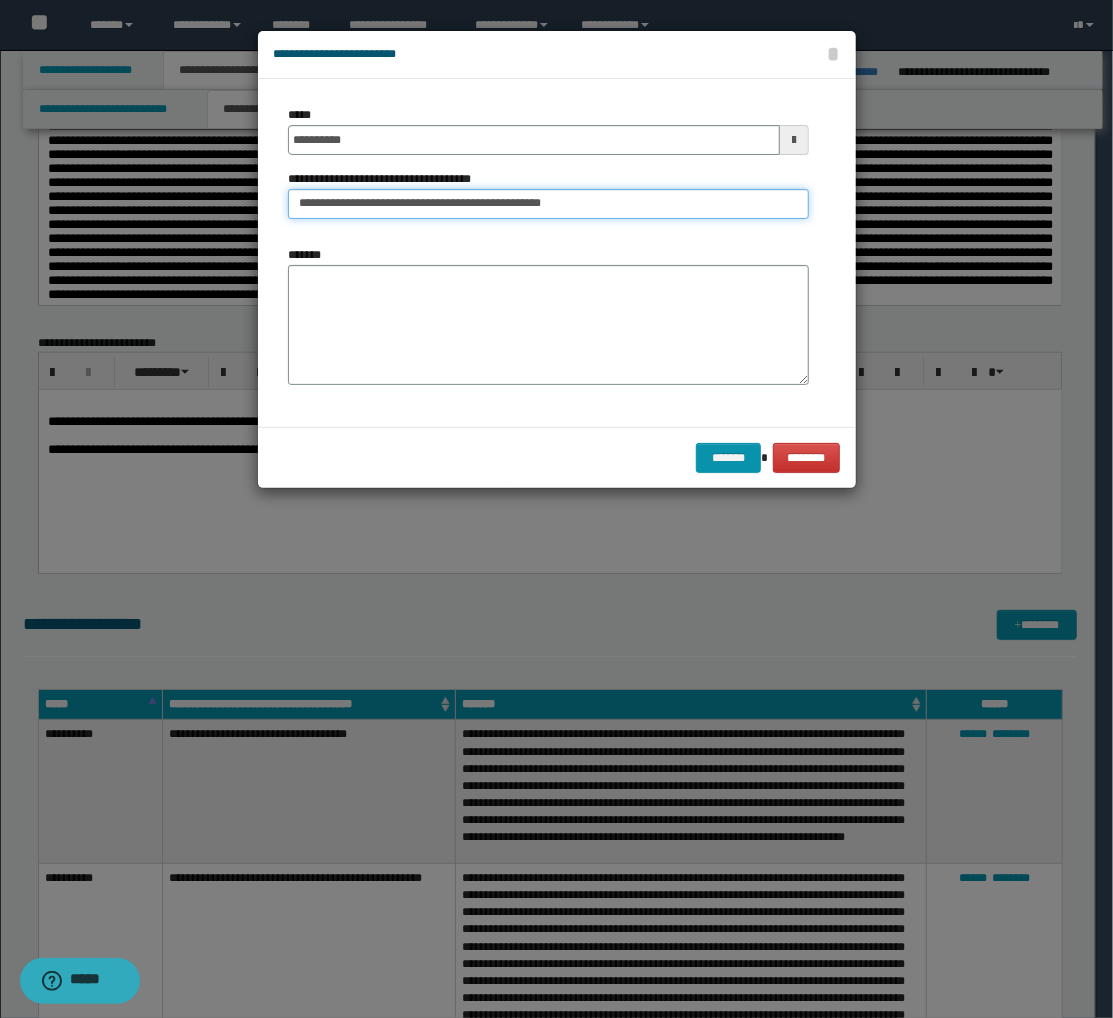 type on "**********" 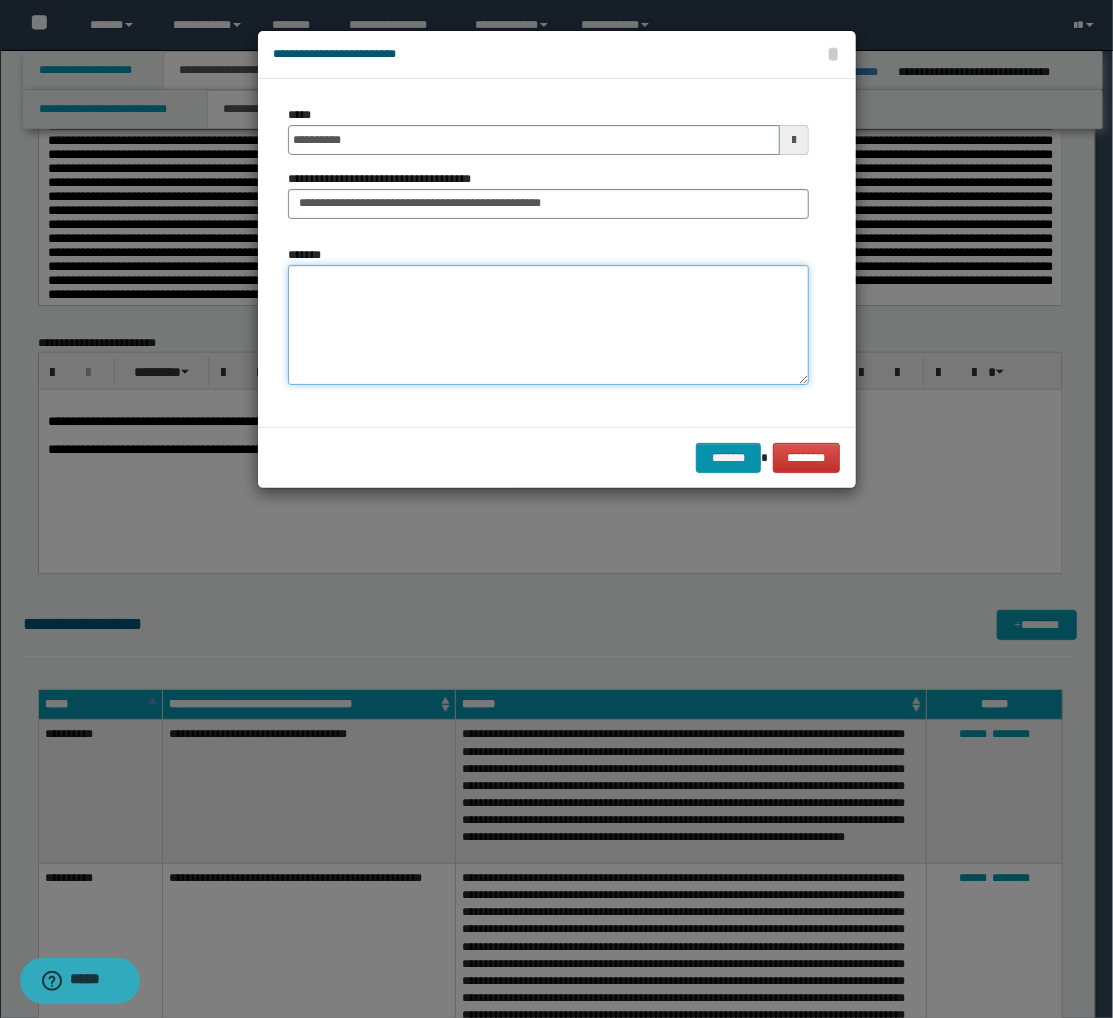 click on "*******" at bounding box center (548, 325) 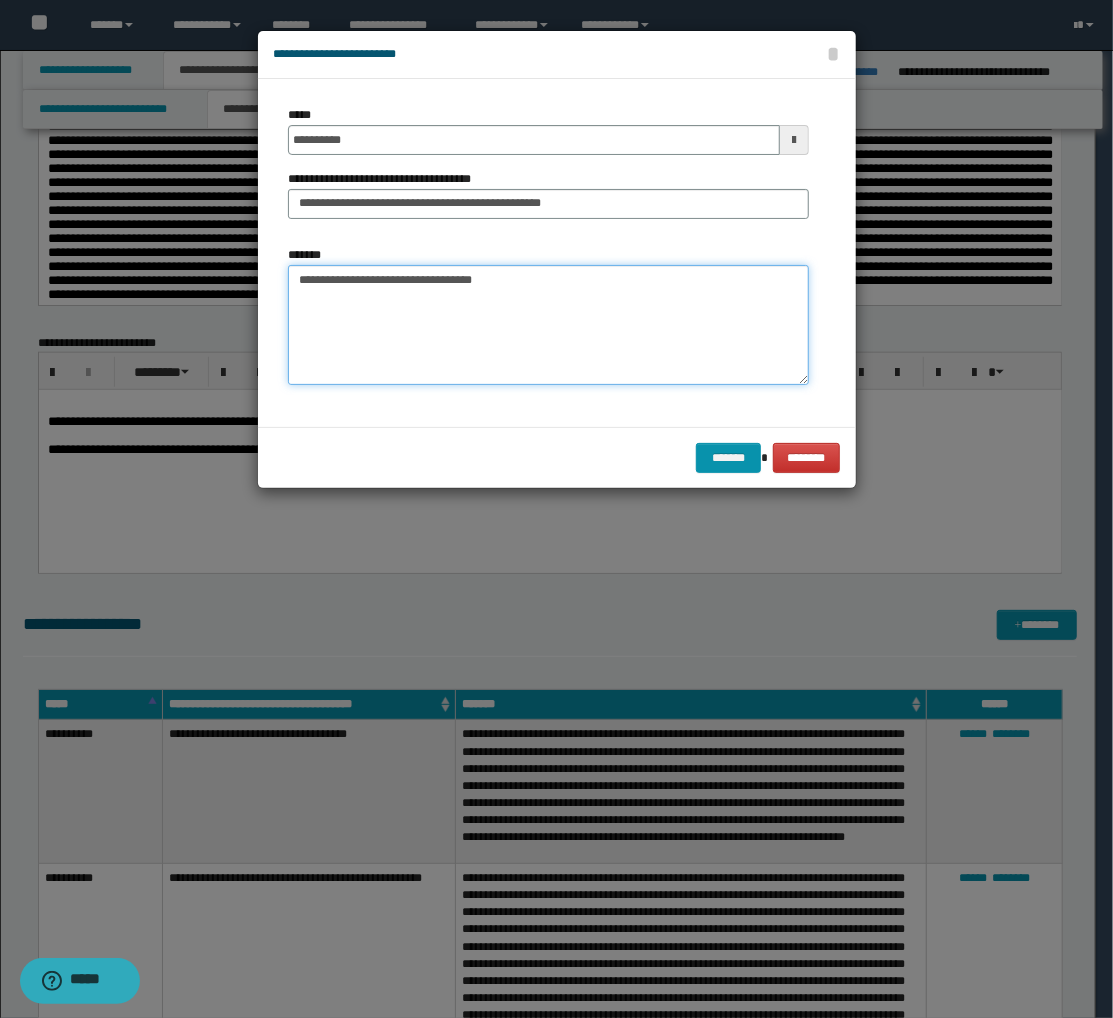 paste on "**********" 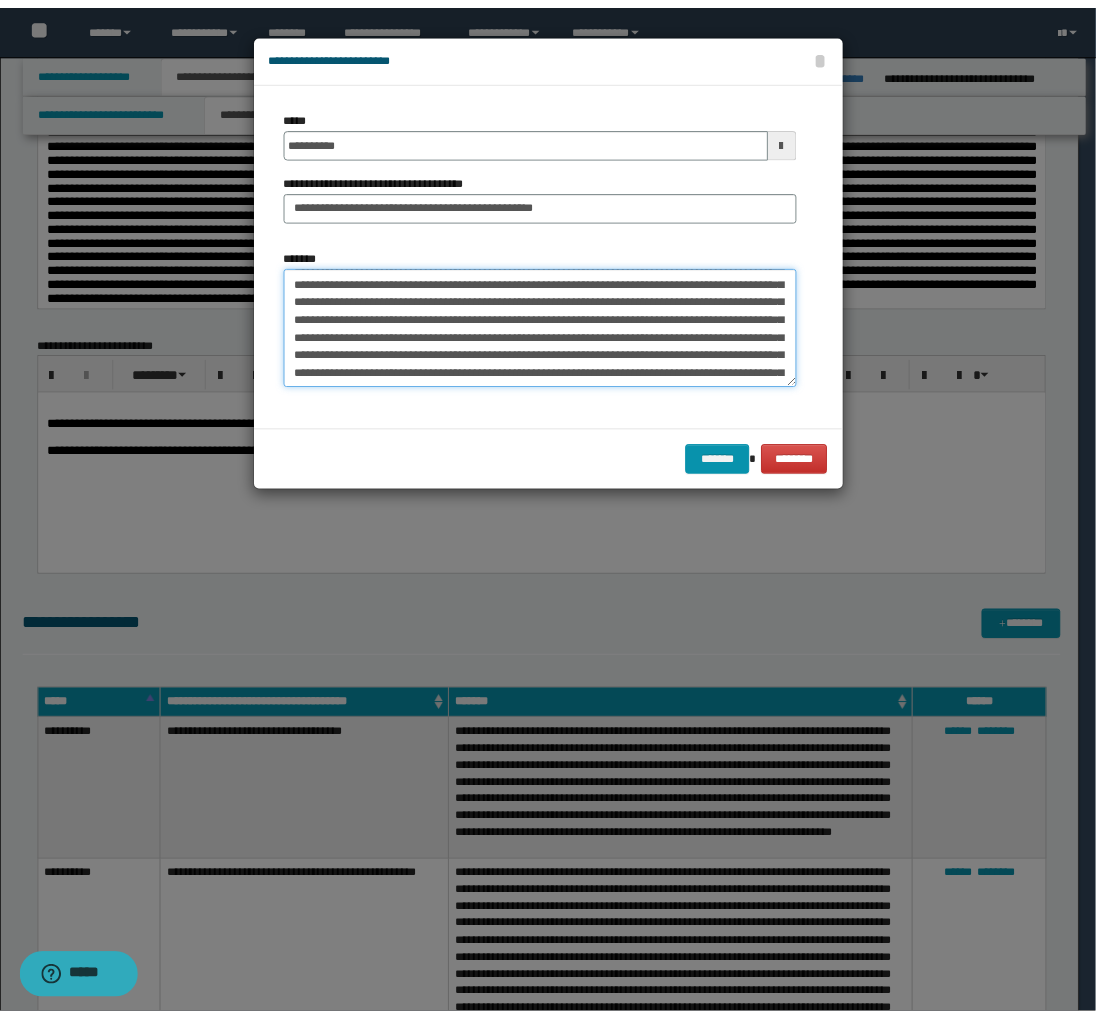 scroll, scrollTop: 0, scrollLeft: 0, axis: both 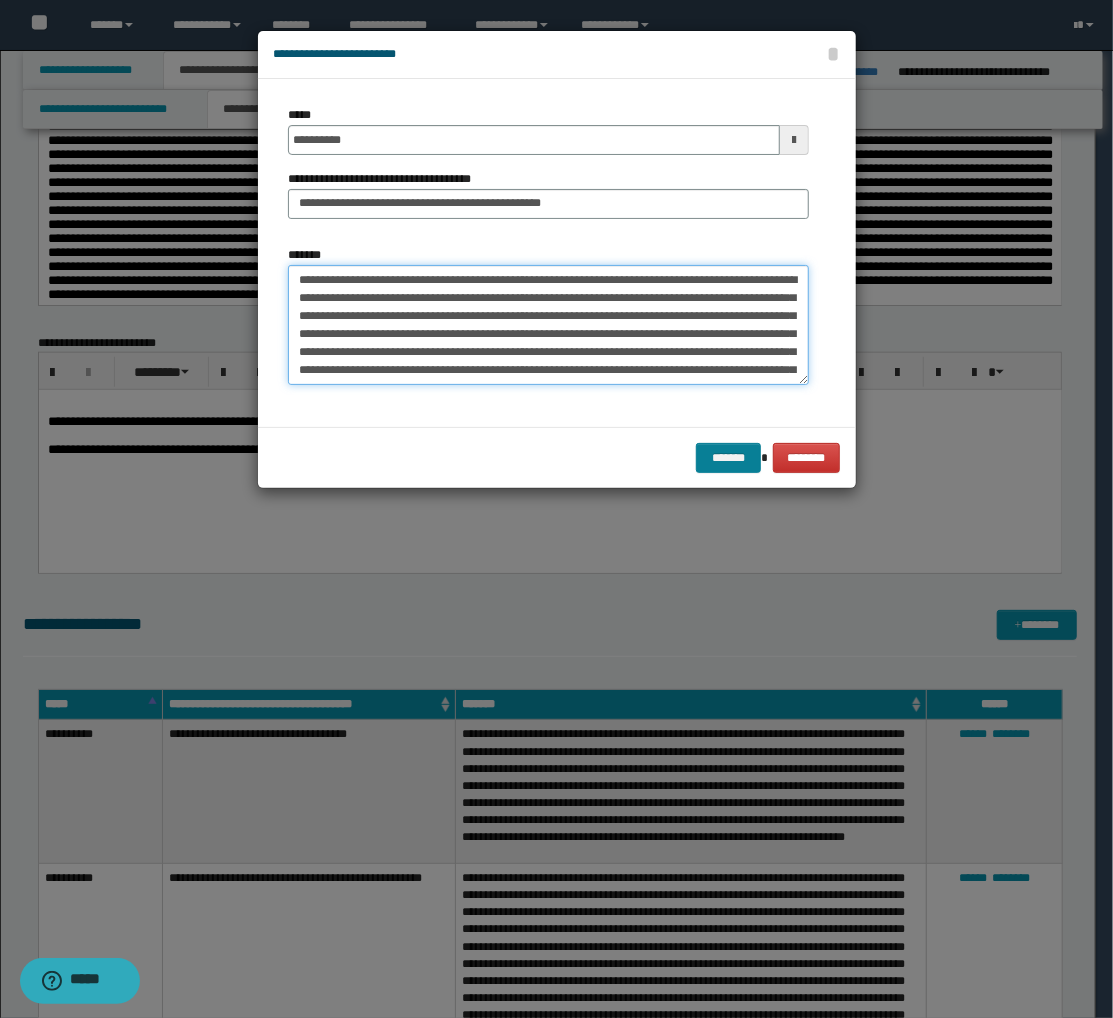 type on "**********" 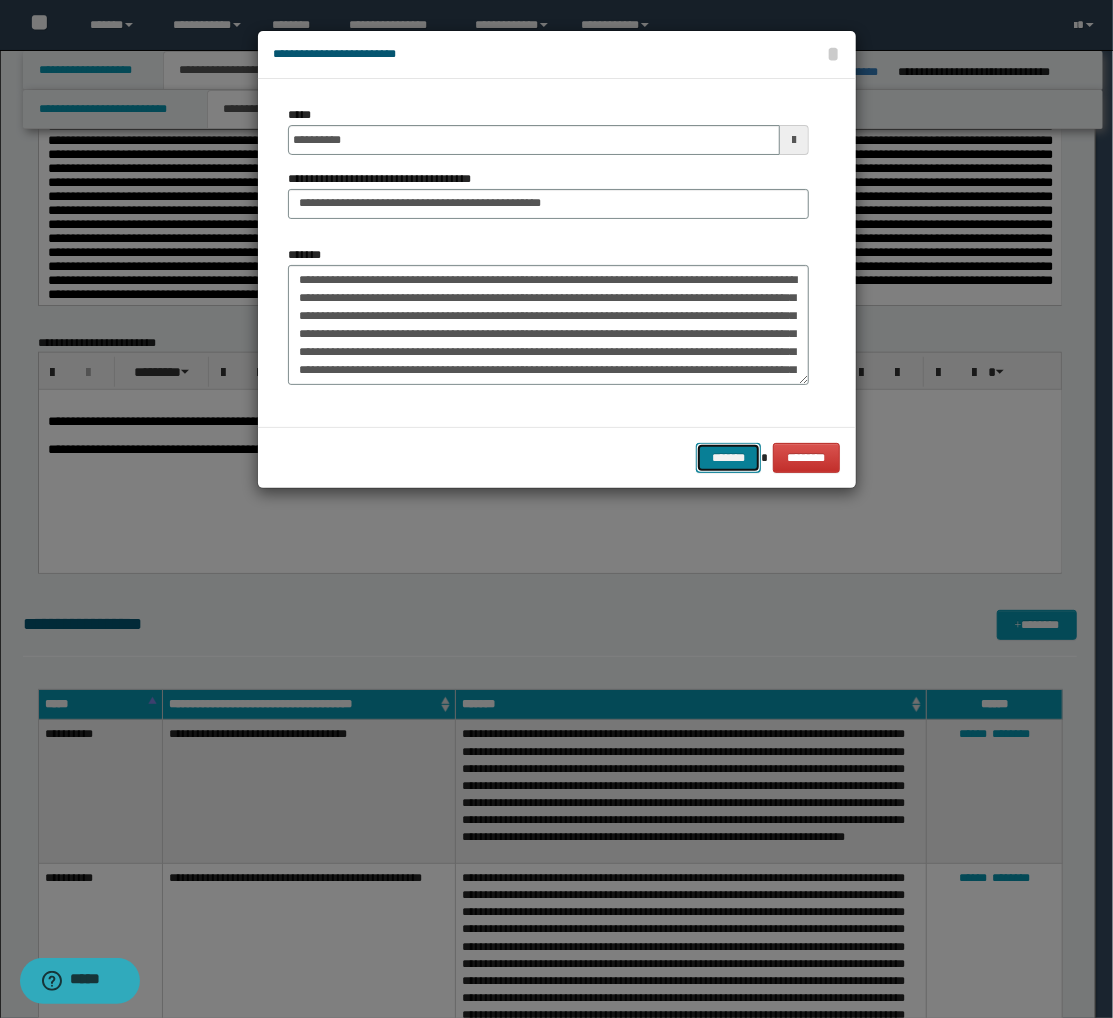 click on "*******" at bounding box center [728, 458] 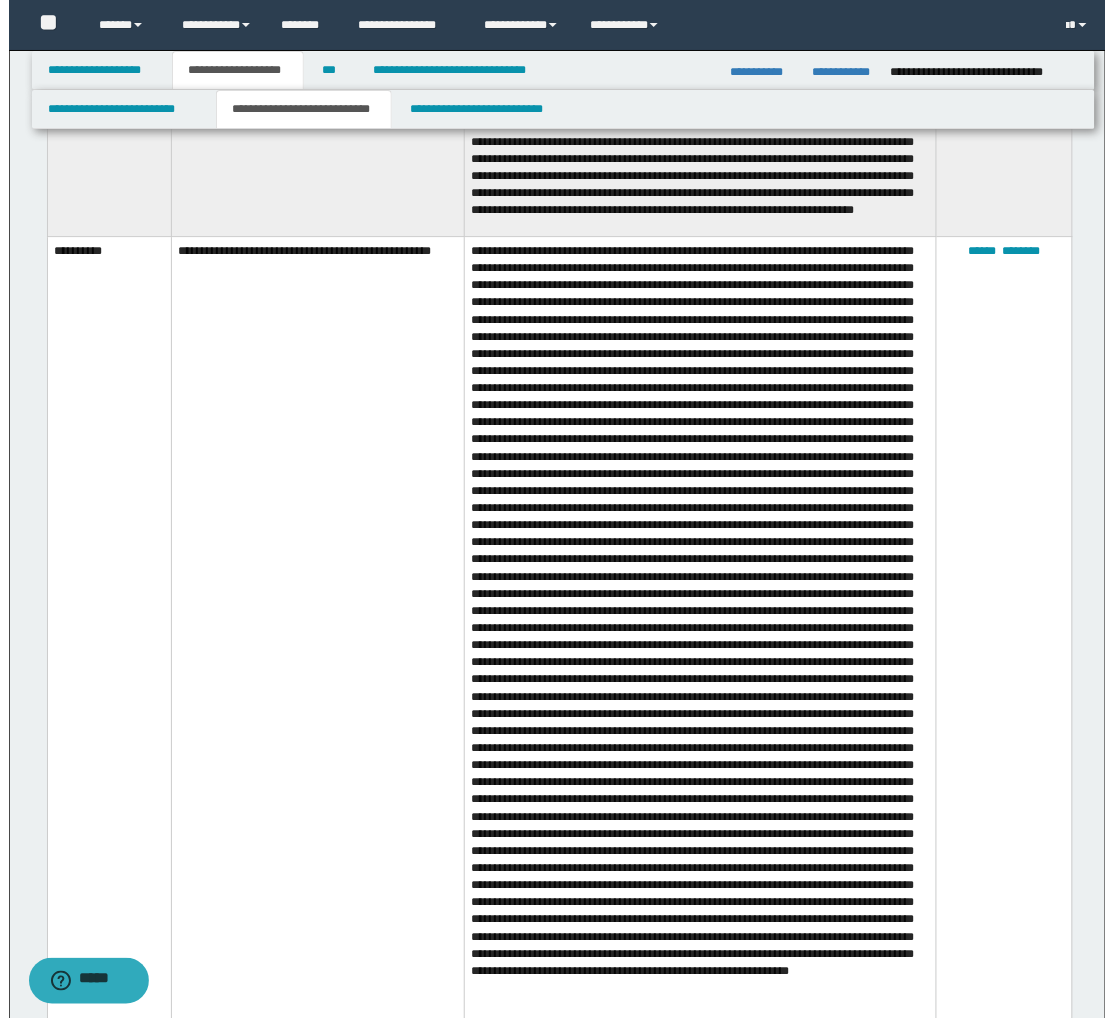 scroll, scrollTop: 4222, scrollLeft: 0, axis: vertical 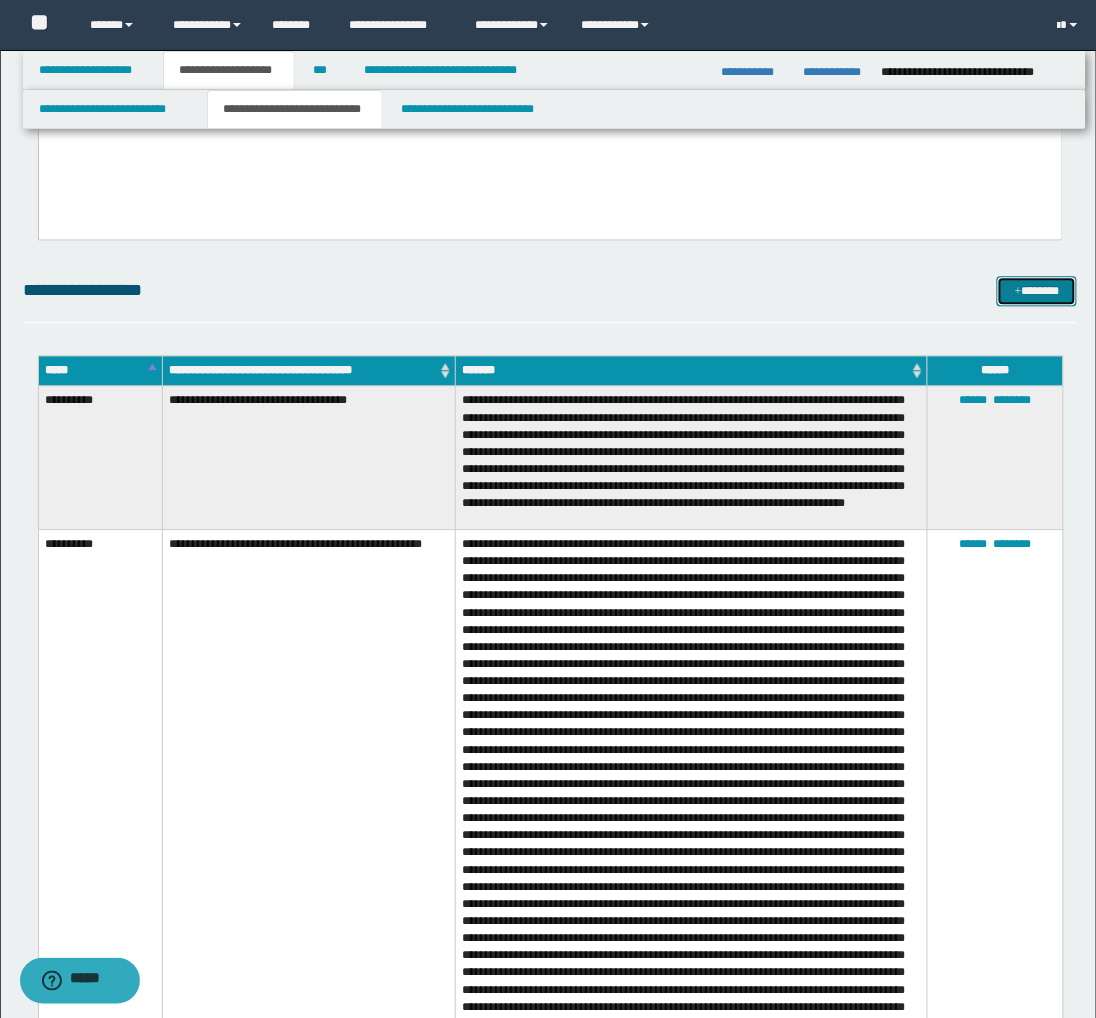 click on "*******" at bounding box center (1037, 291) 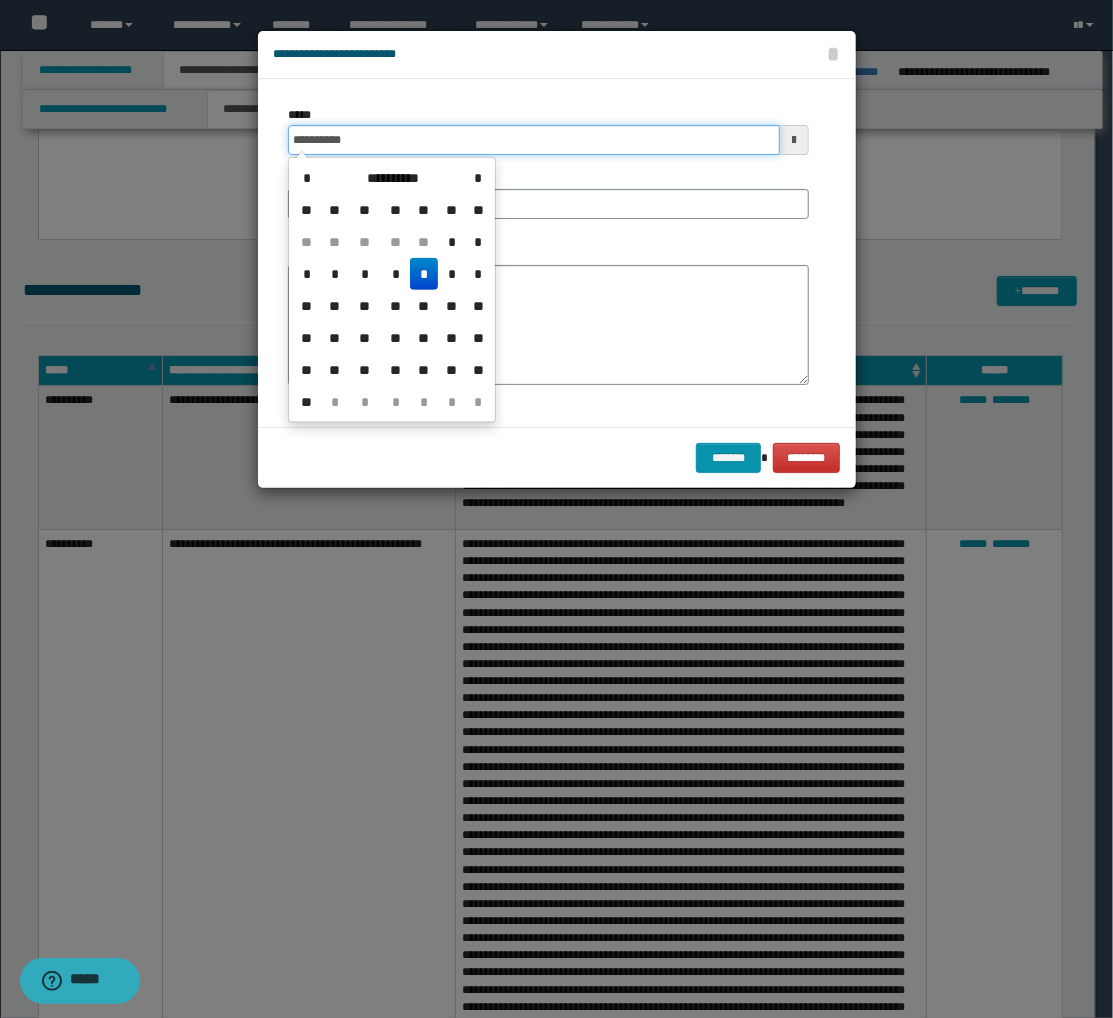 click on "**********" at bounding box center (534, 140) 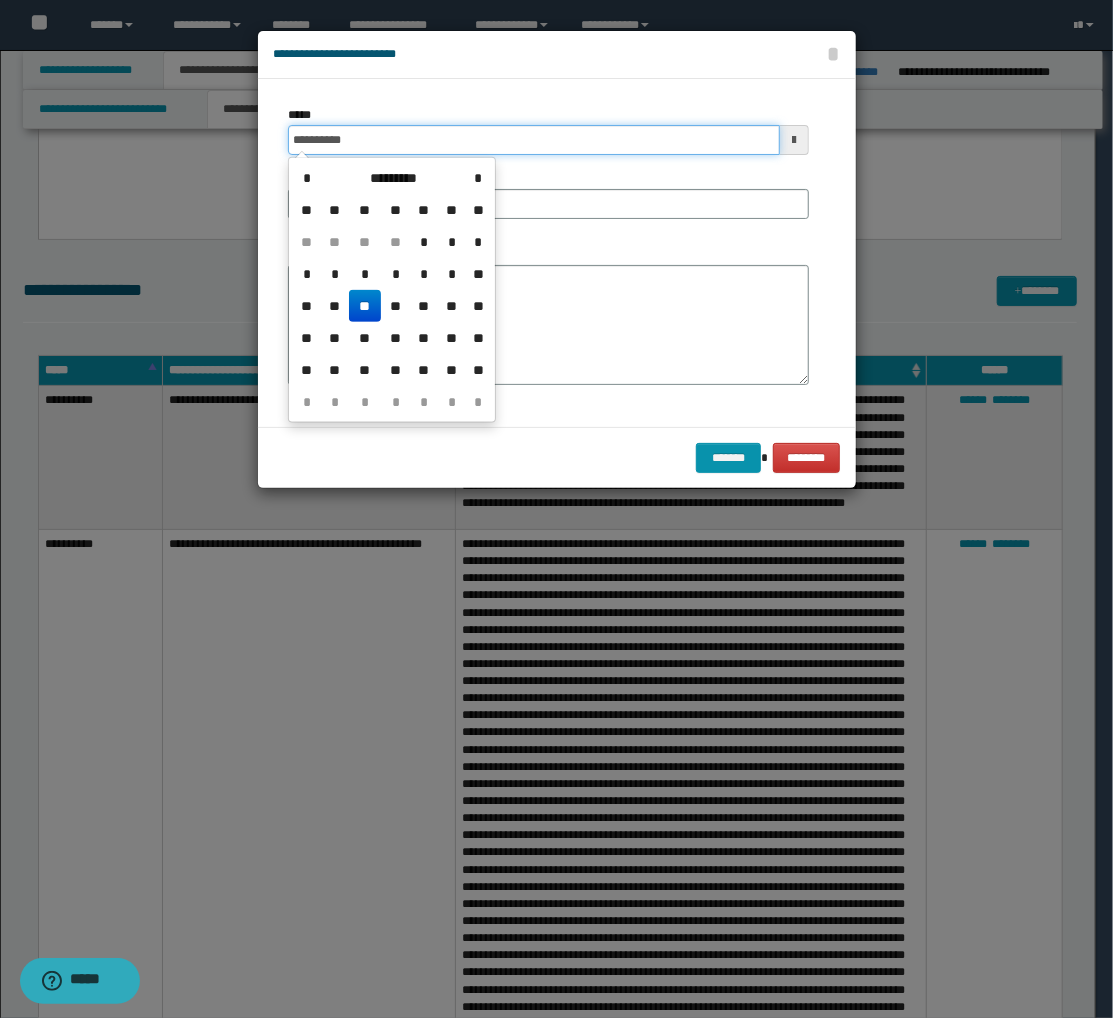 type on "**********" 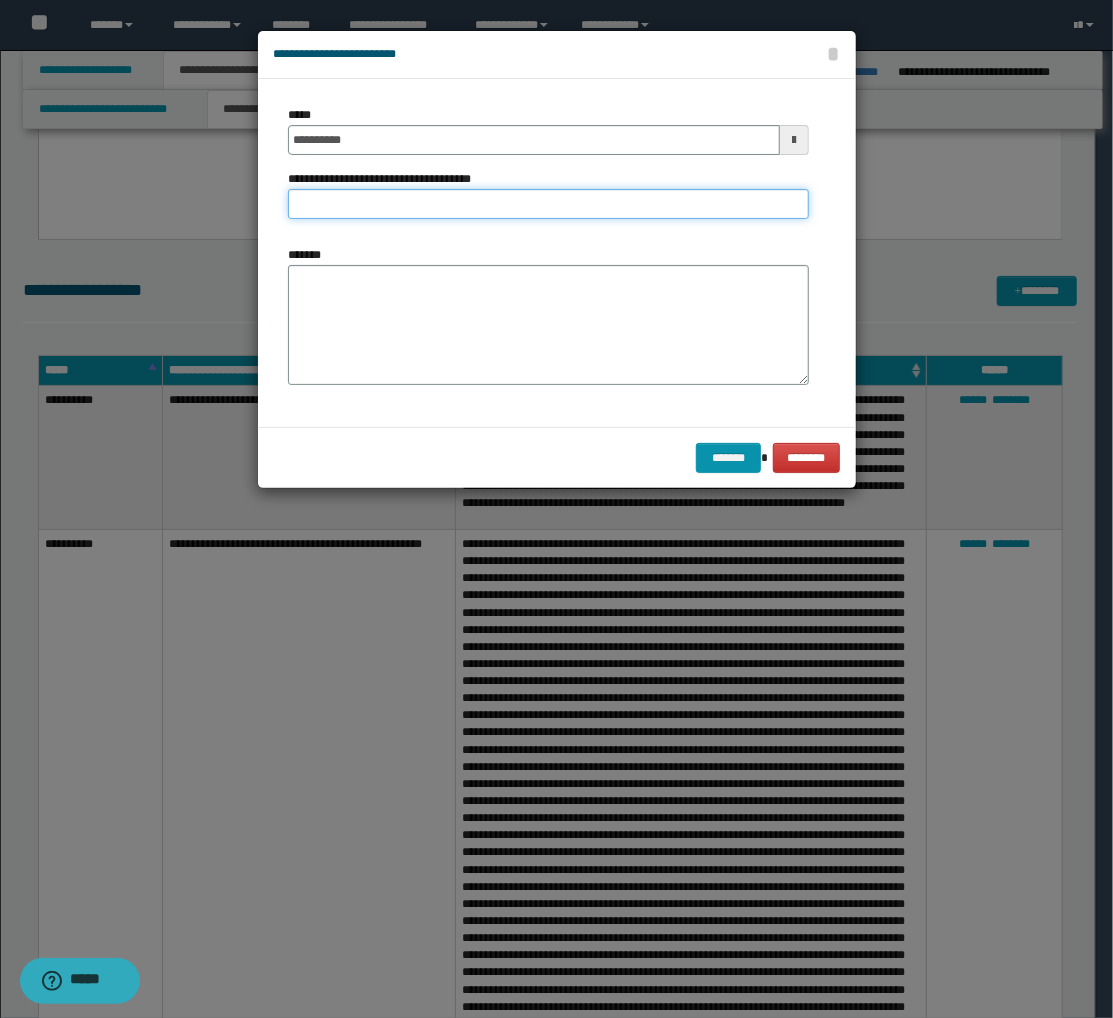 click on "**********" at bounding box center [548, 204] 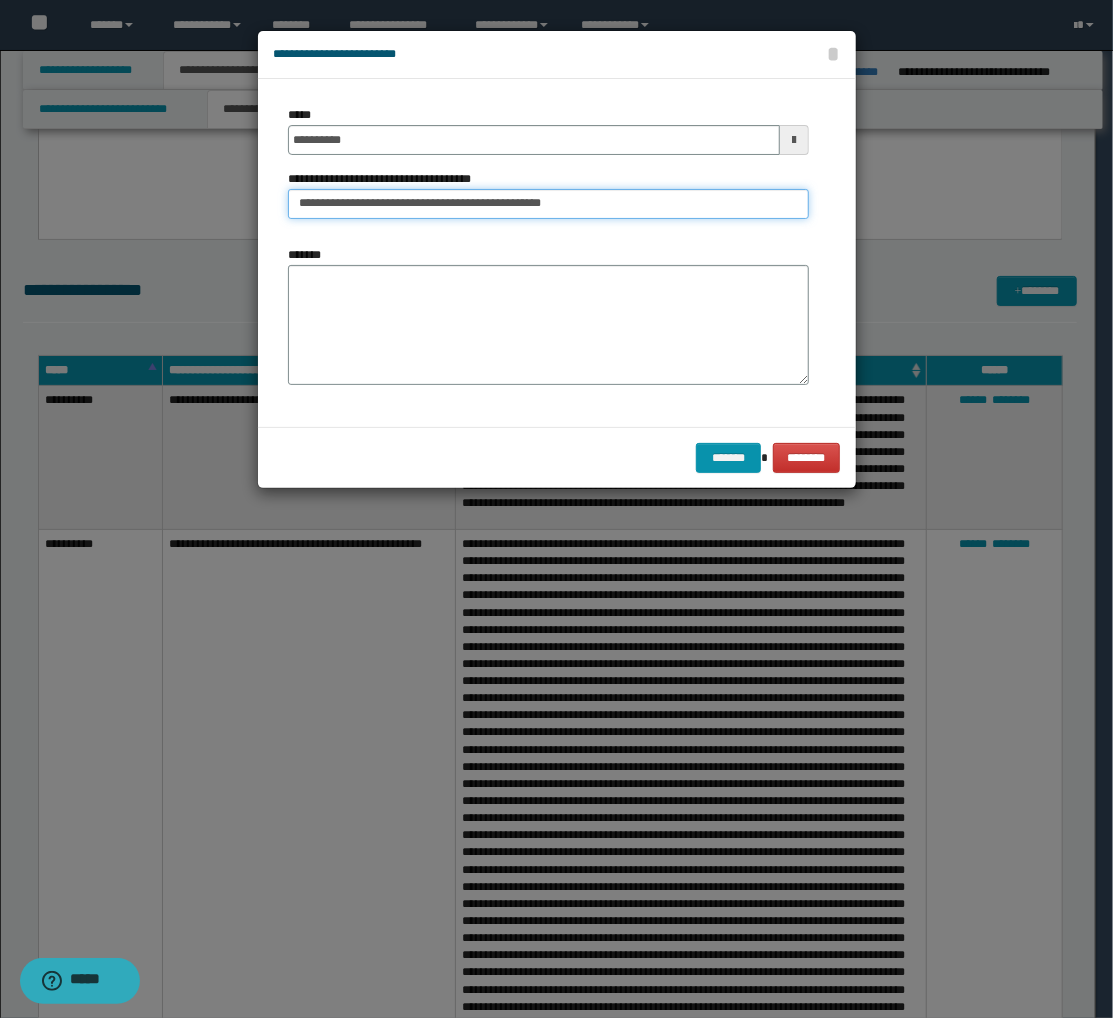 type on "**********" 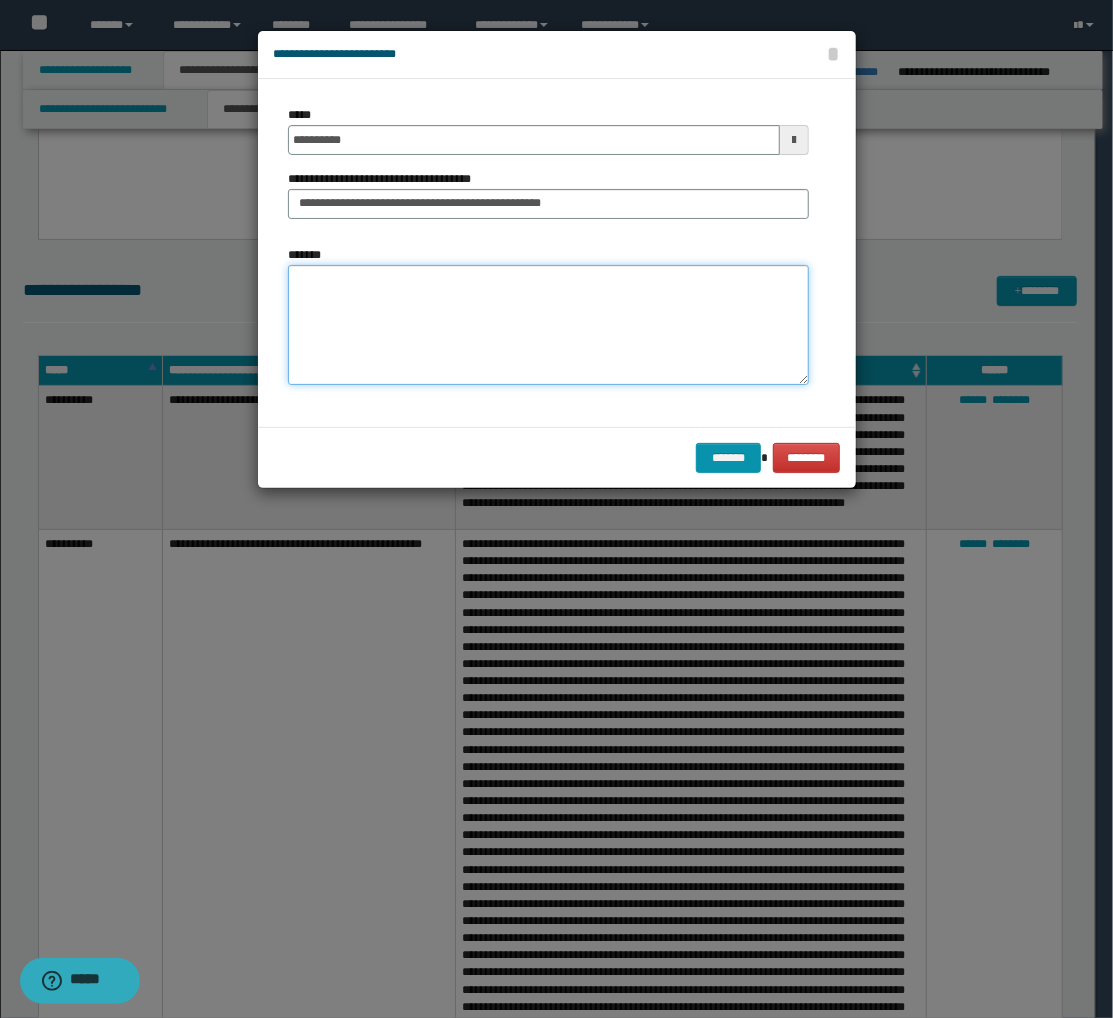 click on "*******" at bounding box center (548, 325) 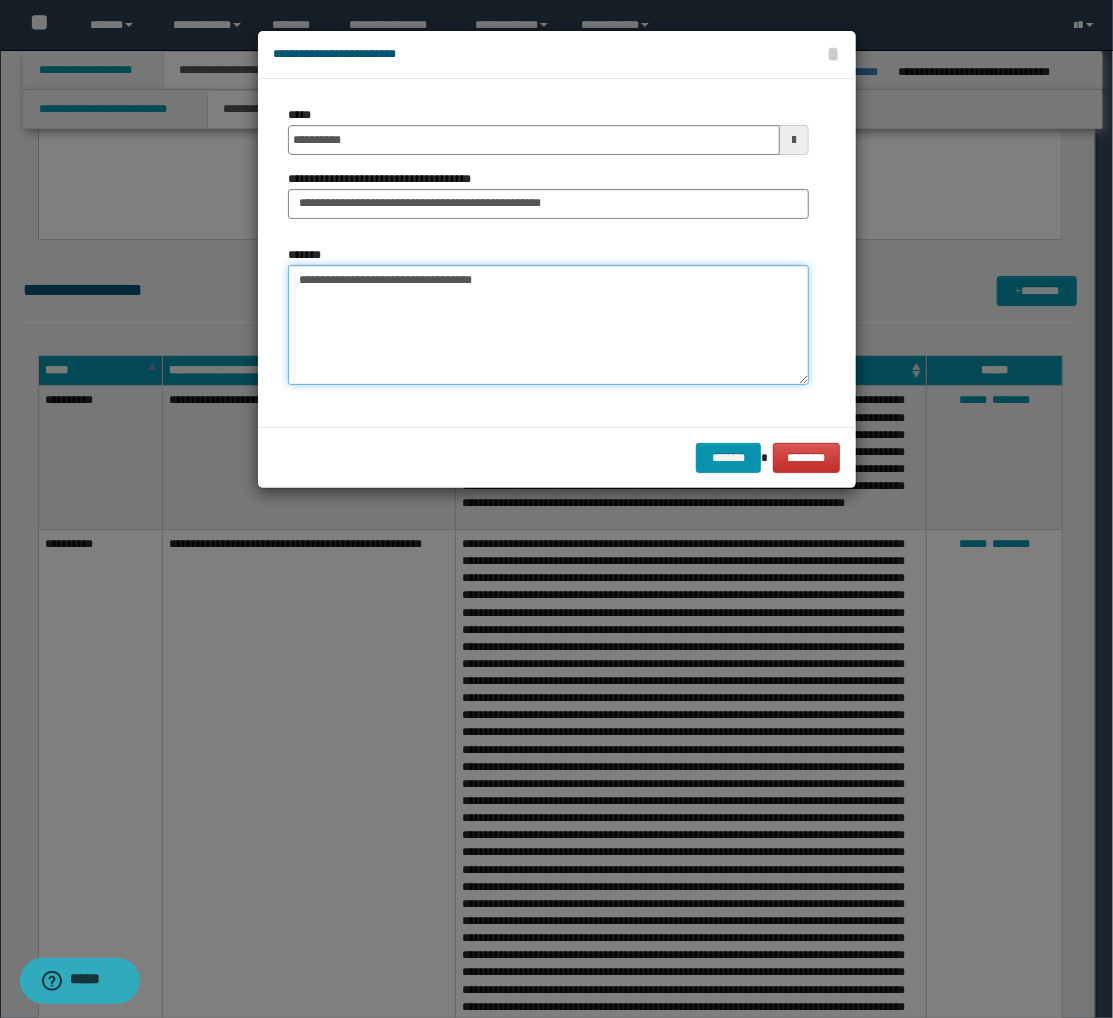 click on "**********" at bounding box center (548, 325) 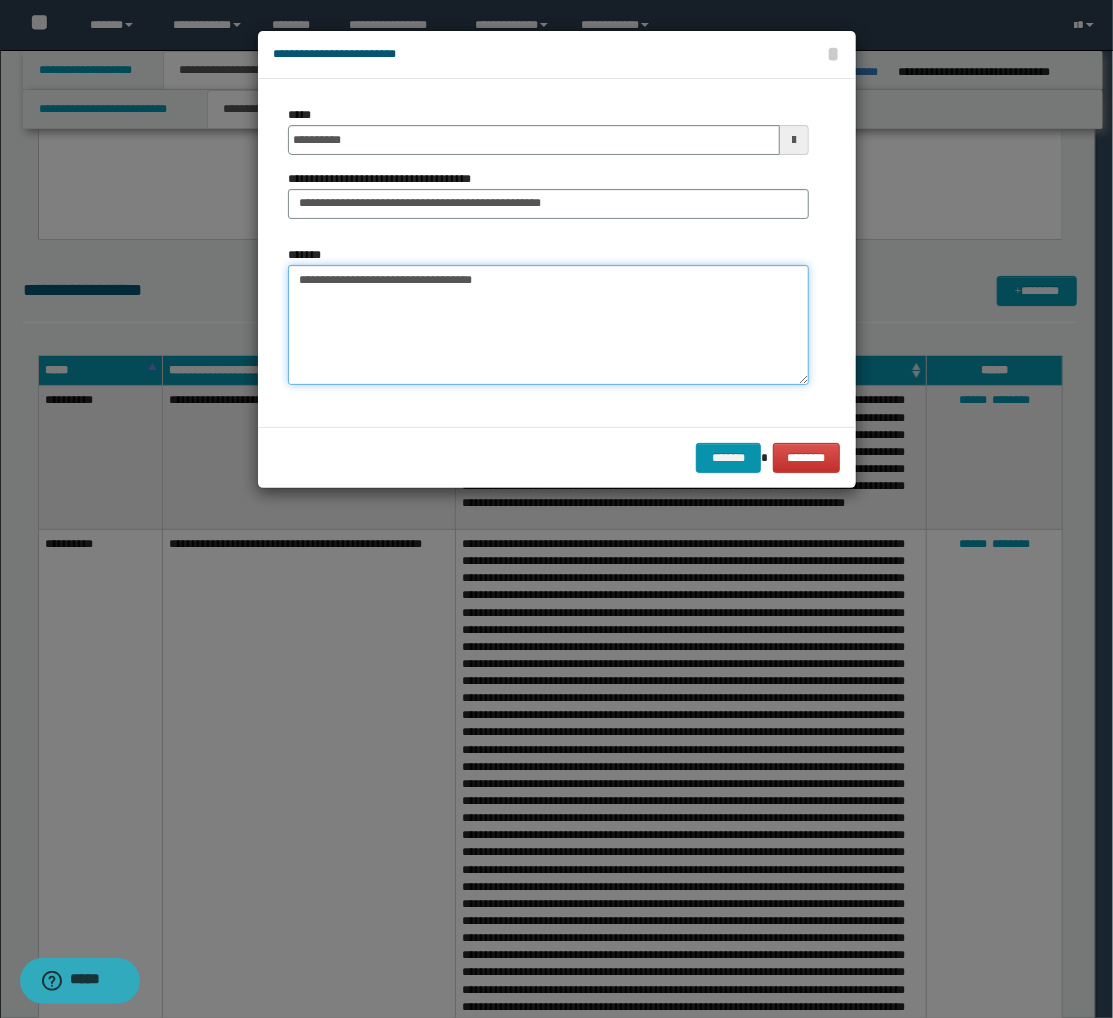 paste on "**********" 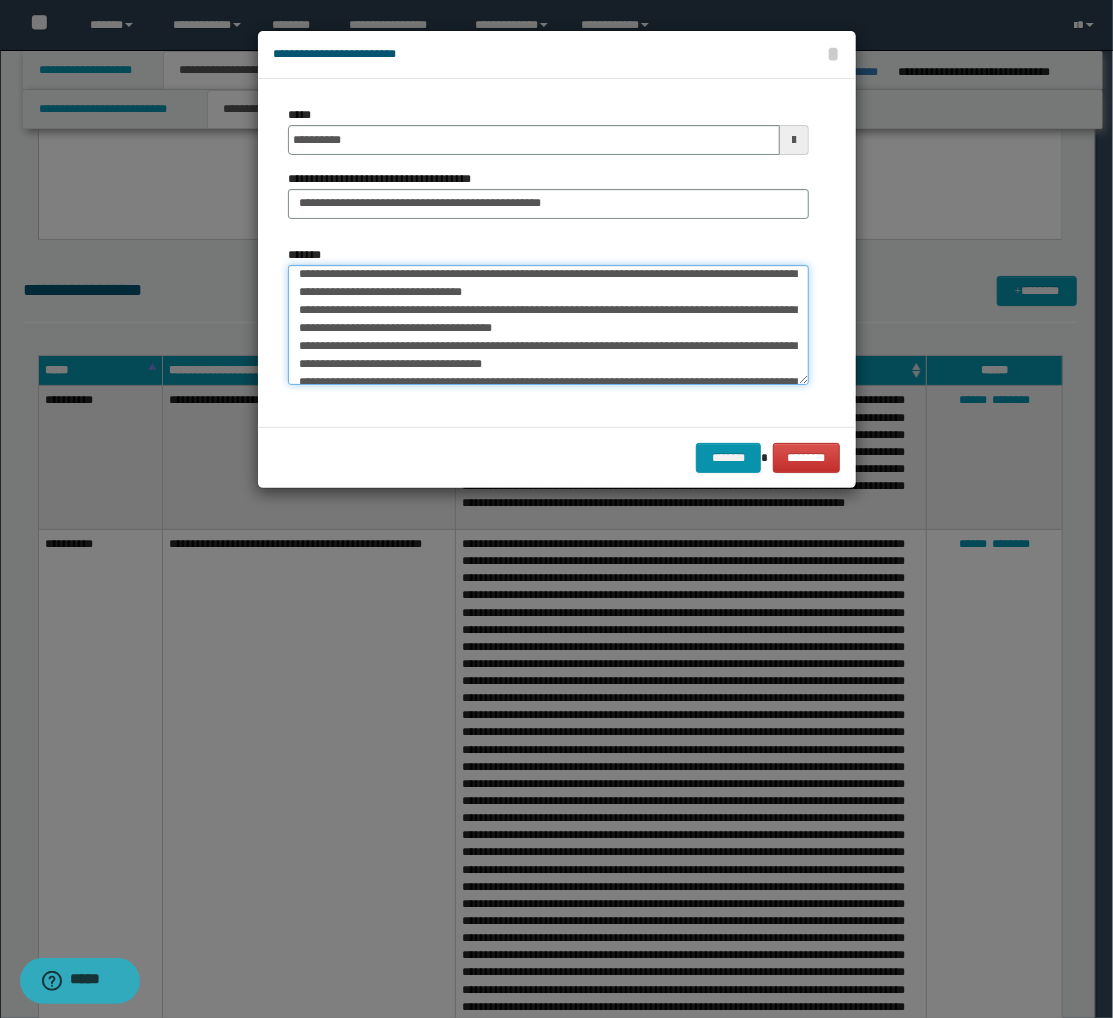 scroll, scrollTop: 0, scrollLeft: 0, axis: both 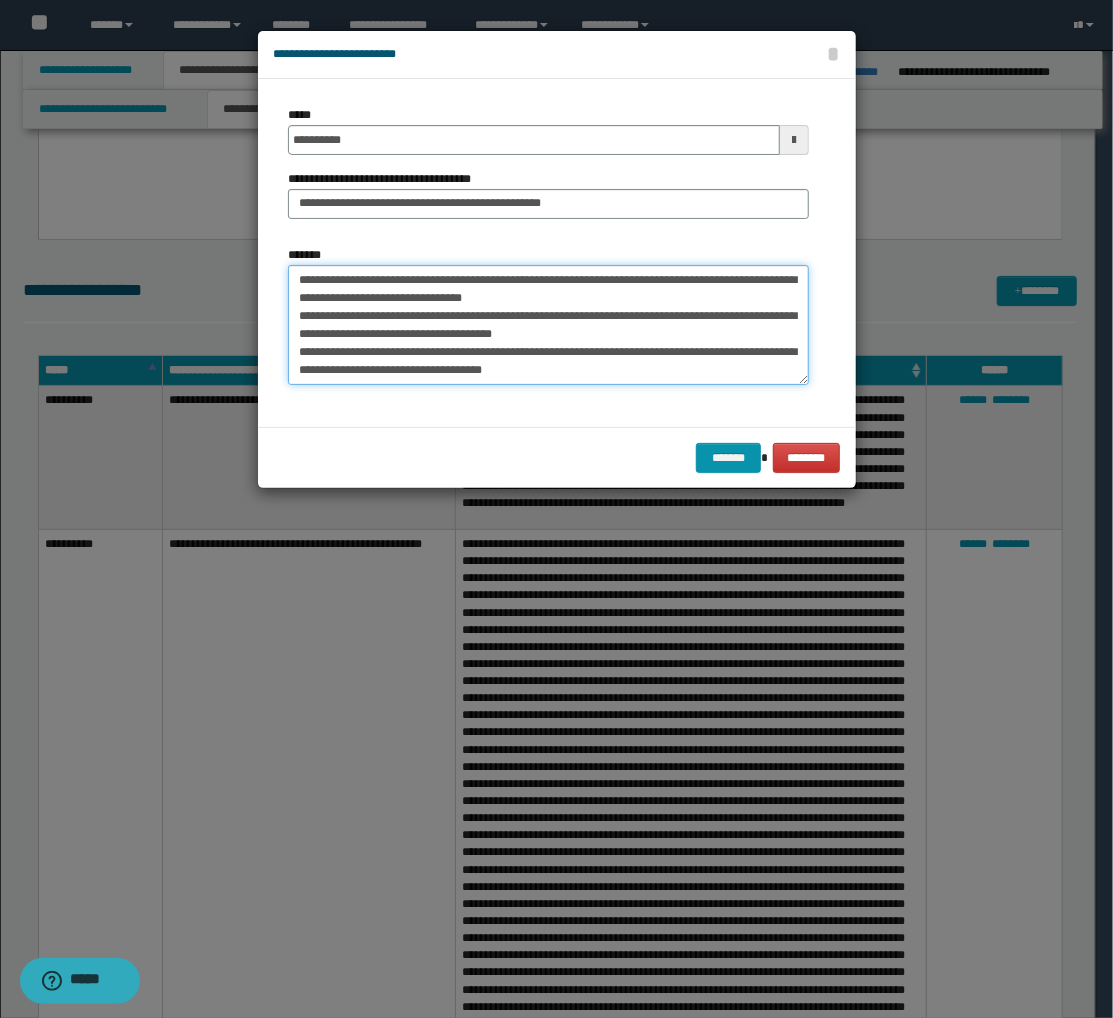 click on "**********" at bounding box center (548, 325) 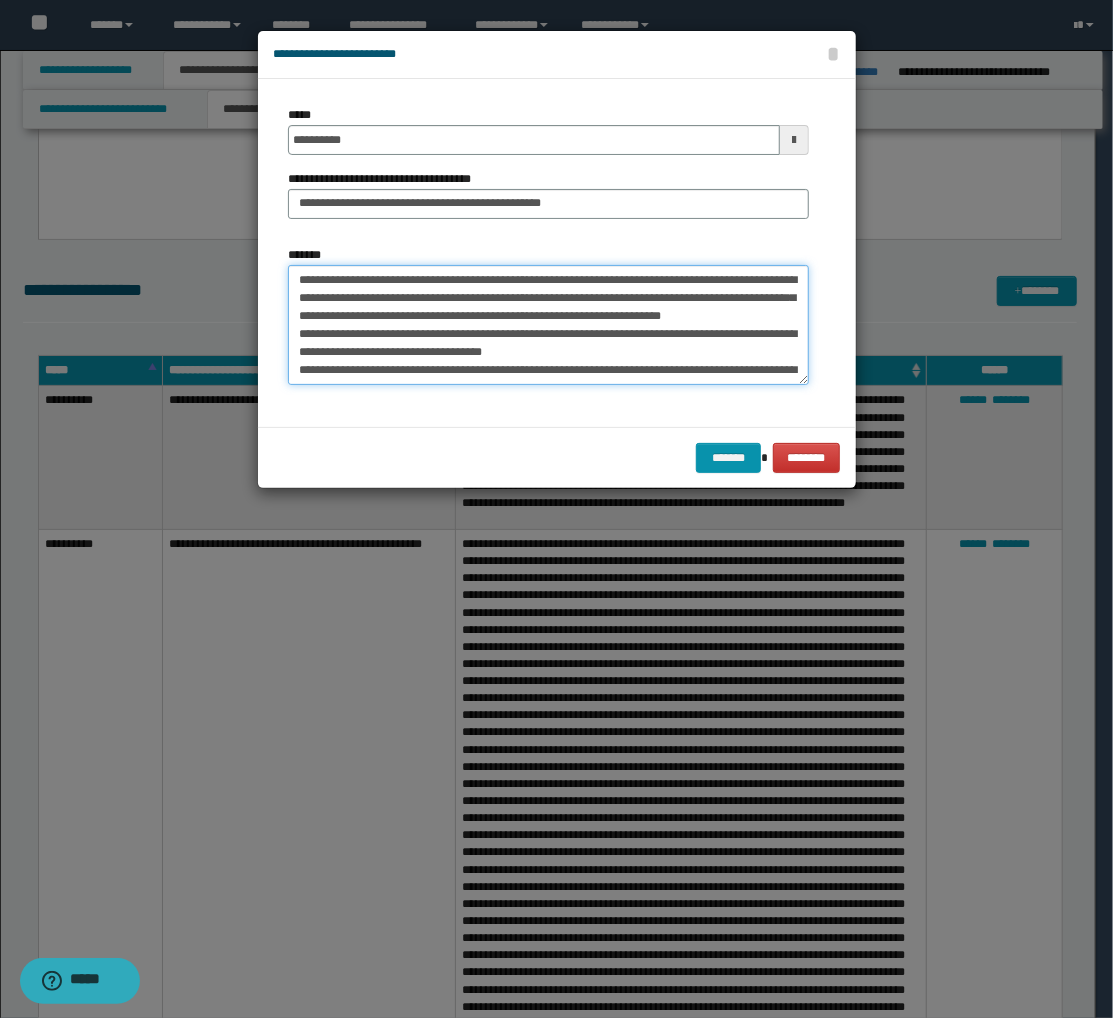 click on "**********" at bounding box center [548, 325] 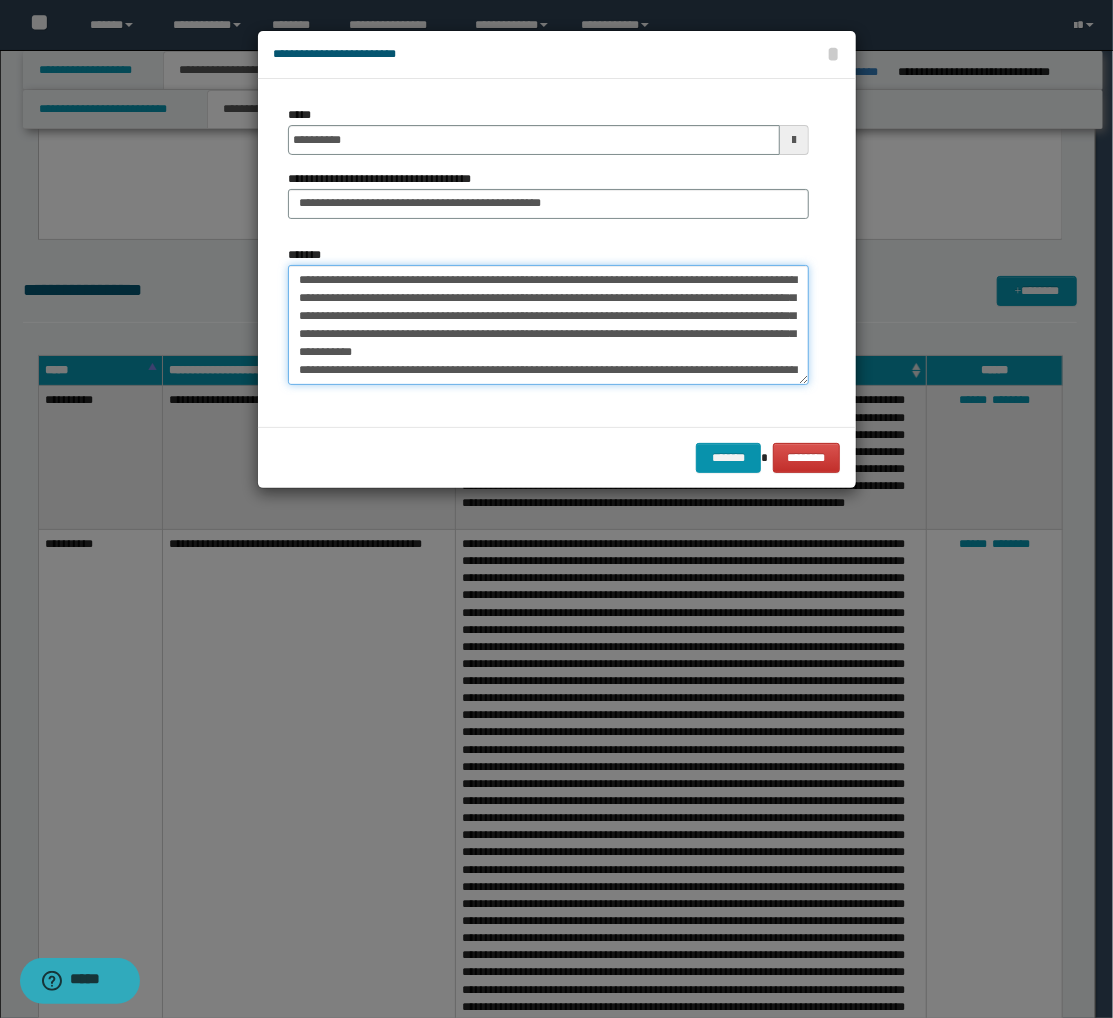 click on "**********" at bounding box center [548, 325] 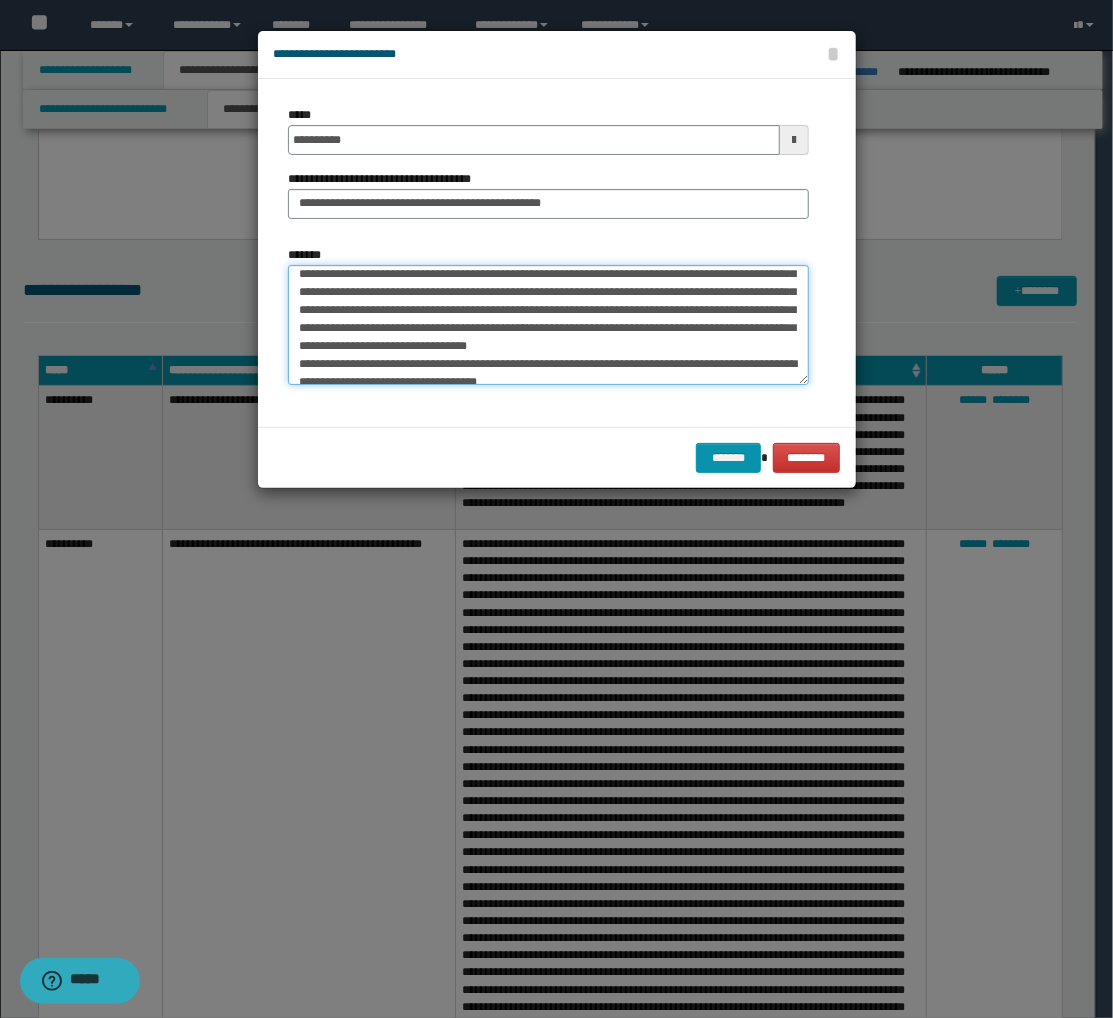 scroll, scrollTop: 44, scrollLeft: 0, axis: vertical 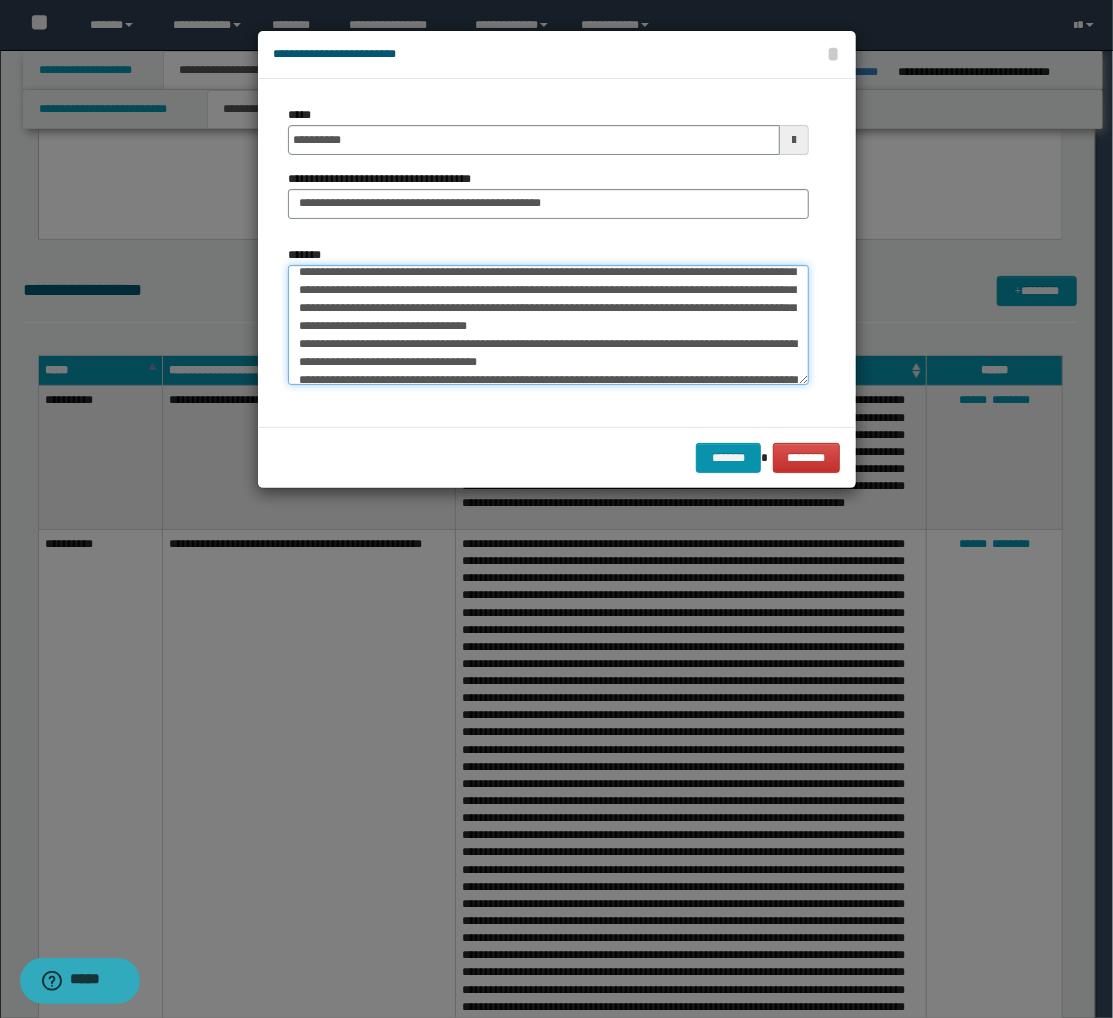 click on "**********" at bounding box center [548, 325] 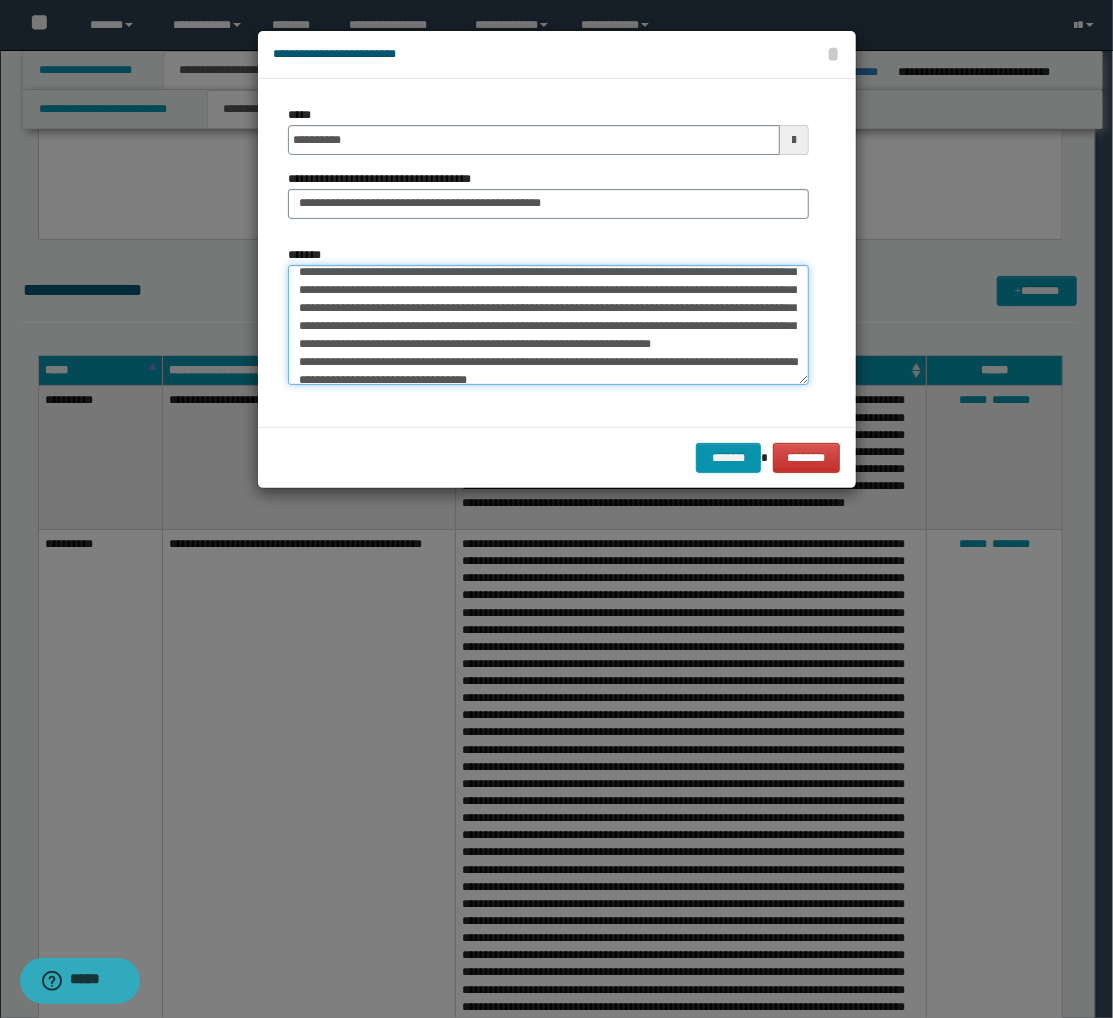 scroll, scrollTop: 26, scrollLeft: 0, axis: vertical 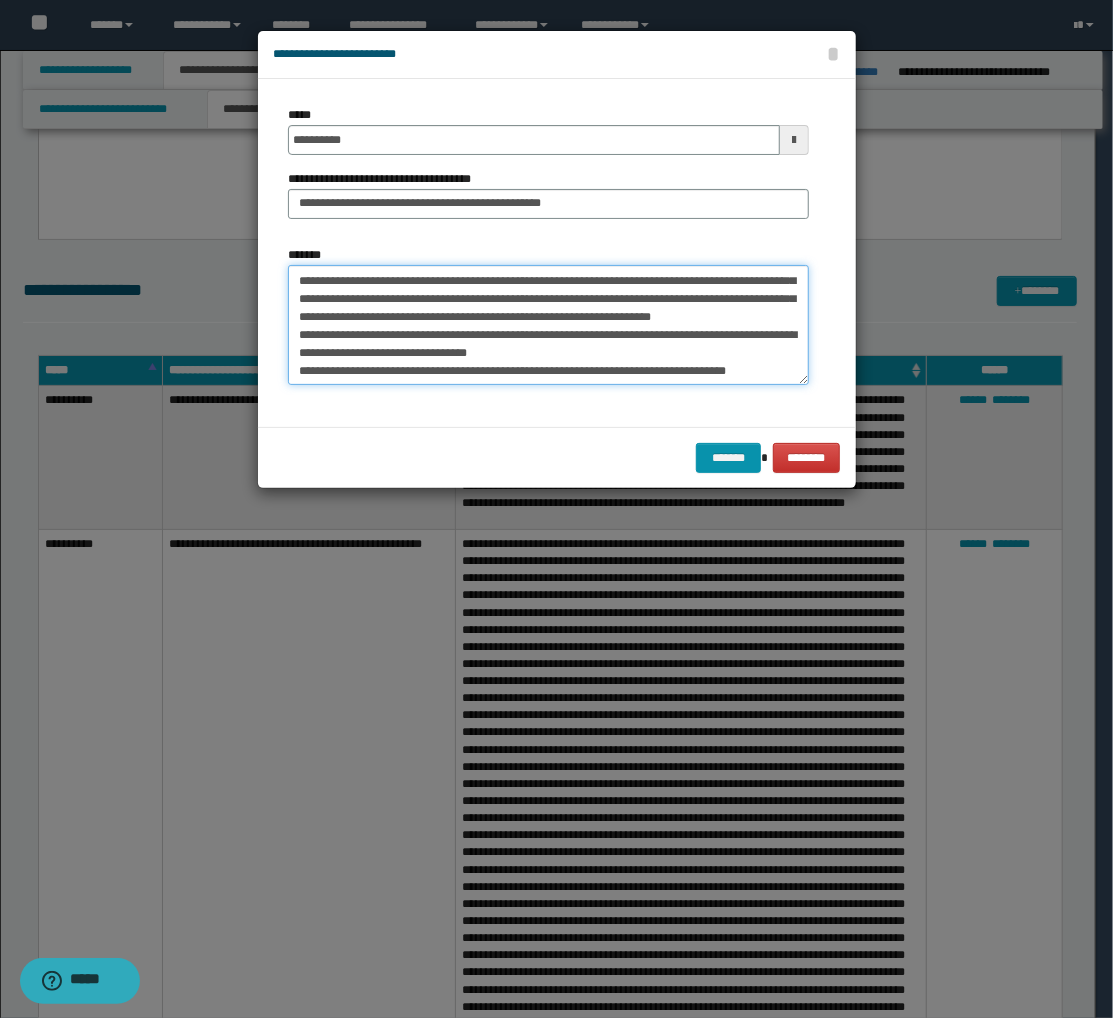 click on "**********" at bounding box center (548, 325) 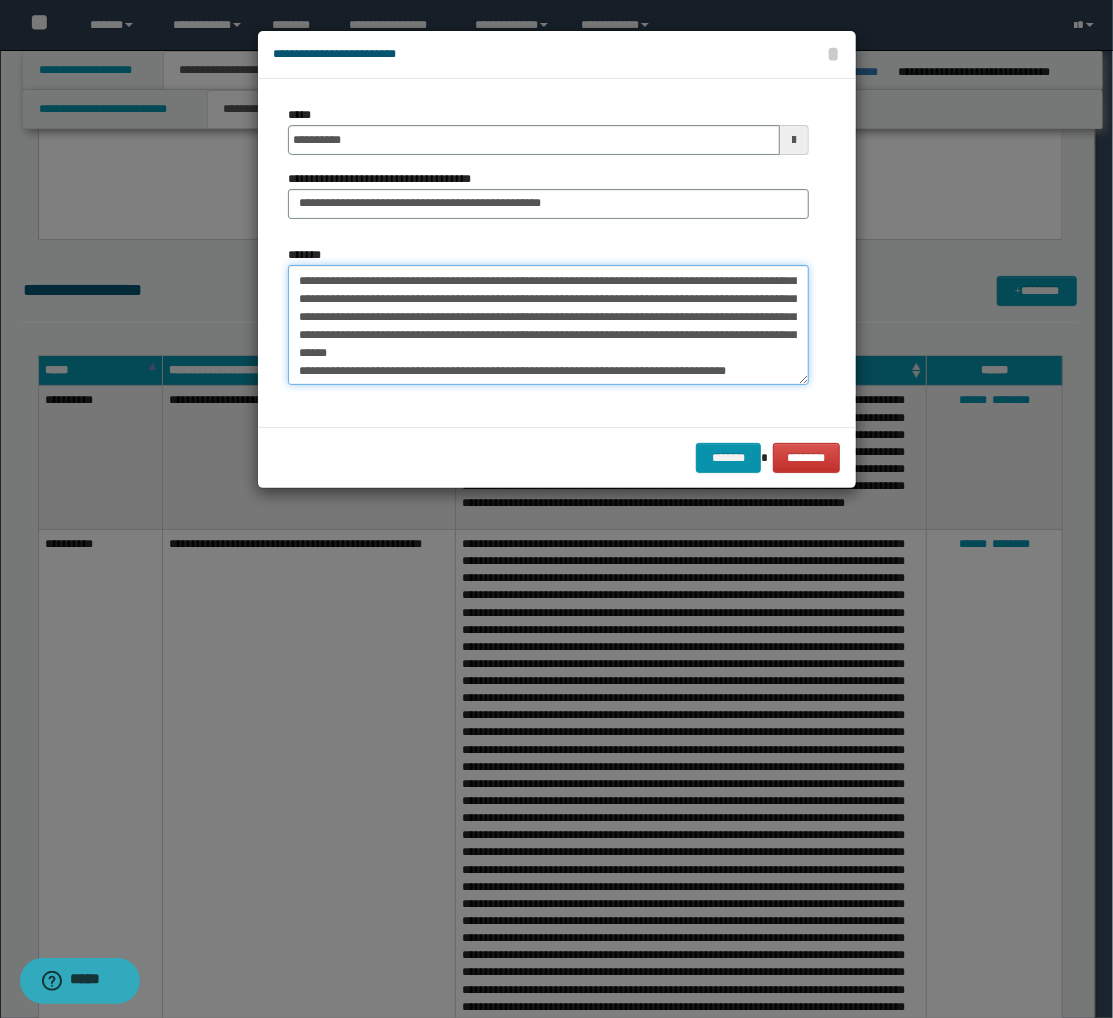 scroll, scrollTop: 53, scrollLeft: 0, axis: vertical 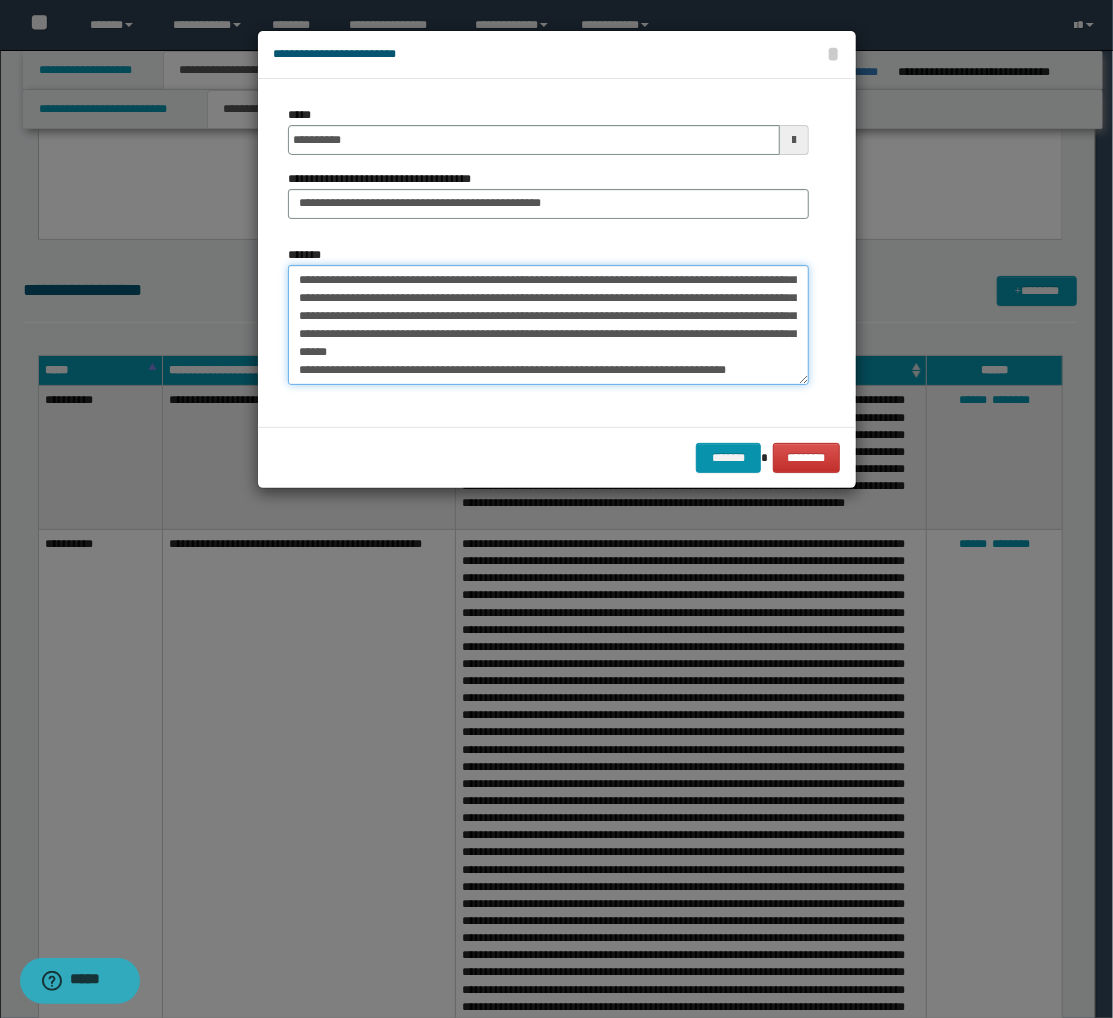 click on "**********" at bounding box center [548, 325] 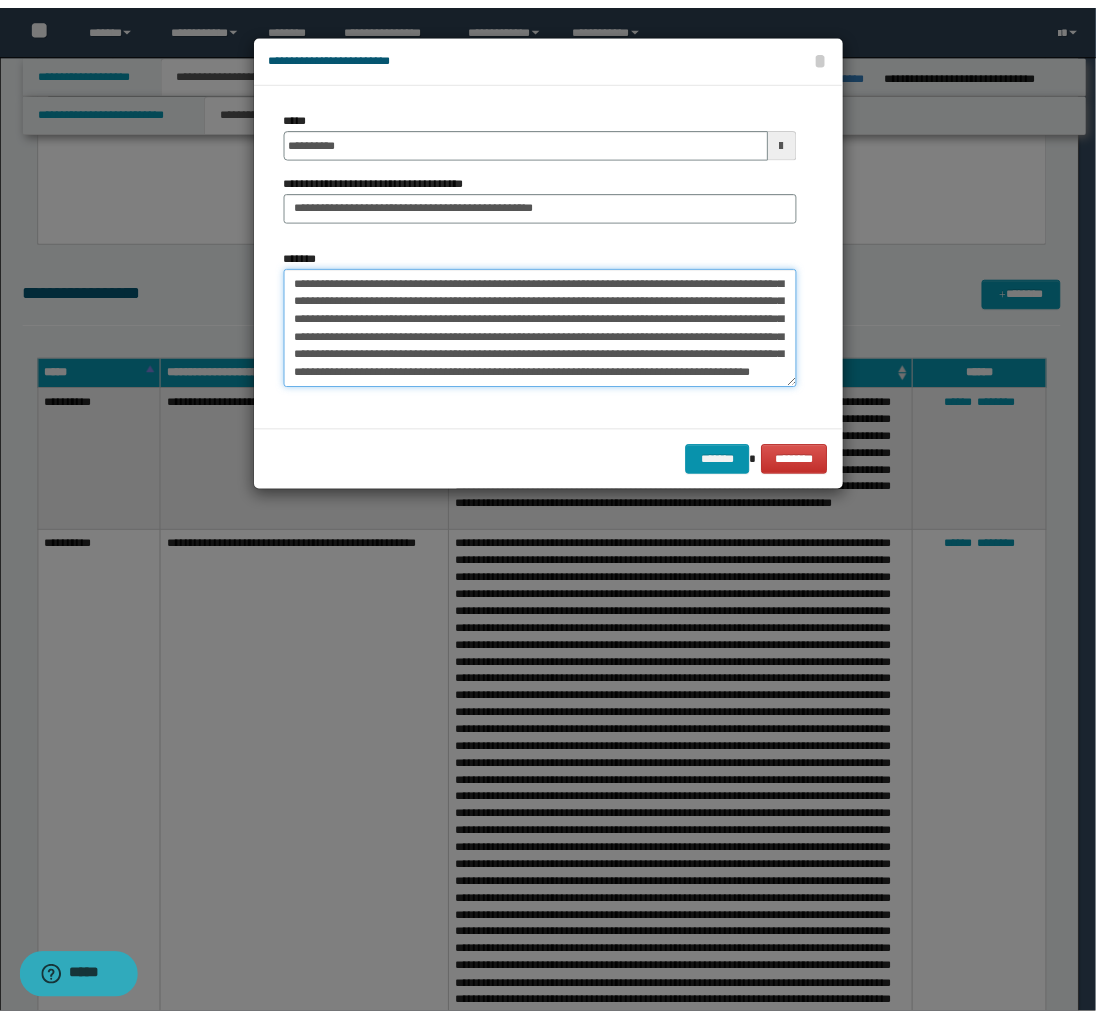 scroll, scrollTop: 88, scrollLeft: 0, axis: vertical 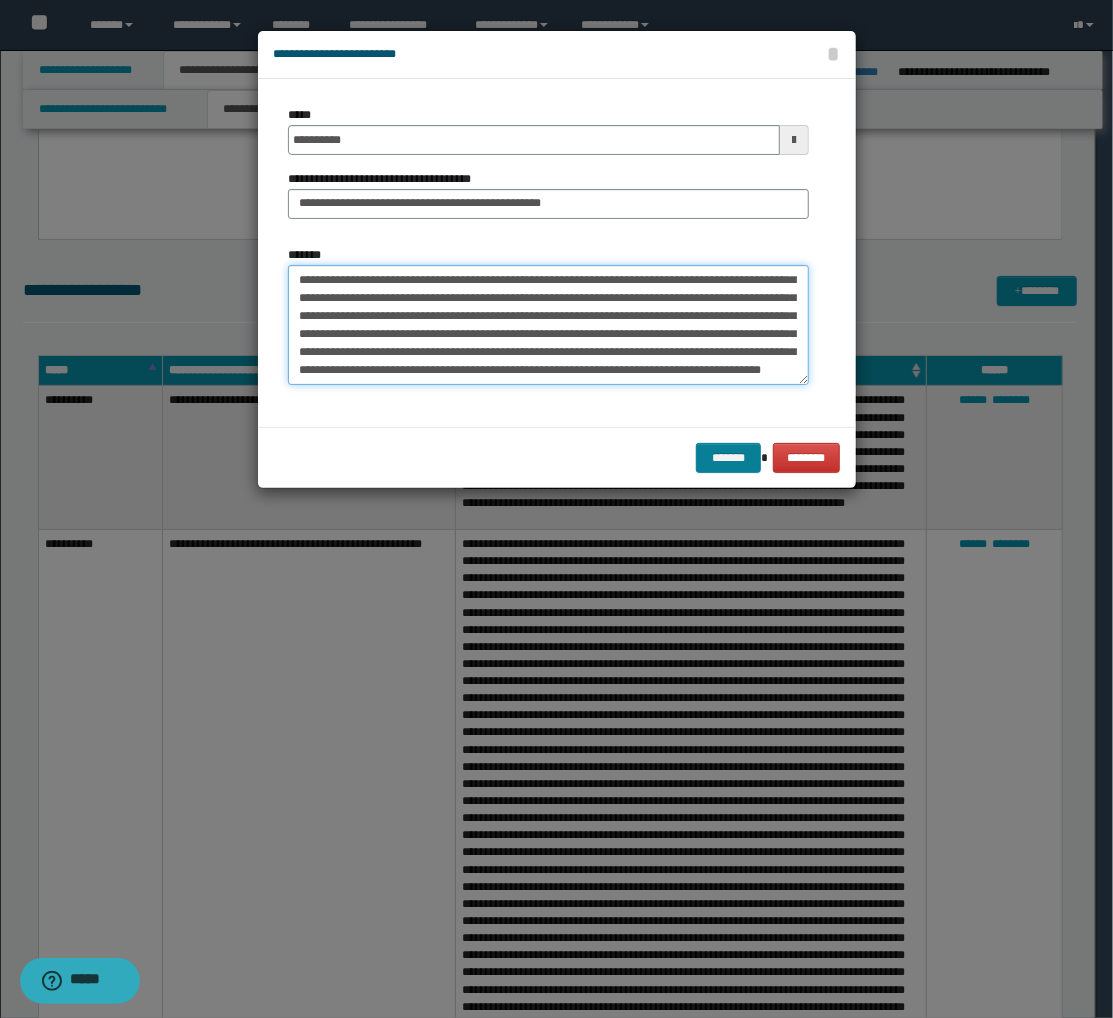 type on "**********" 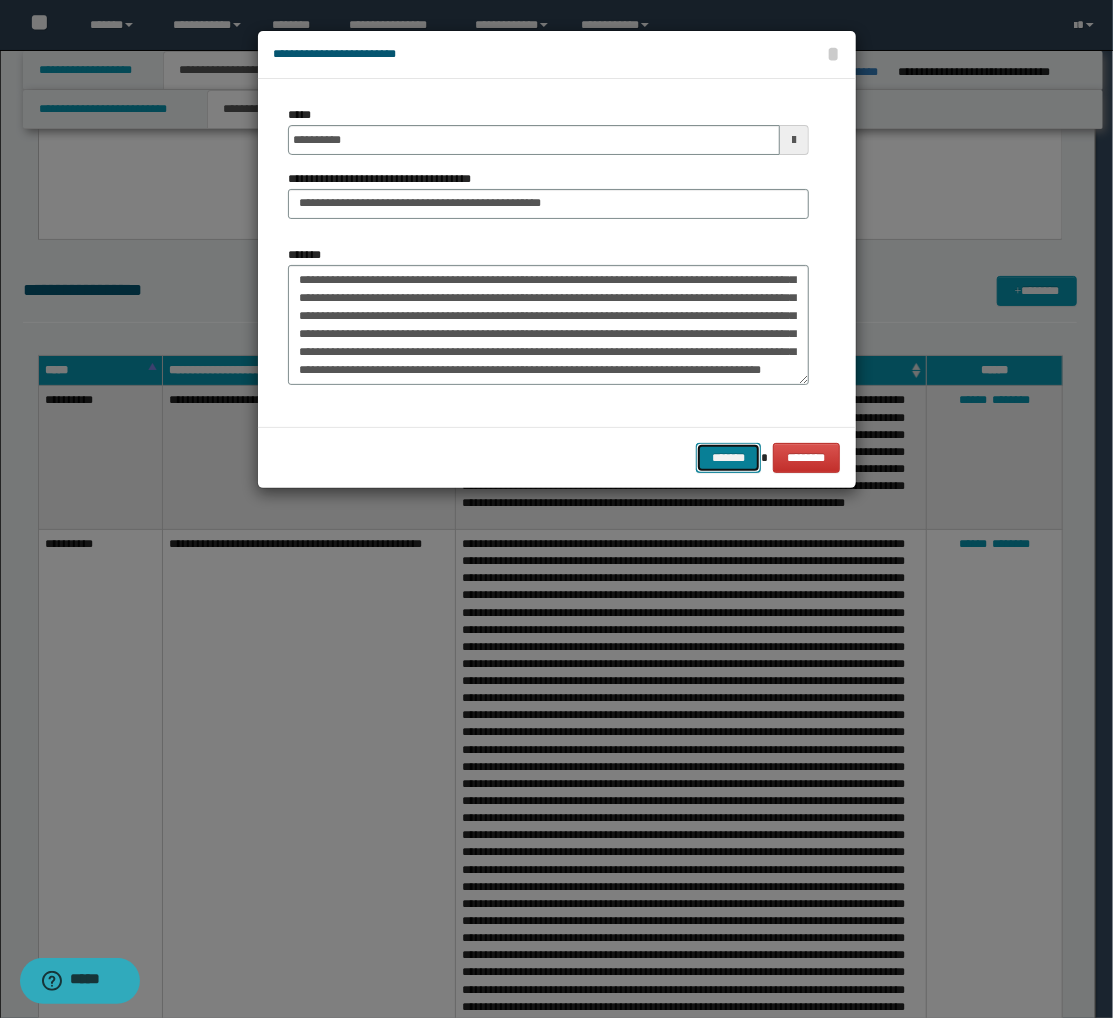 click on "*******" at bounding box center [728, 458] 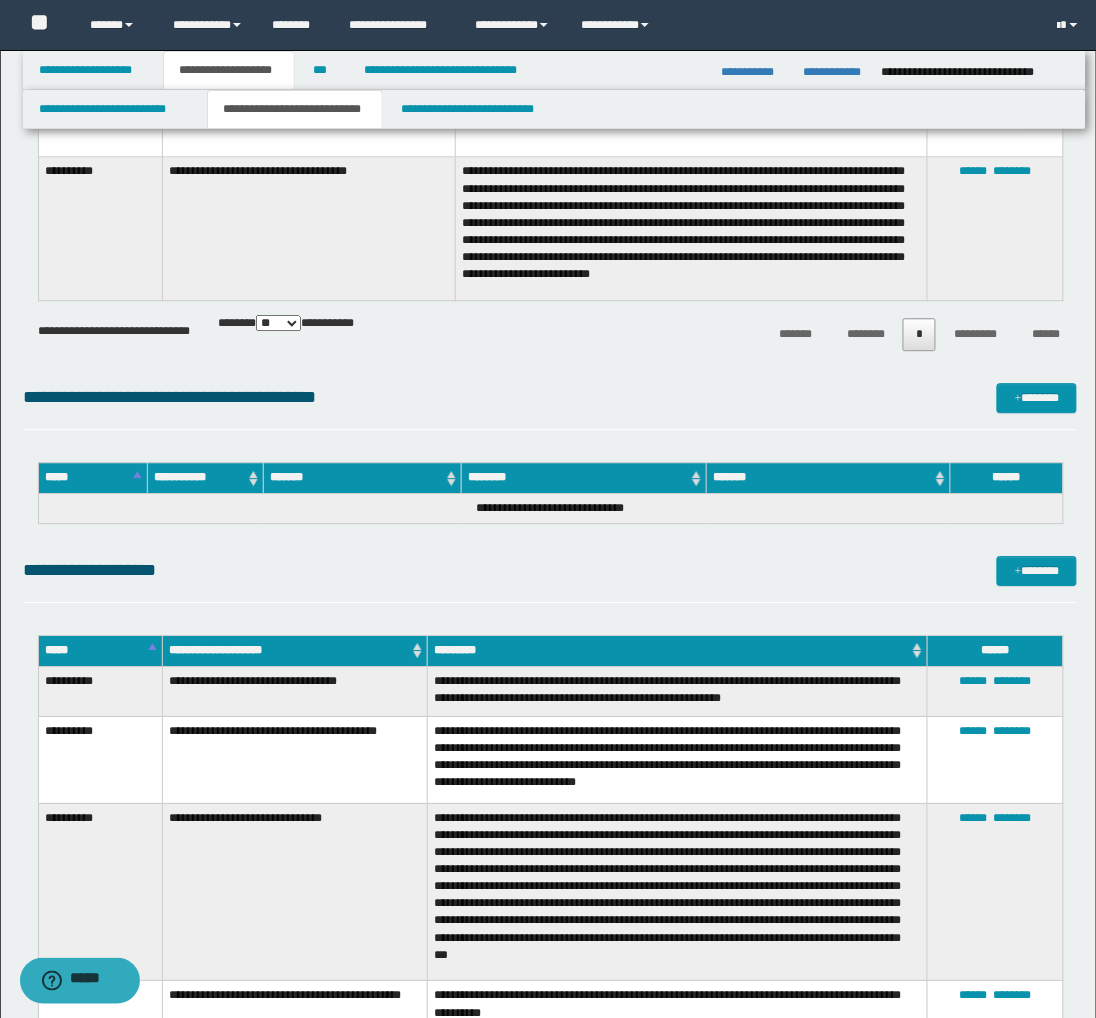 scroll, scrollTop: 7266, scrollLeft: 0, axis: vertical 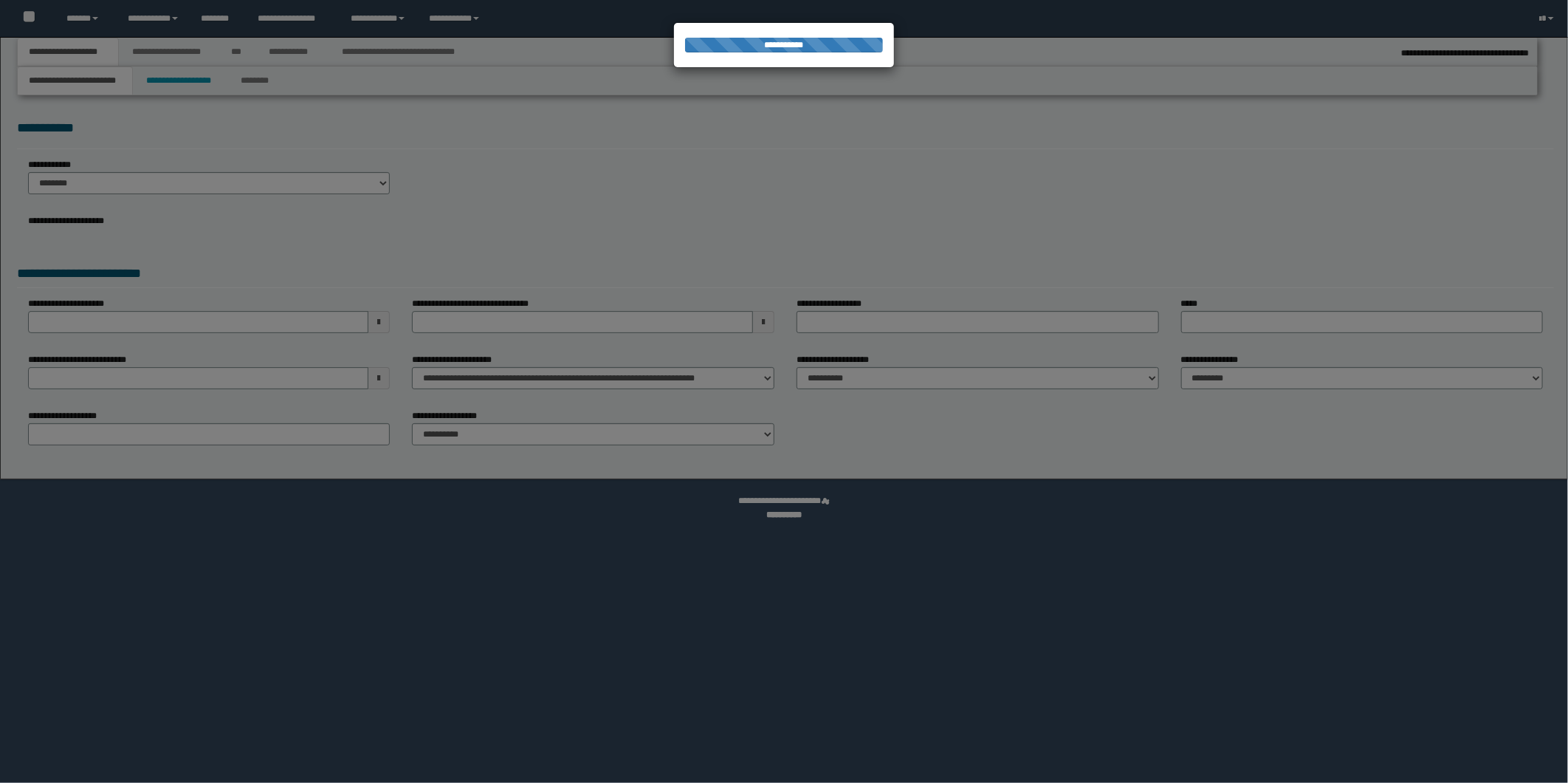 select on "*" 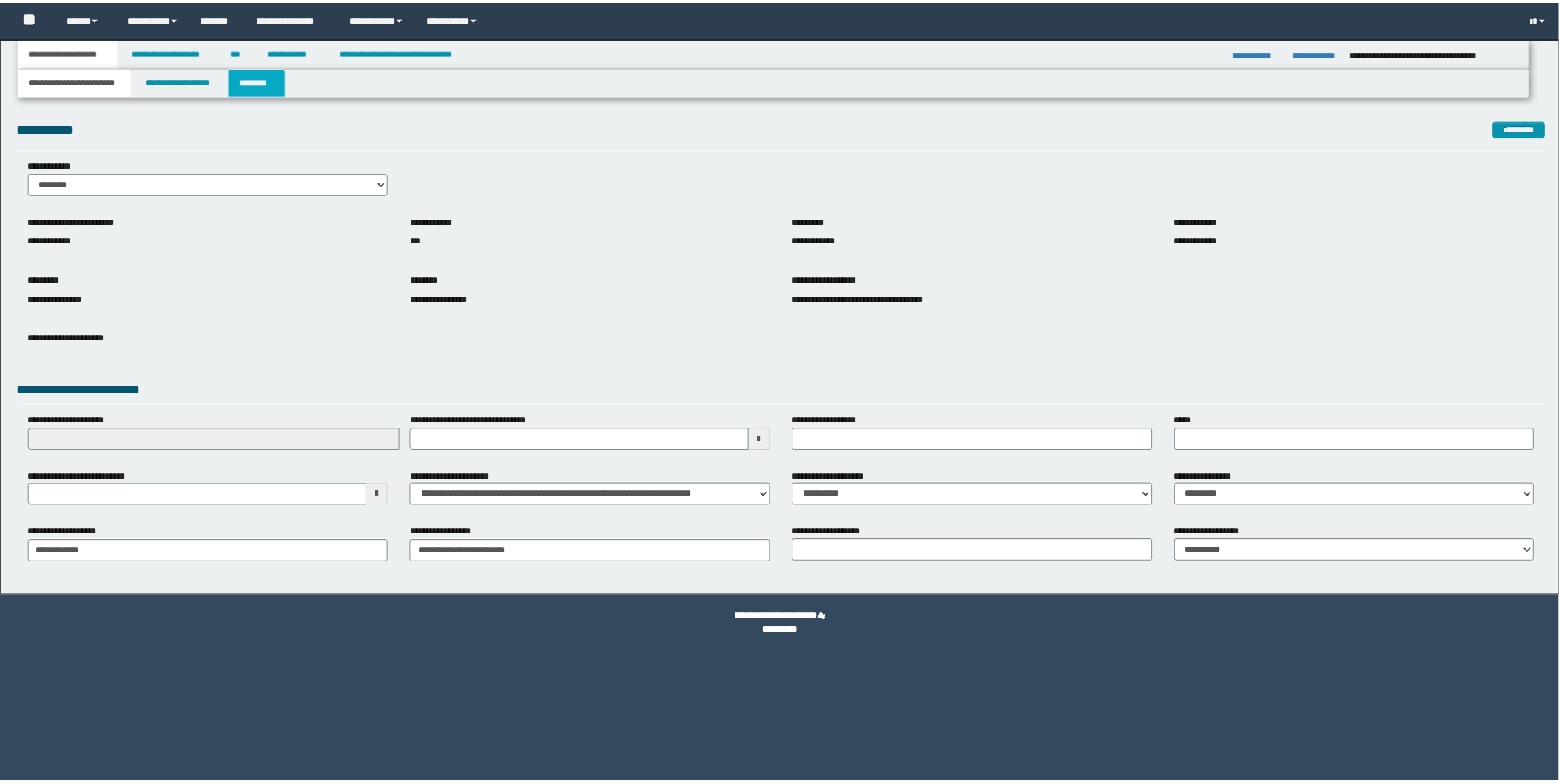 scroll, scrollTop: 0, scrollLeft: 0, axis: both 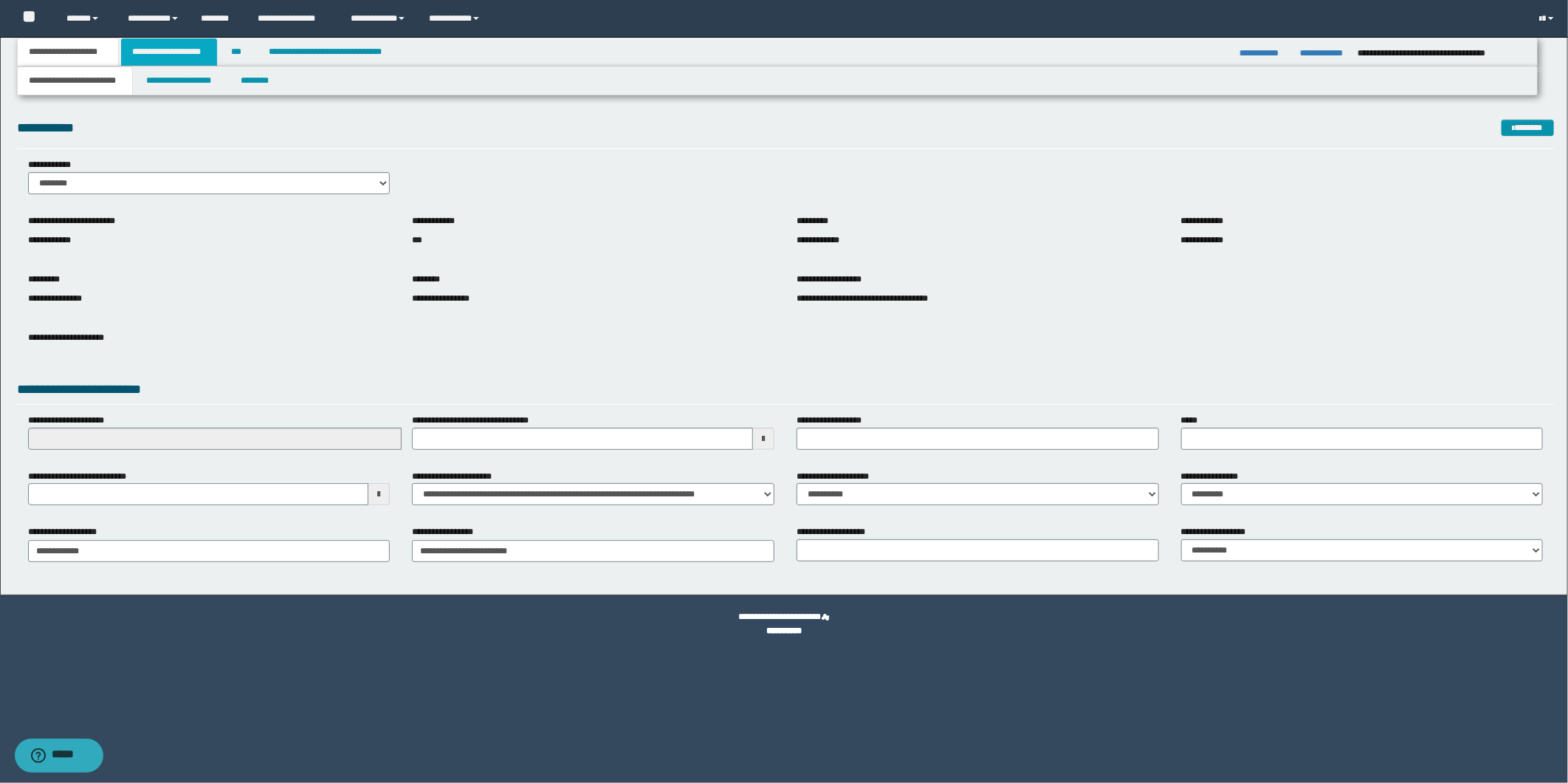 click on "**********" at bounding box center [169, 52] 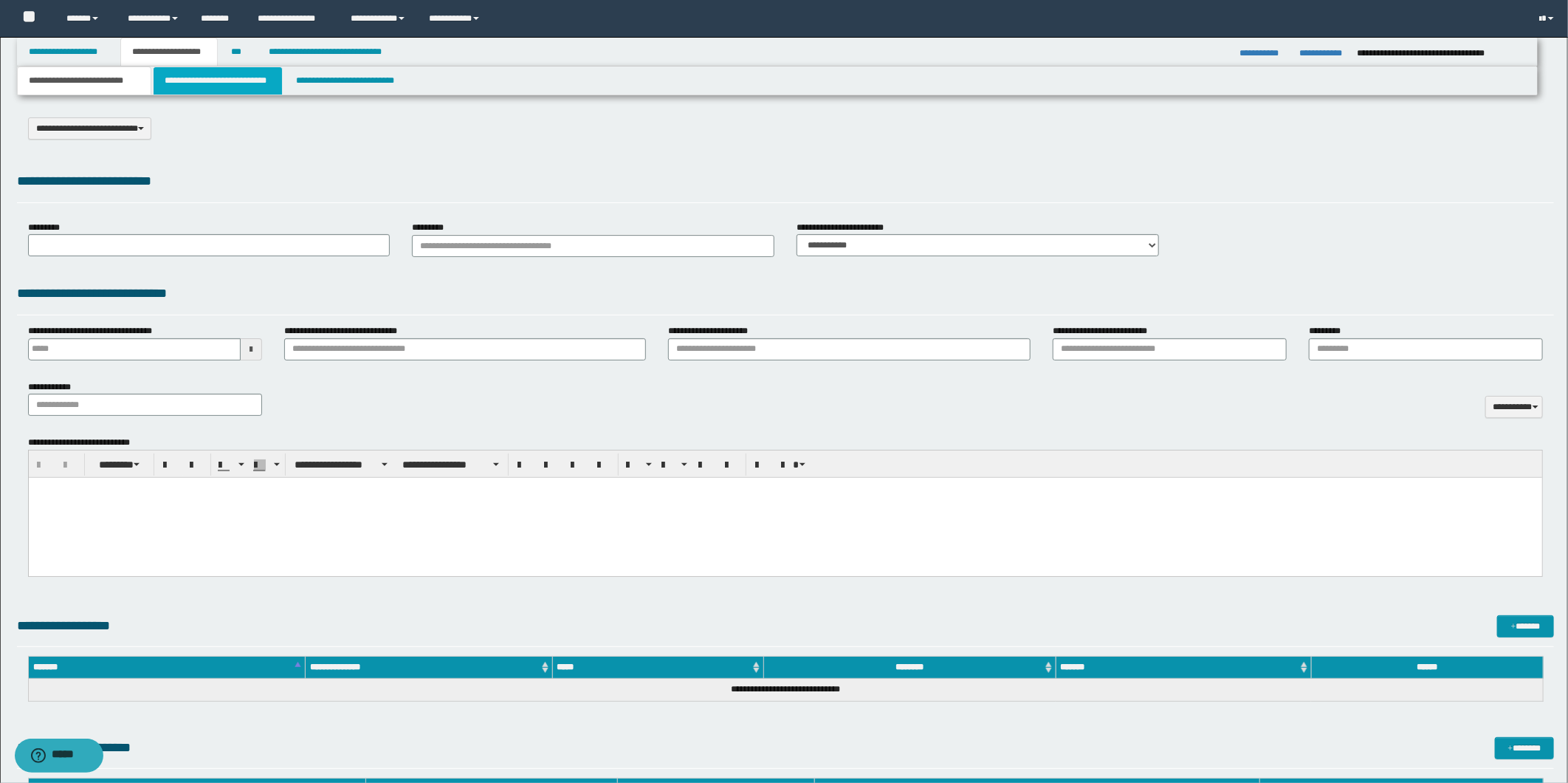 select on "*" 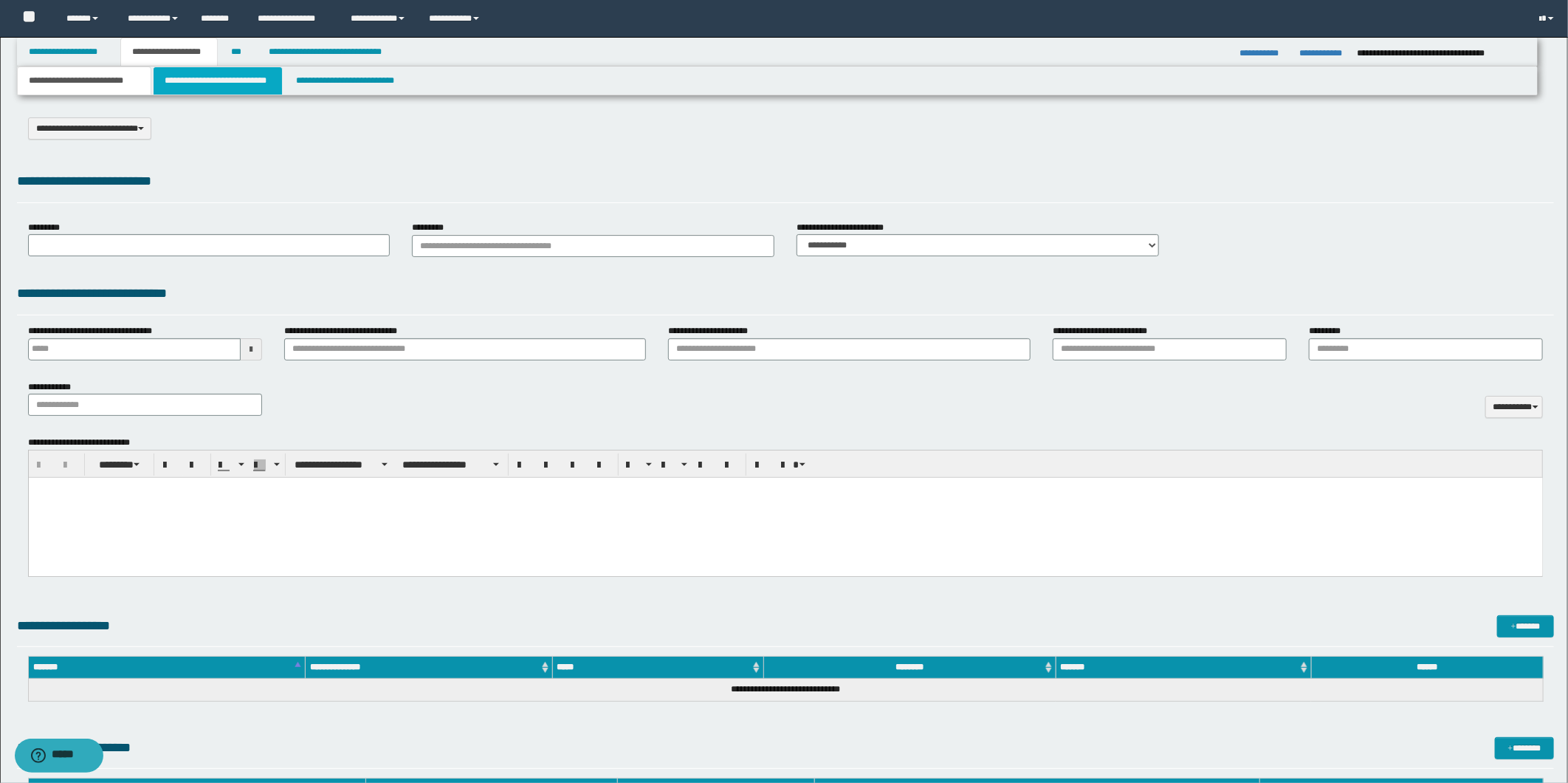 scroll, scrollTop: 0, scrollLeft: 0, axis: both 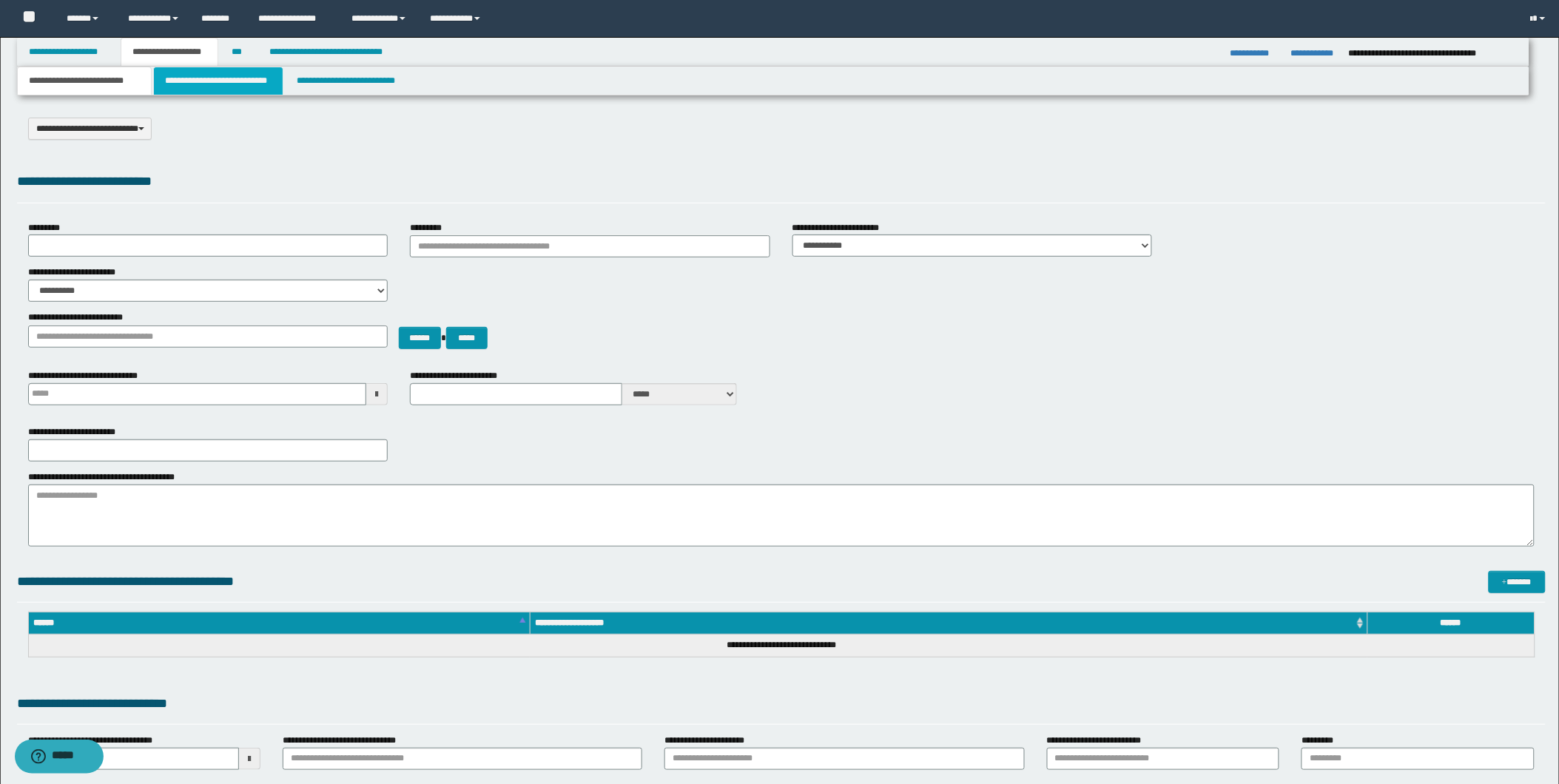 click on "**********" at bounding box center [218, 81] 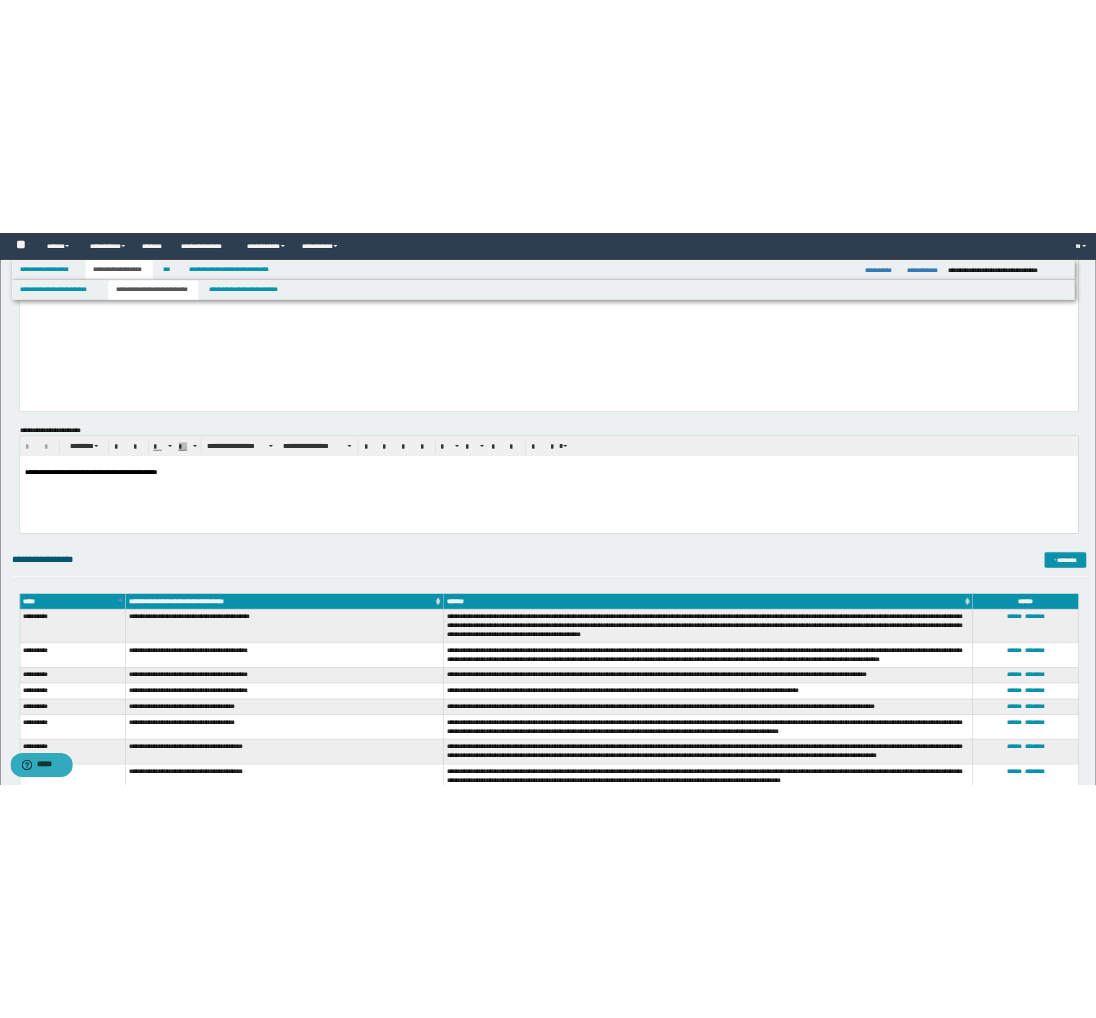 scroll, scrollTop: 1777, scrollLeft: 0, axis: vertical 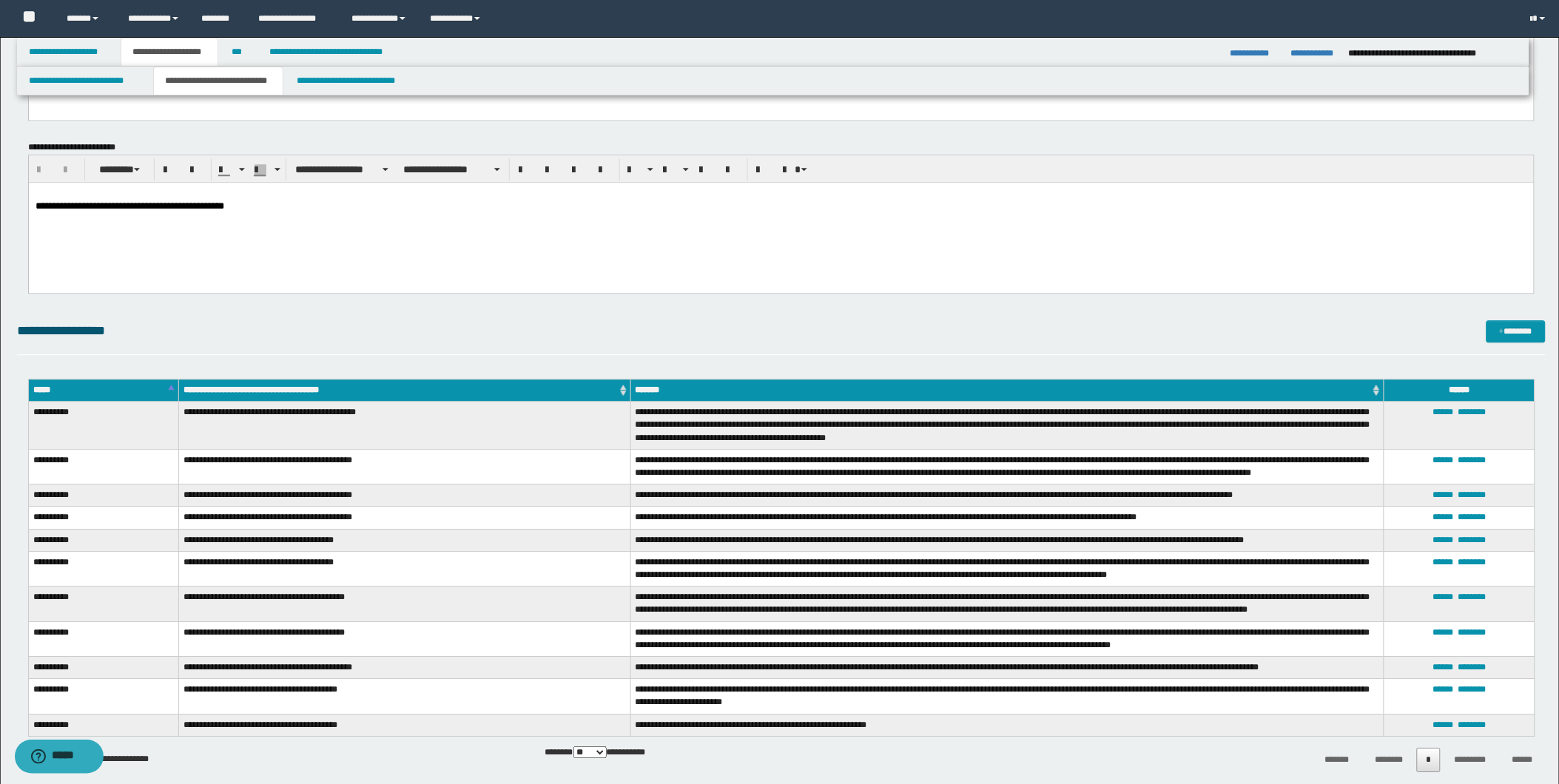 click on "**********" at bounding box center (781, 206) 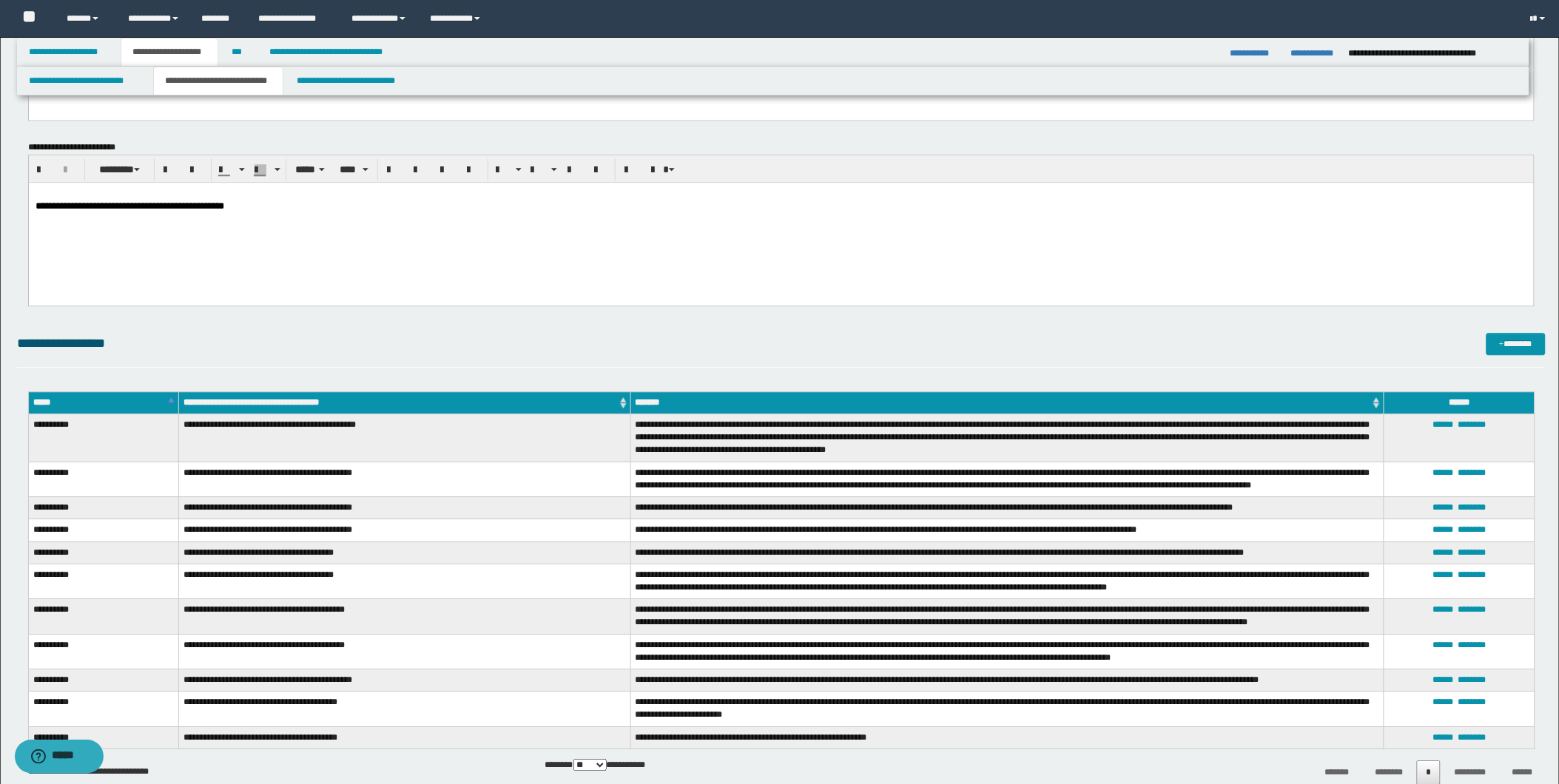 paste 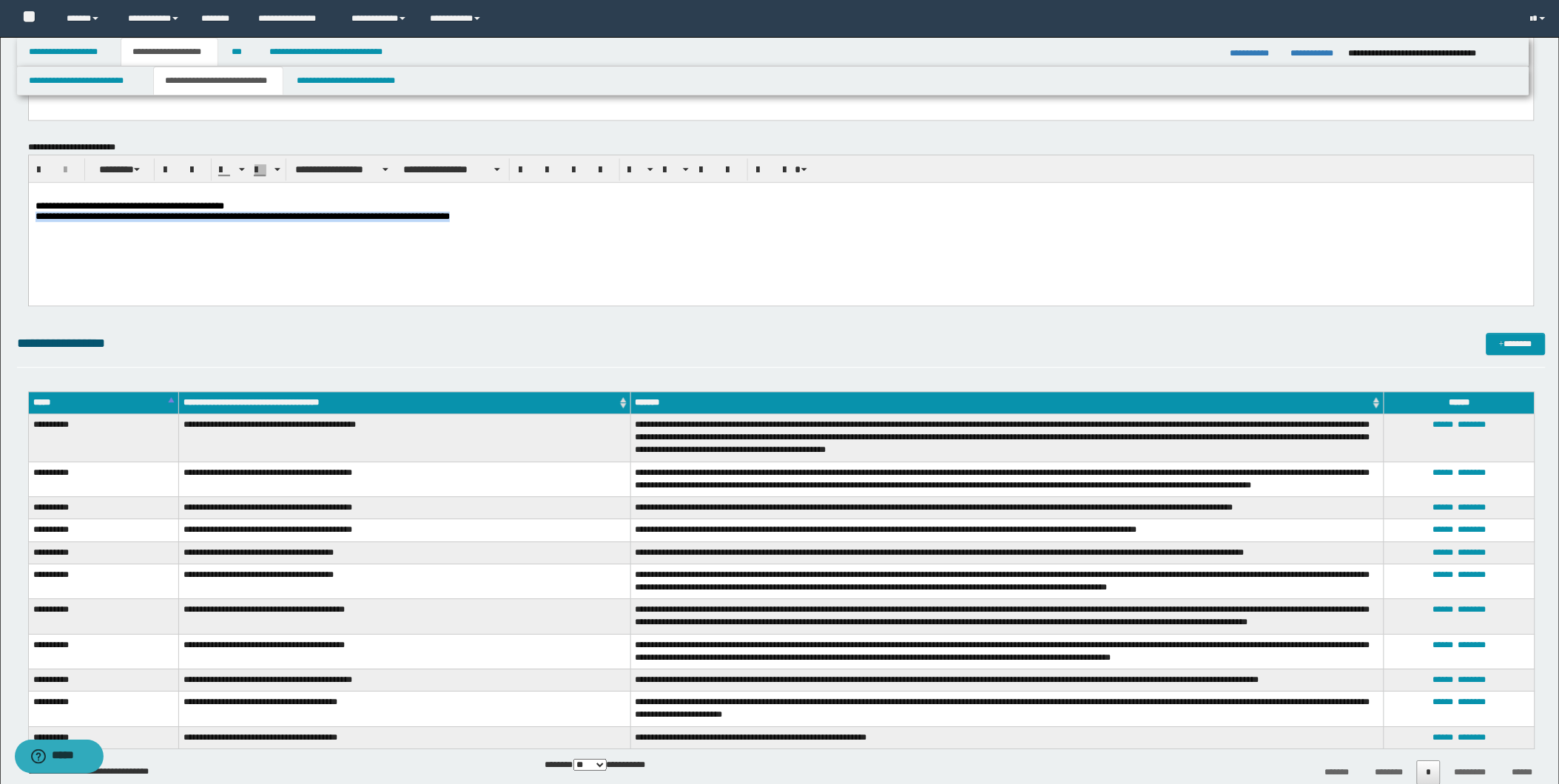 drag, startPoint x: 36, startPoint y: 219, endPoint x: 539, endPoint y: 215, distance: 503.0159 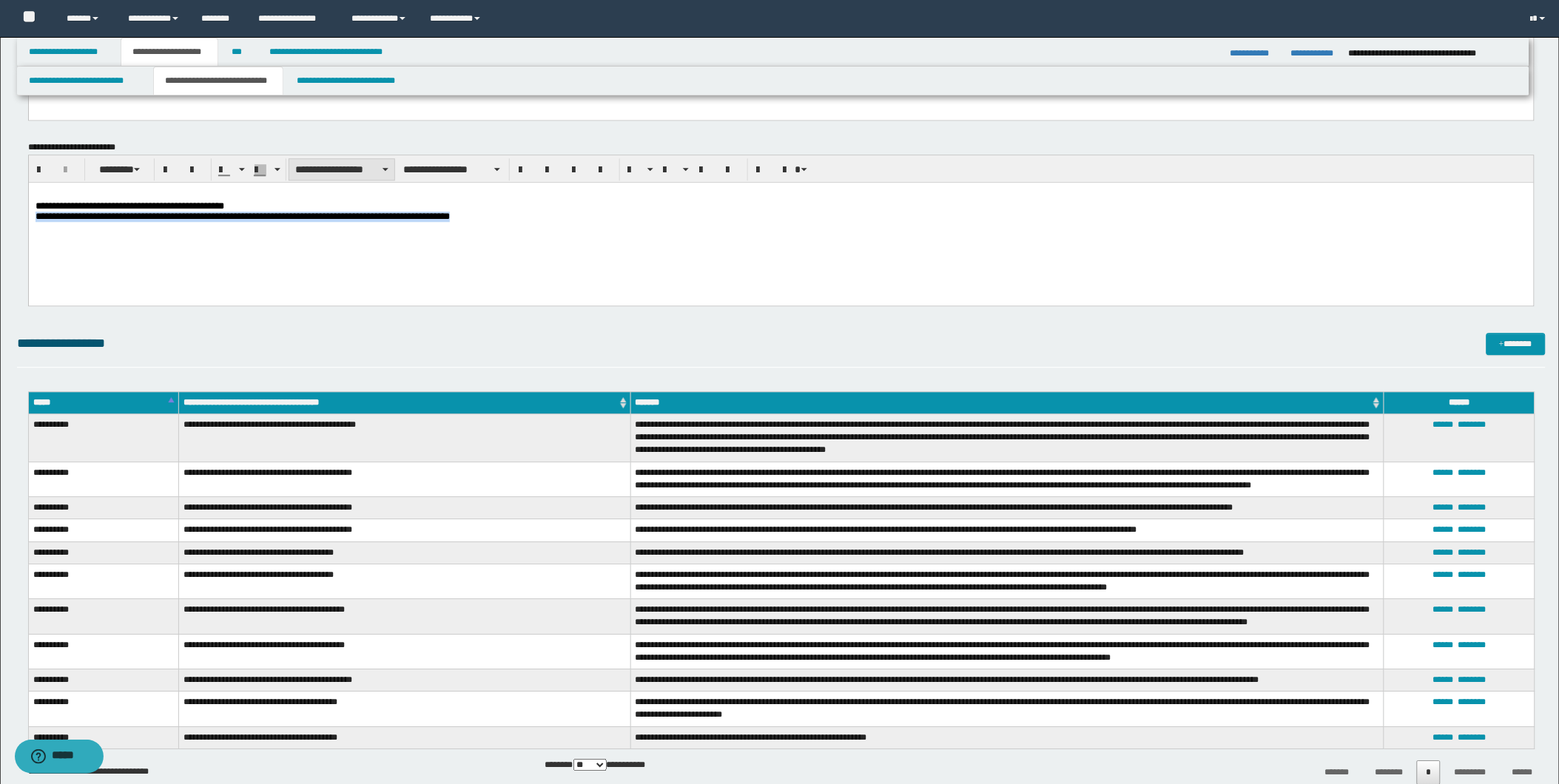 click on "**********" at bounding box center (342, 169) 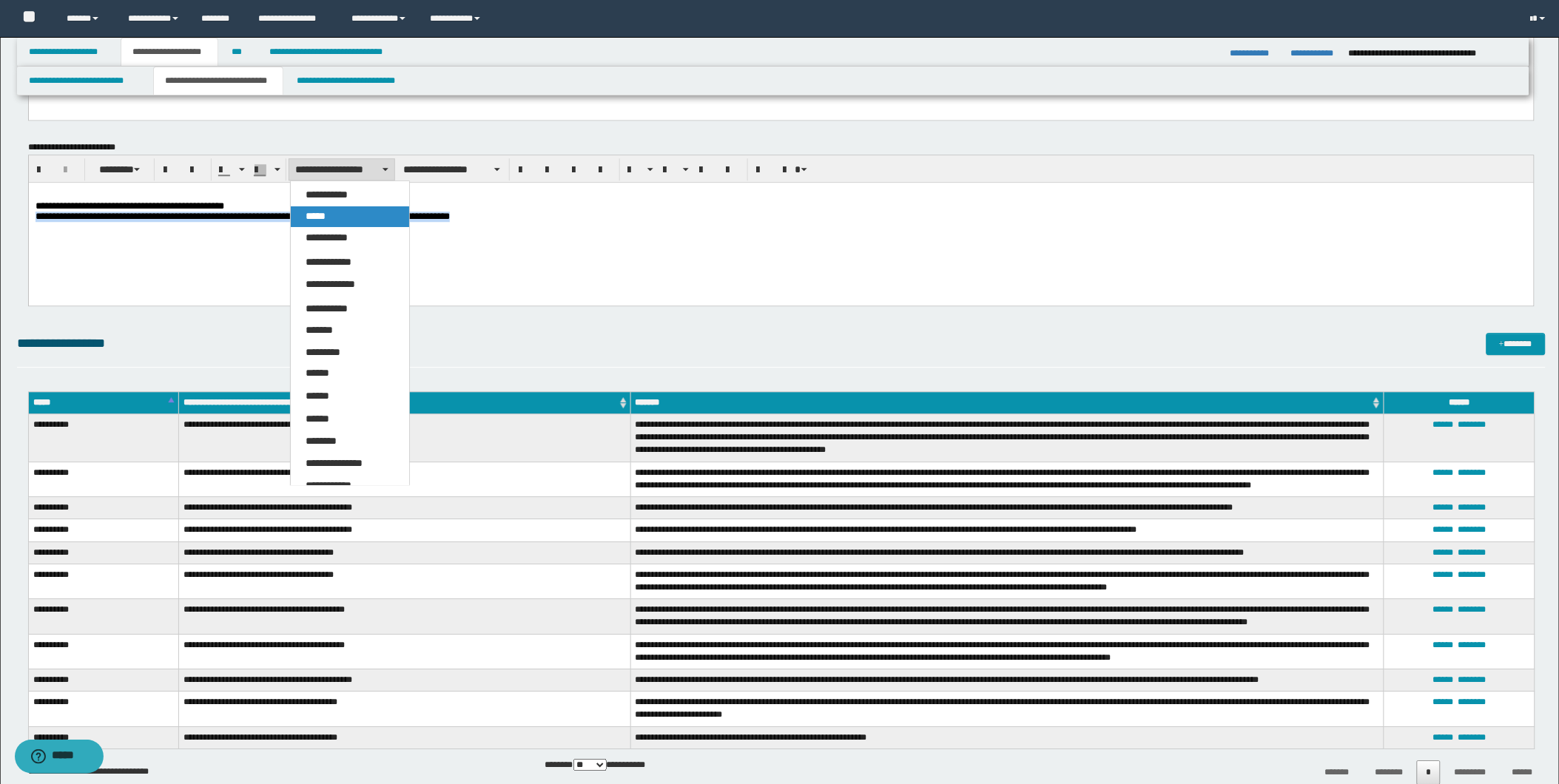 click on "*****" at bounding box center [350, 217] 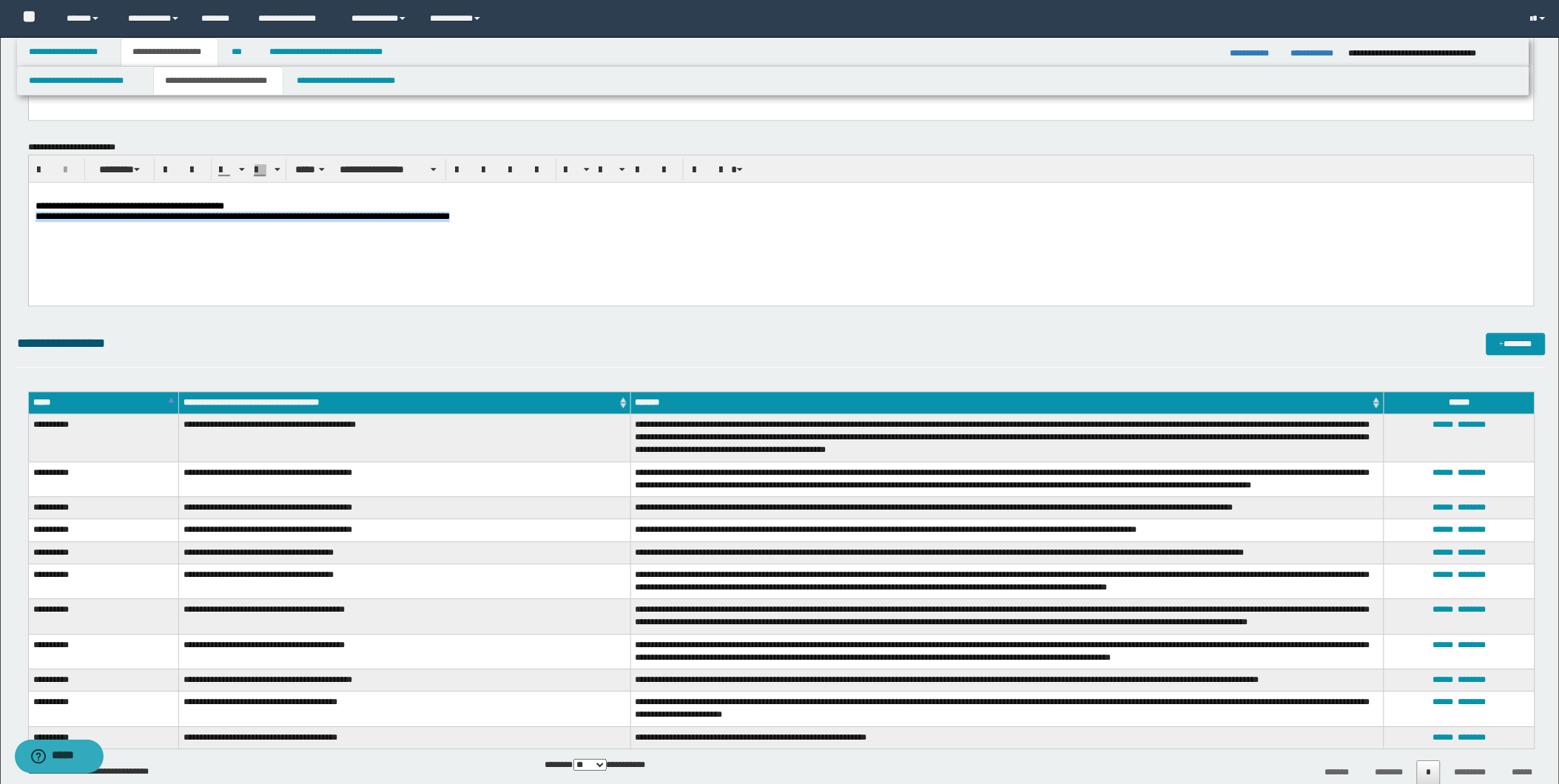 click on "**********" at bounding box center [781, 224] 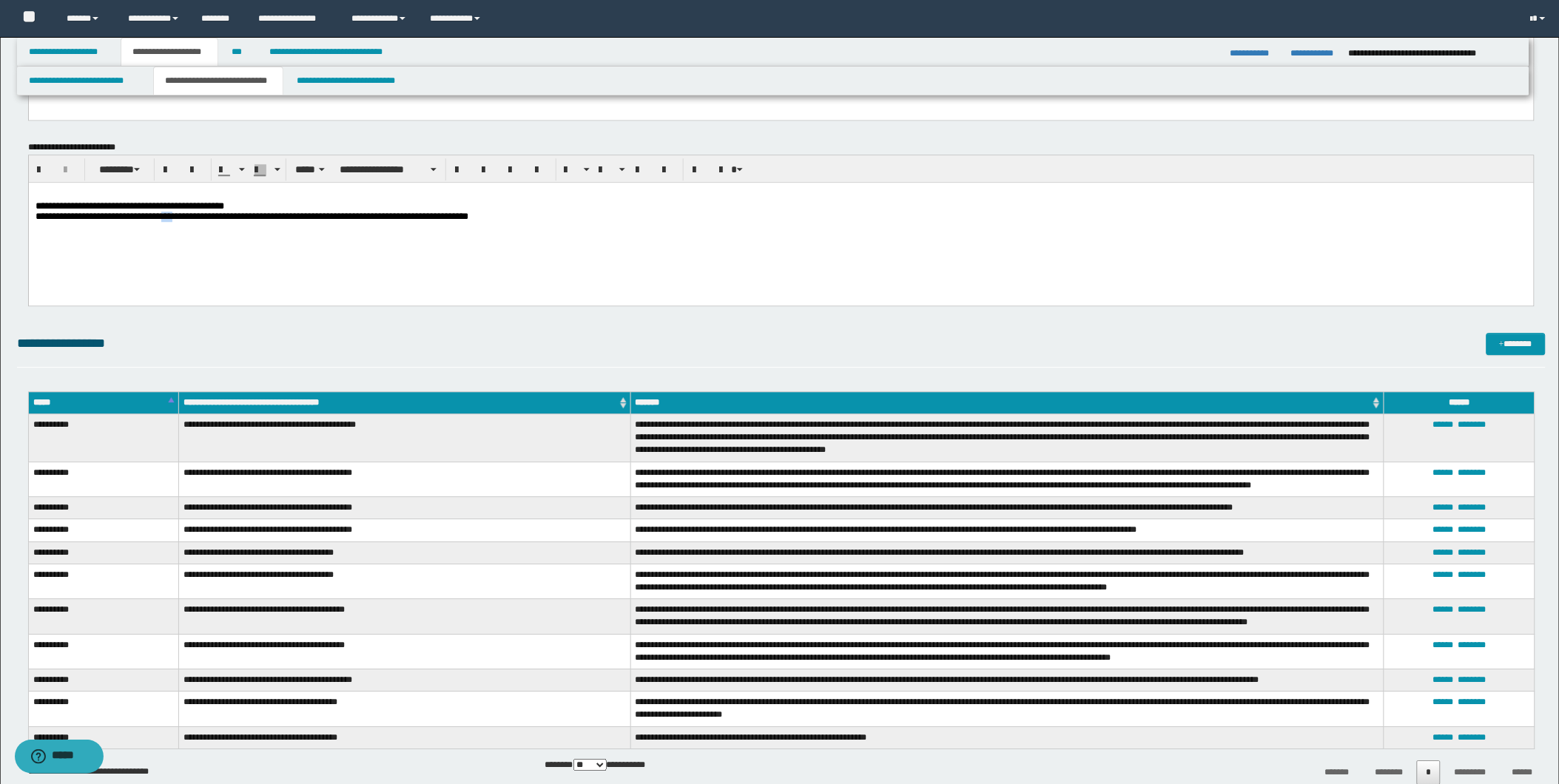 drag, startPoint x: 206, startPoint y: 218, endPoint x: 223, endPoint y: 220, distance: 17.117243 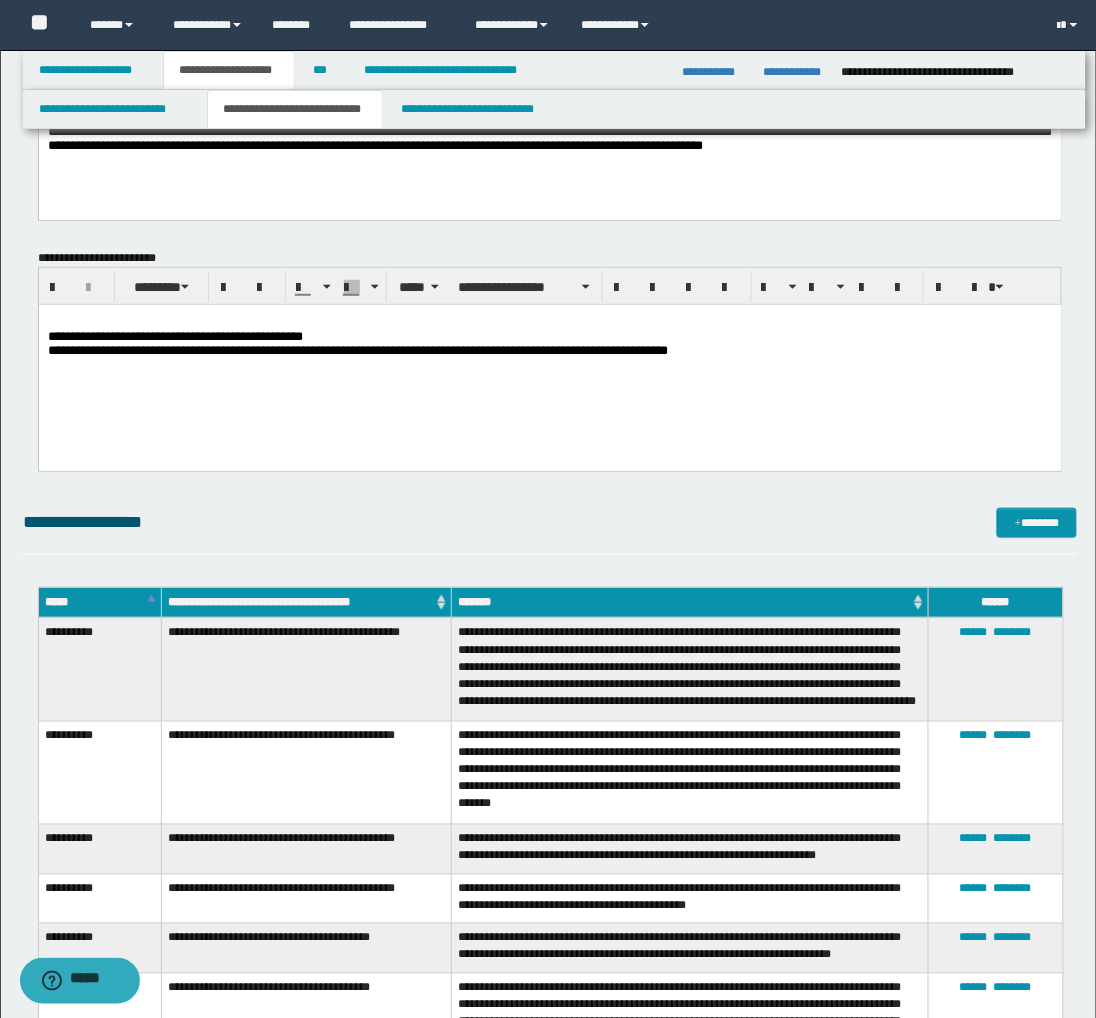 scroll, scrollTop: 1555, scrollLeft: 0, axis: vertical 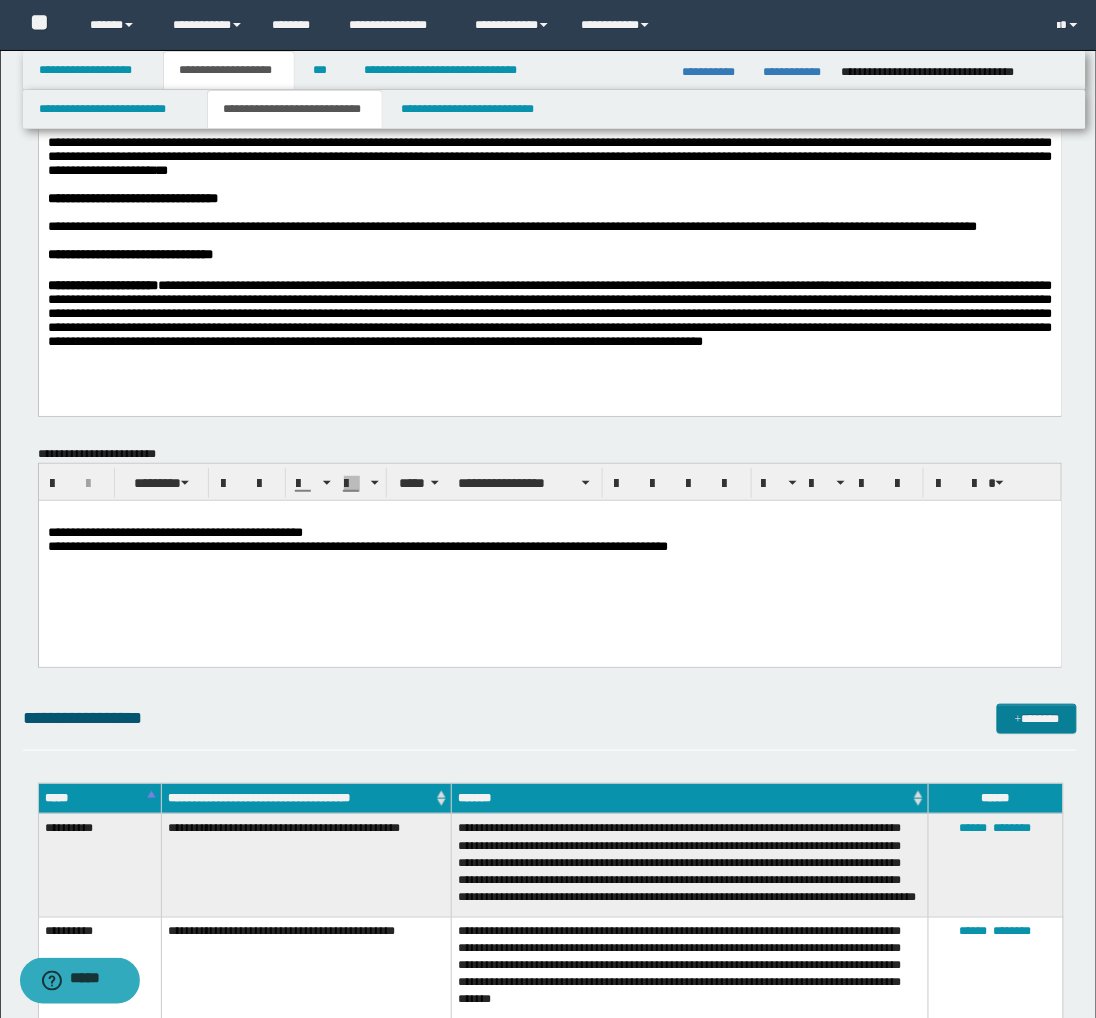 drag, startPoint x: 1025, startPoint y: 717, endPoint x: 986, endPoint y: 138, distance: 580.312 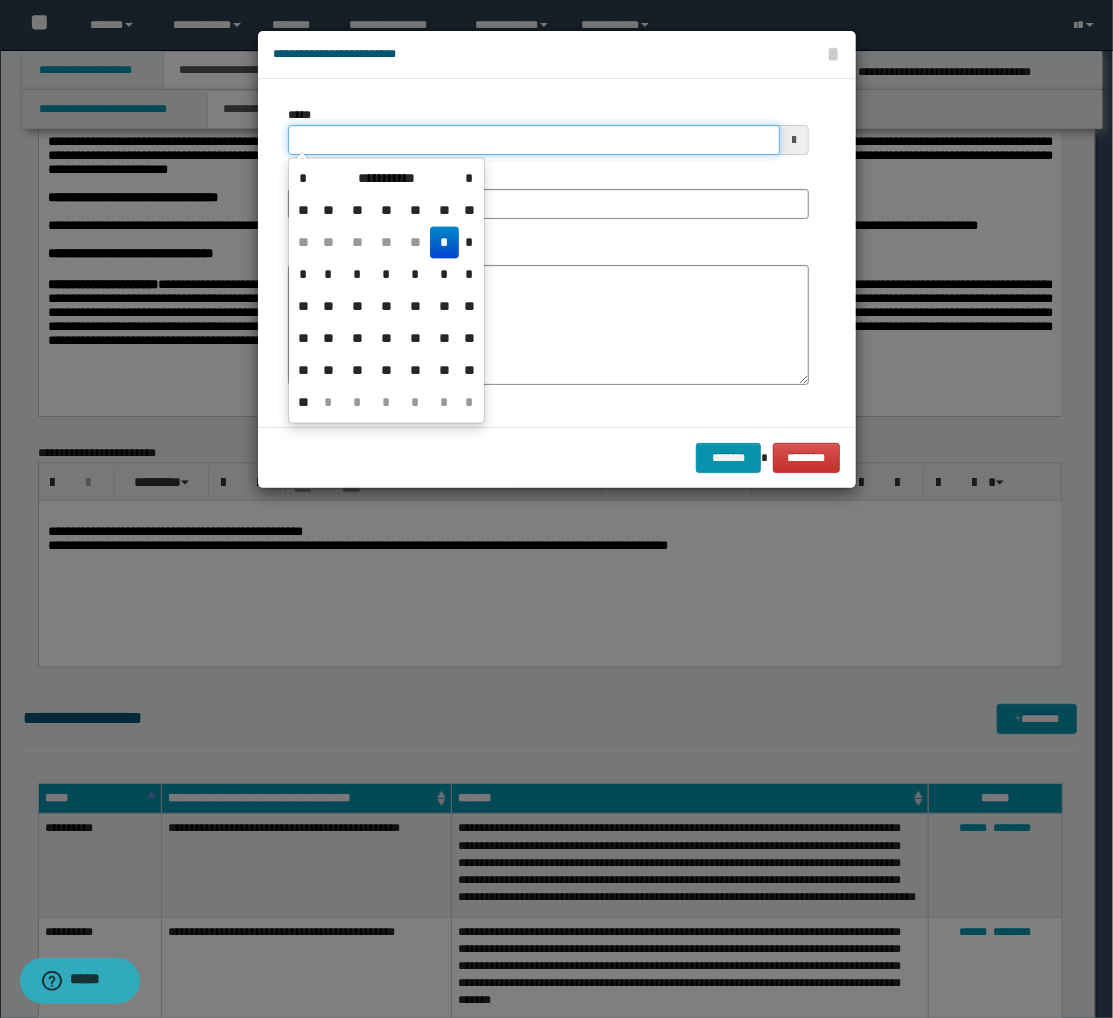click on "*****" at bounding box center (534, 140) 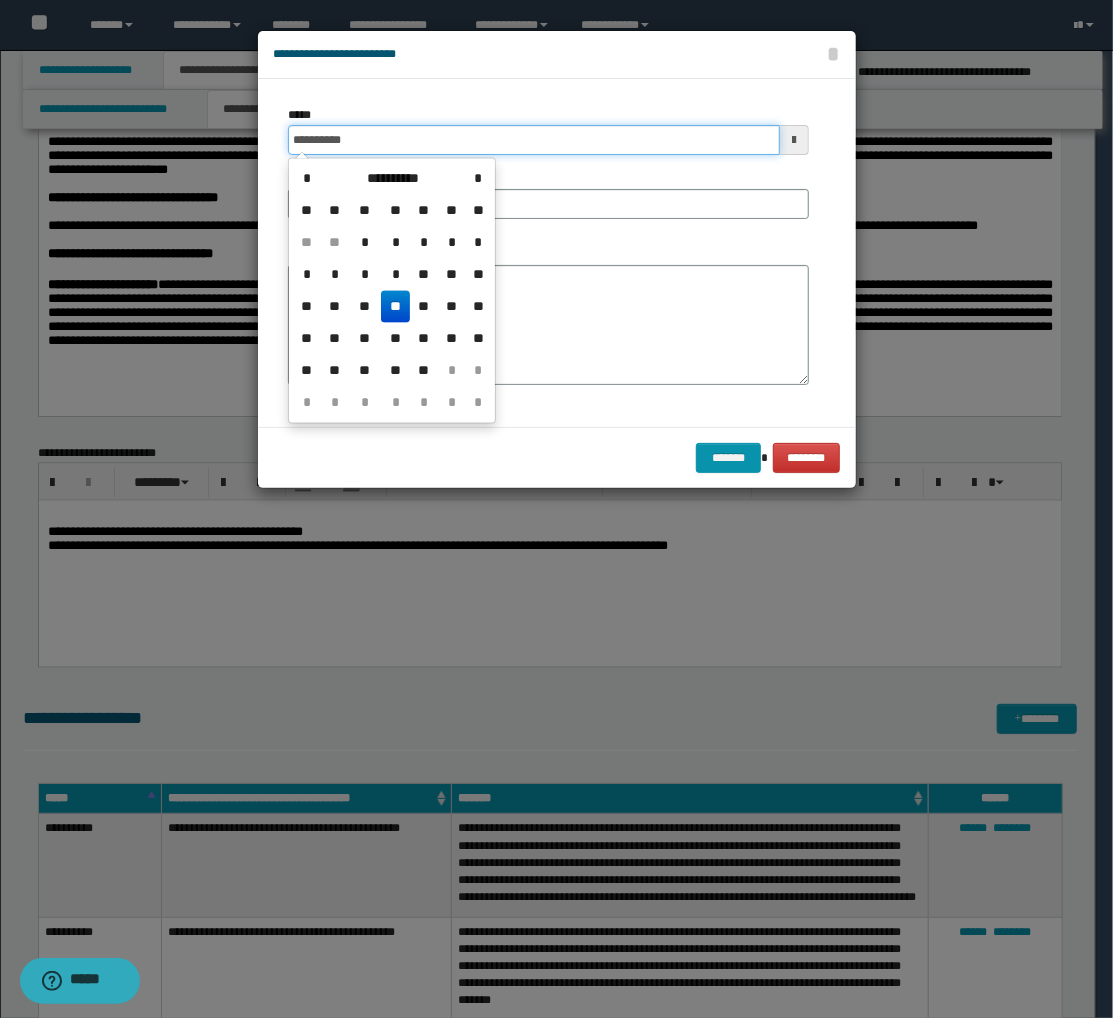type on "**********" 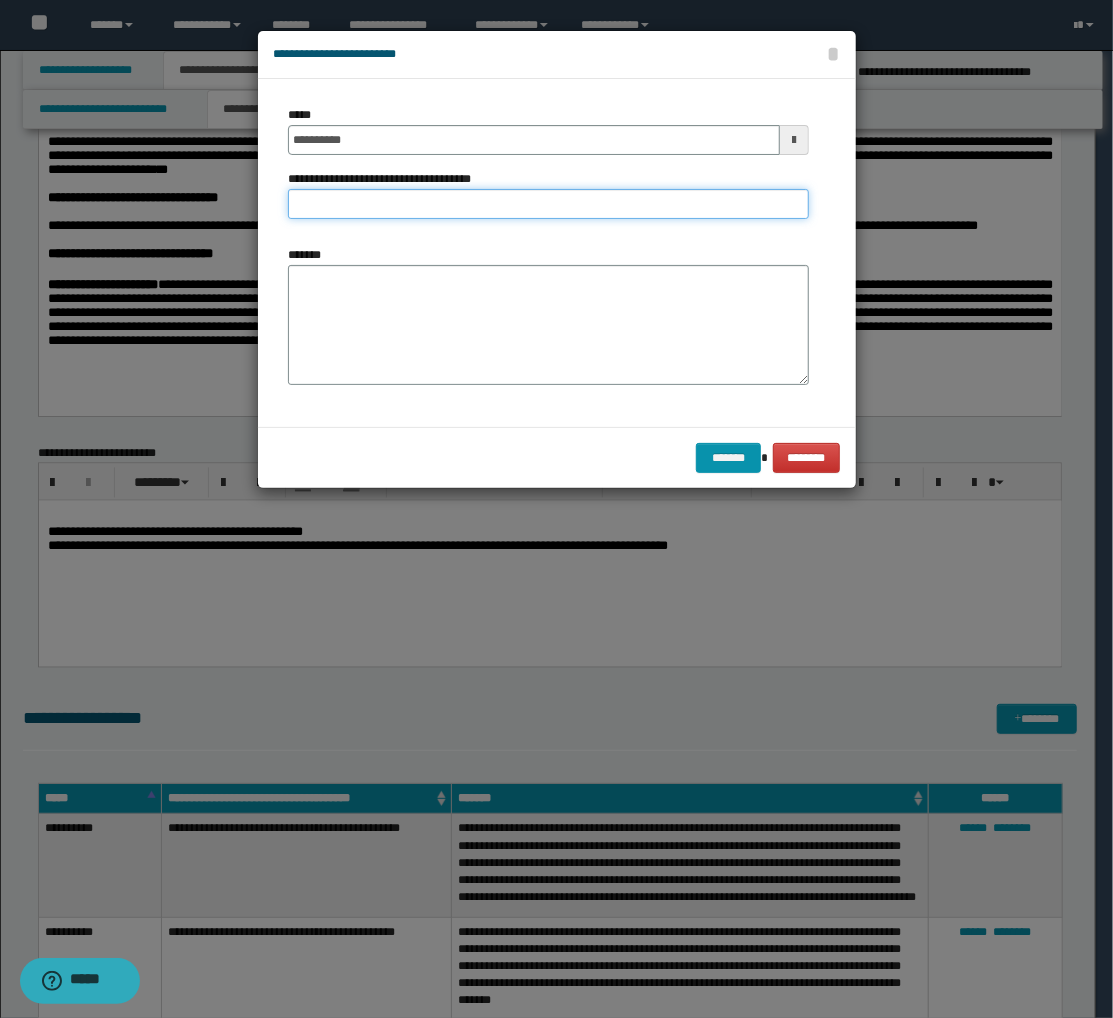 click on "**********" at bounding box center [548, 204] 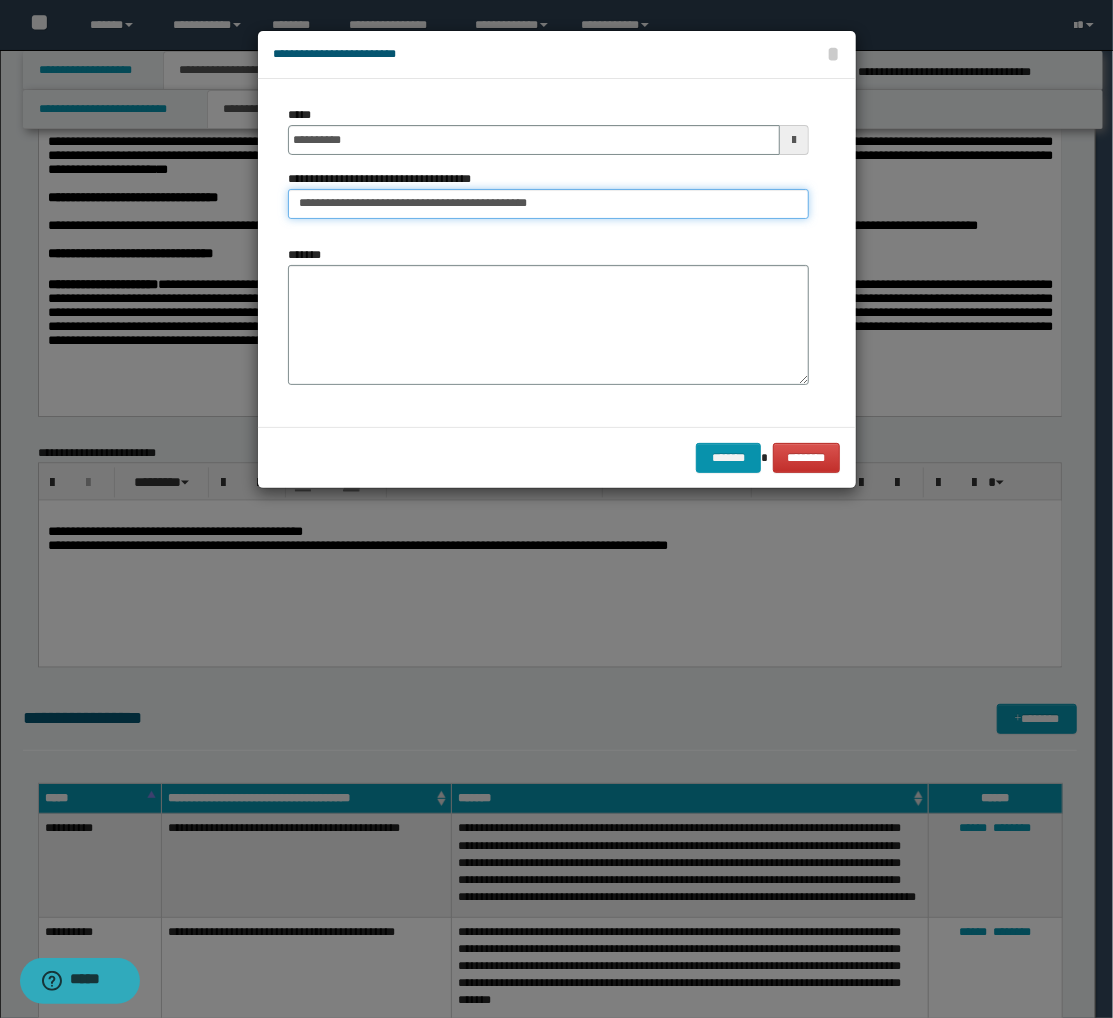 click on "**********" at bounding box center [548, 204] 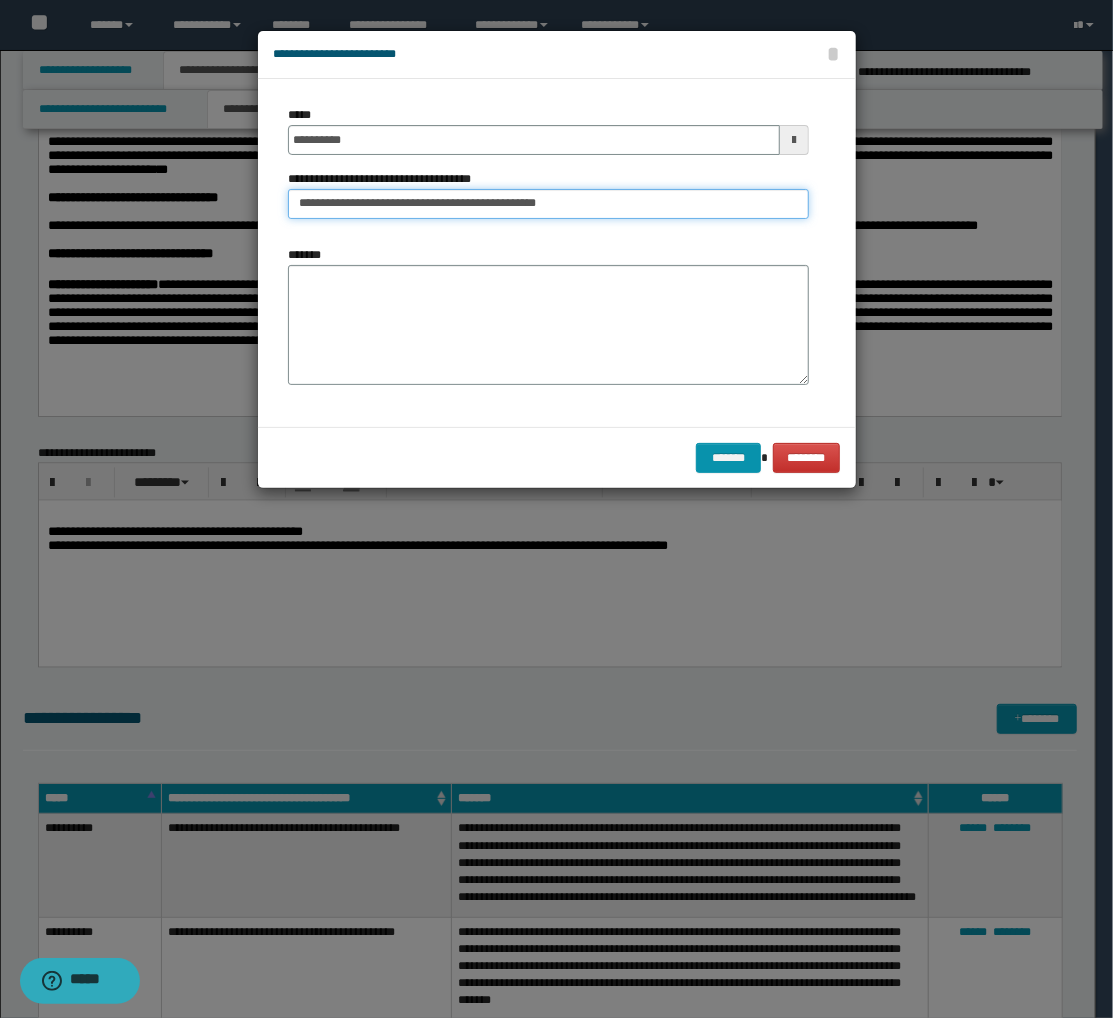 type on "**********" 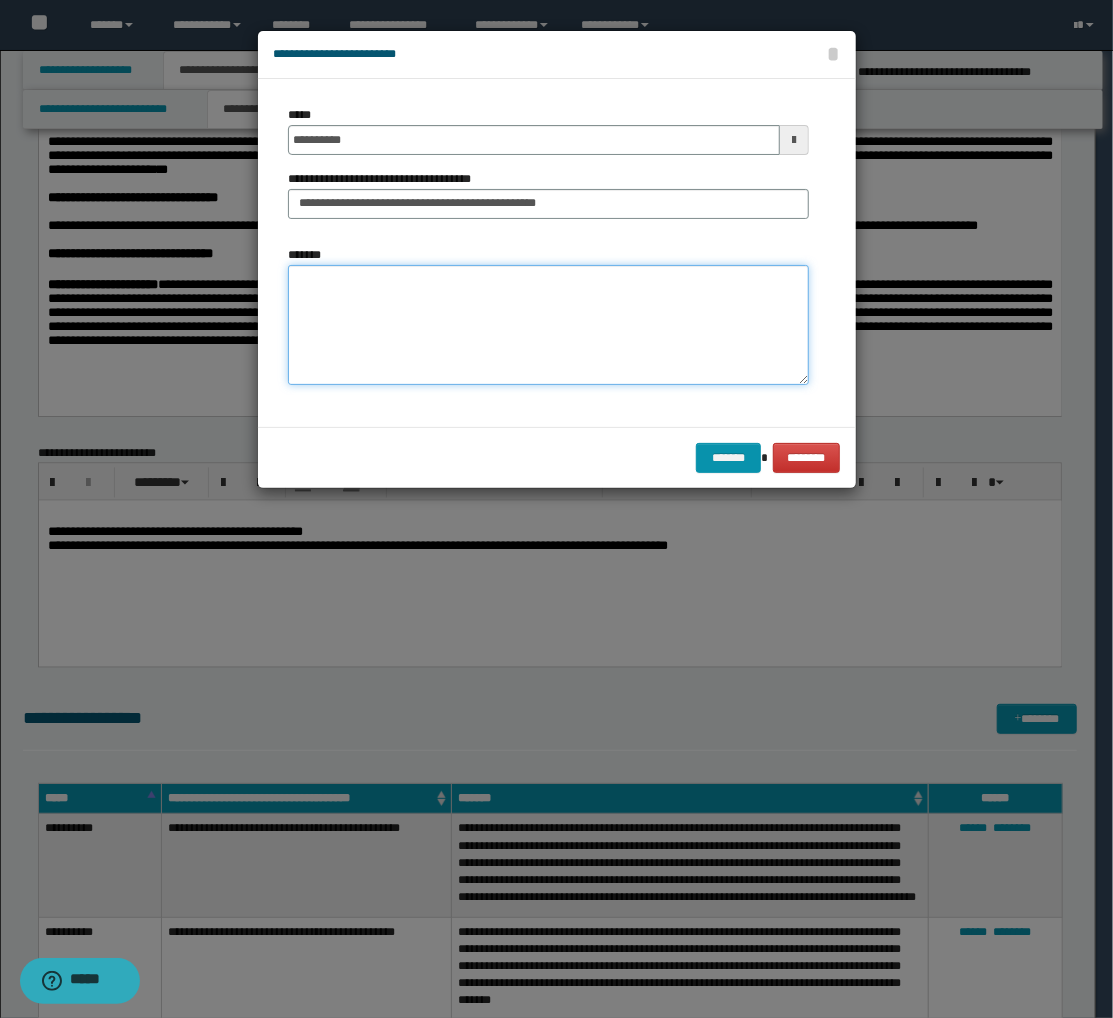 click on "*******" at bounding box center (548, 325) 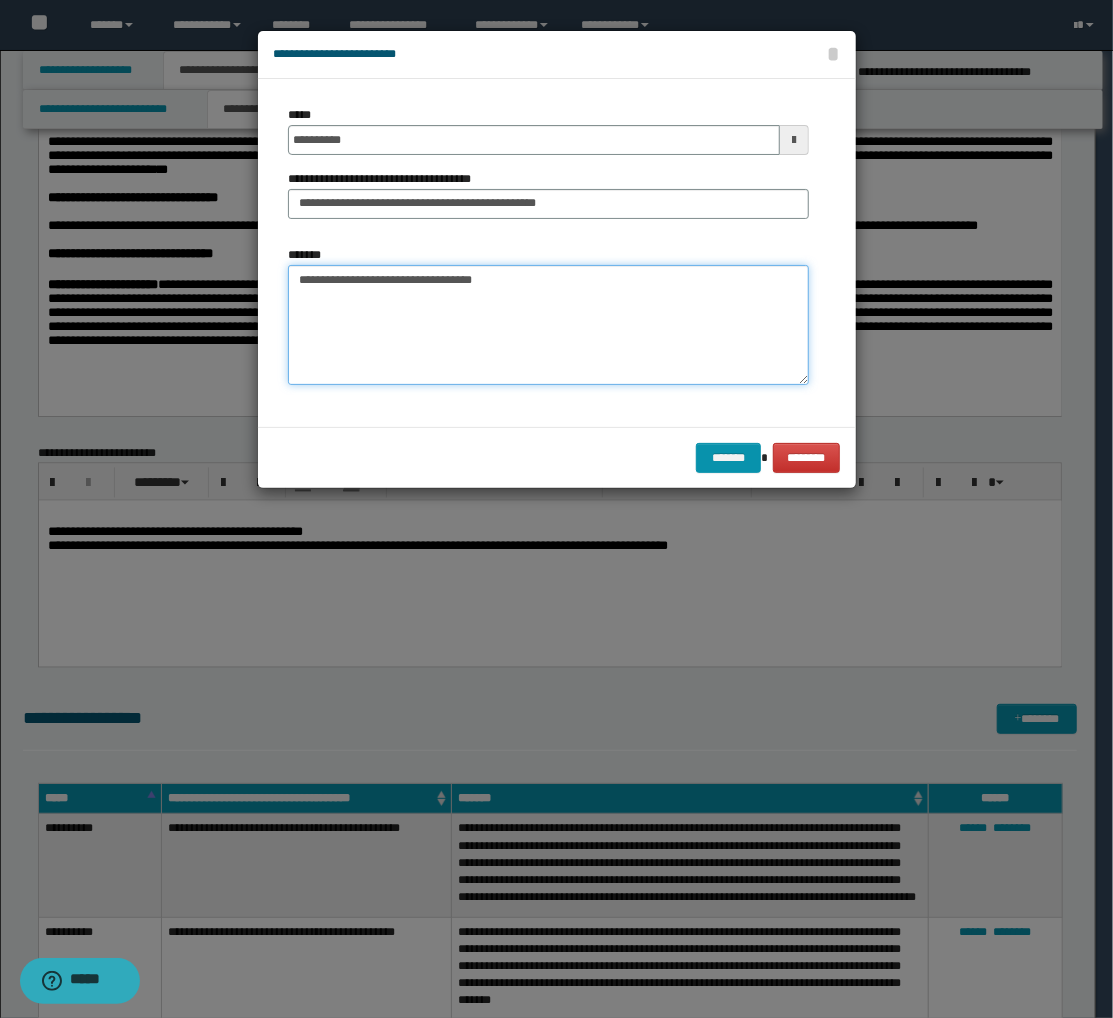 paste on "**********" 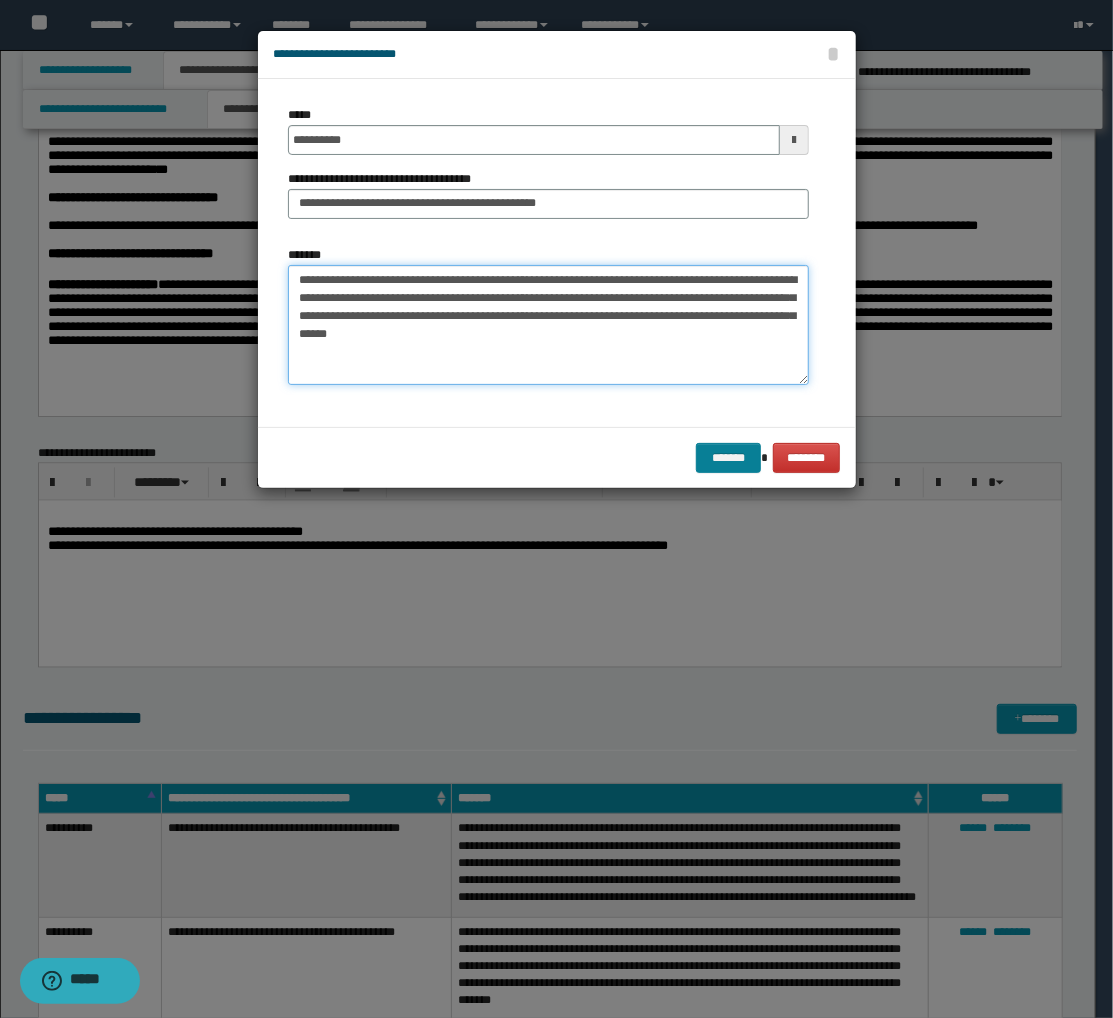 type on "**********" 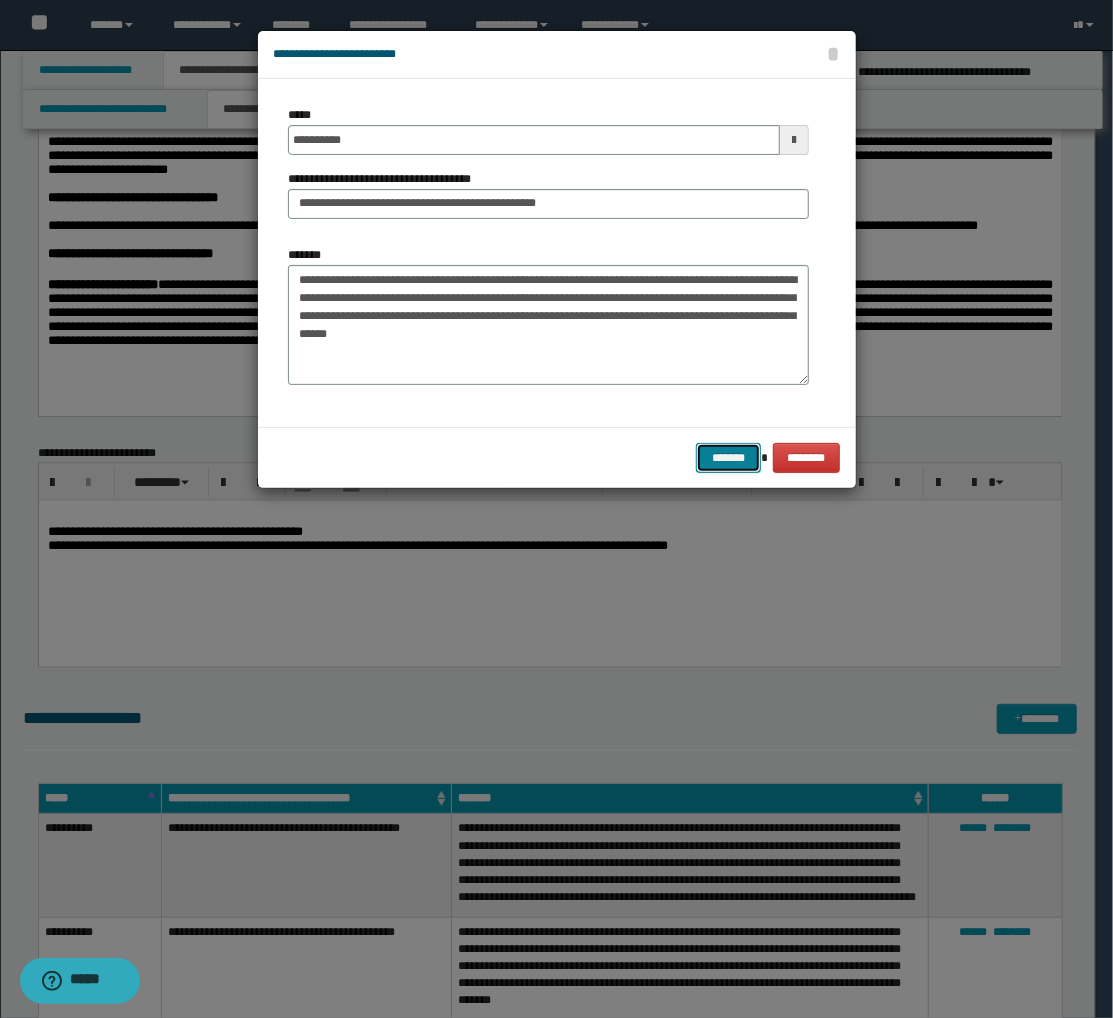click on "*******" at bounding box center [728, 458] 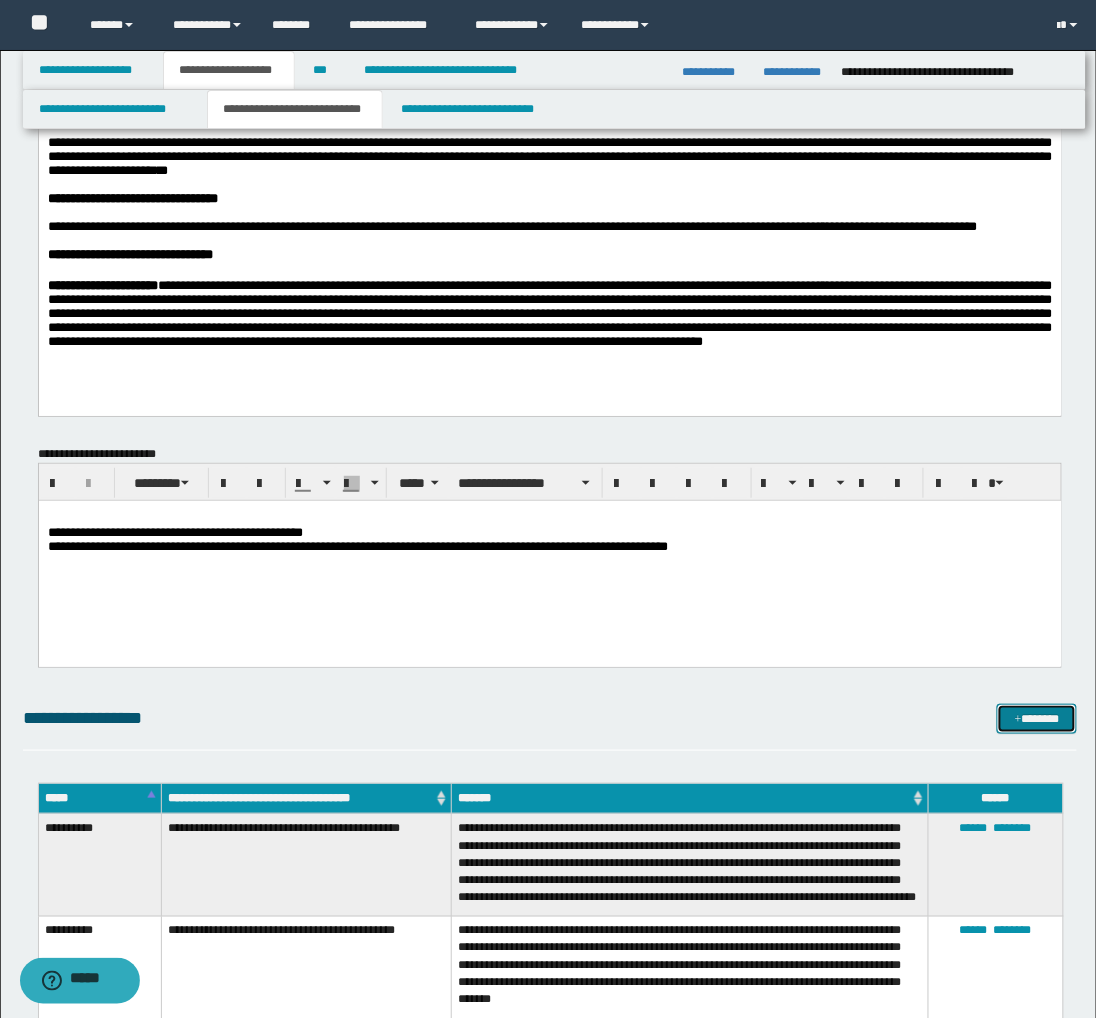 click on "*******" at bounding box center (1037, 719) 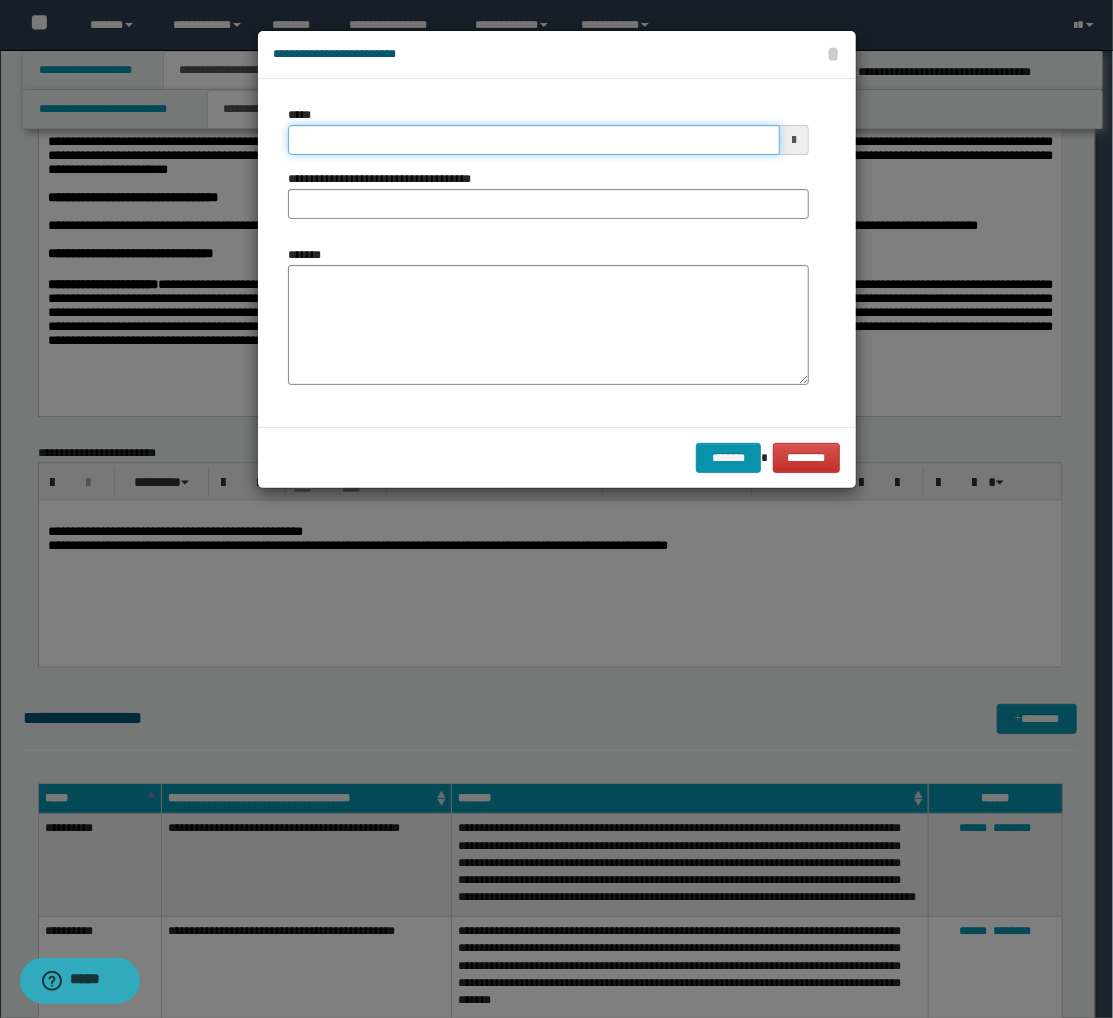 click on "*****" at bounding box center (534, 140) 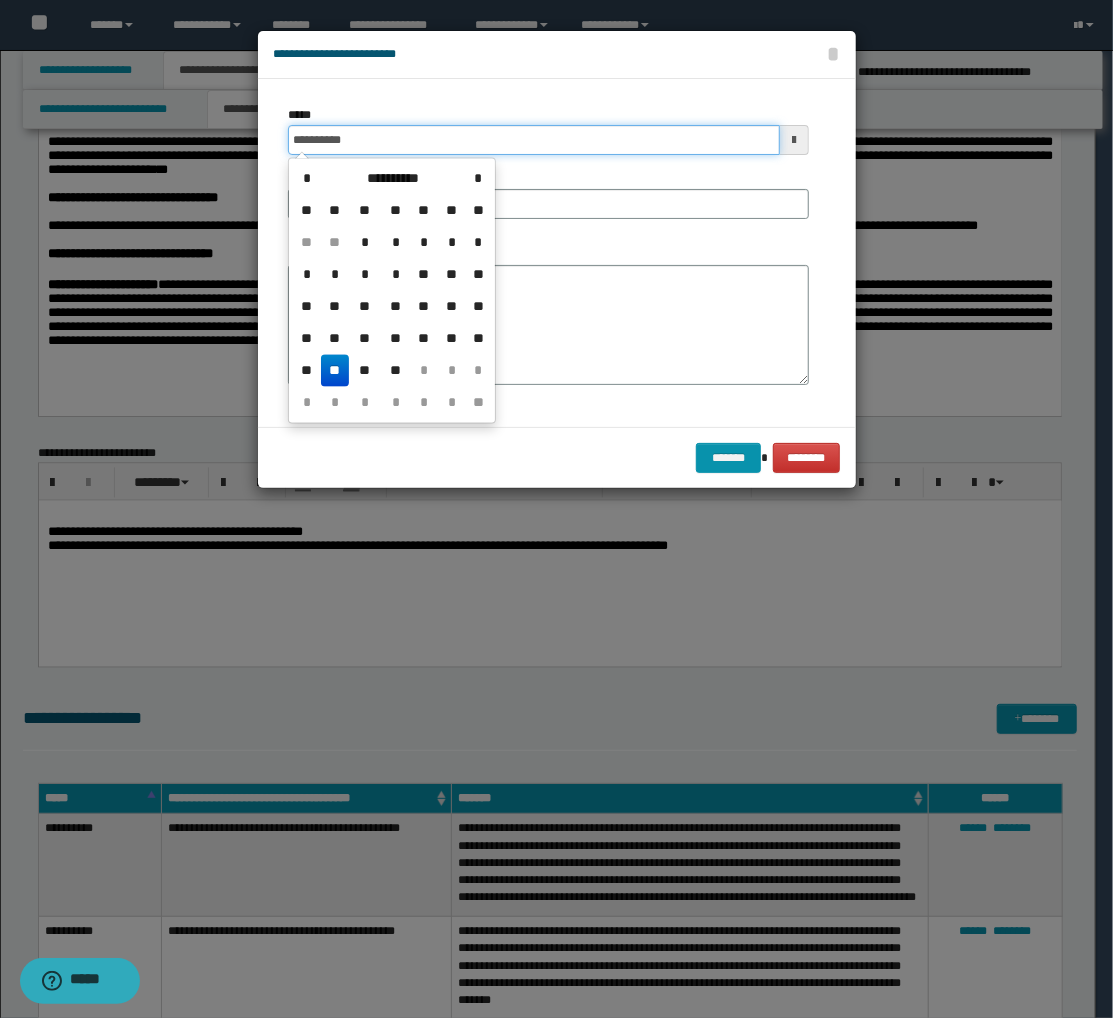 type on "**********" 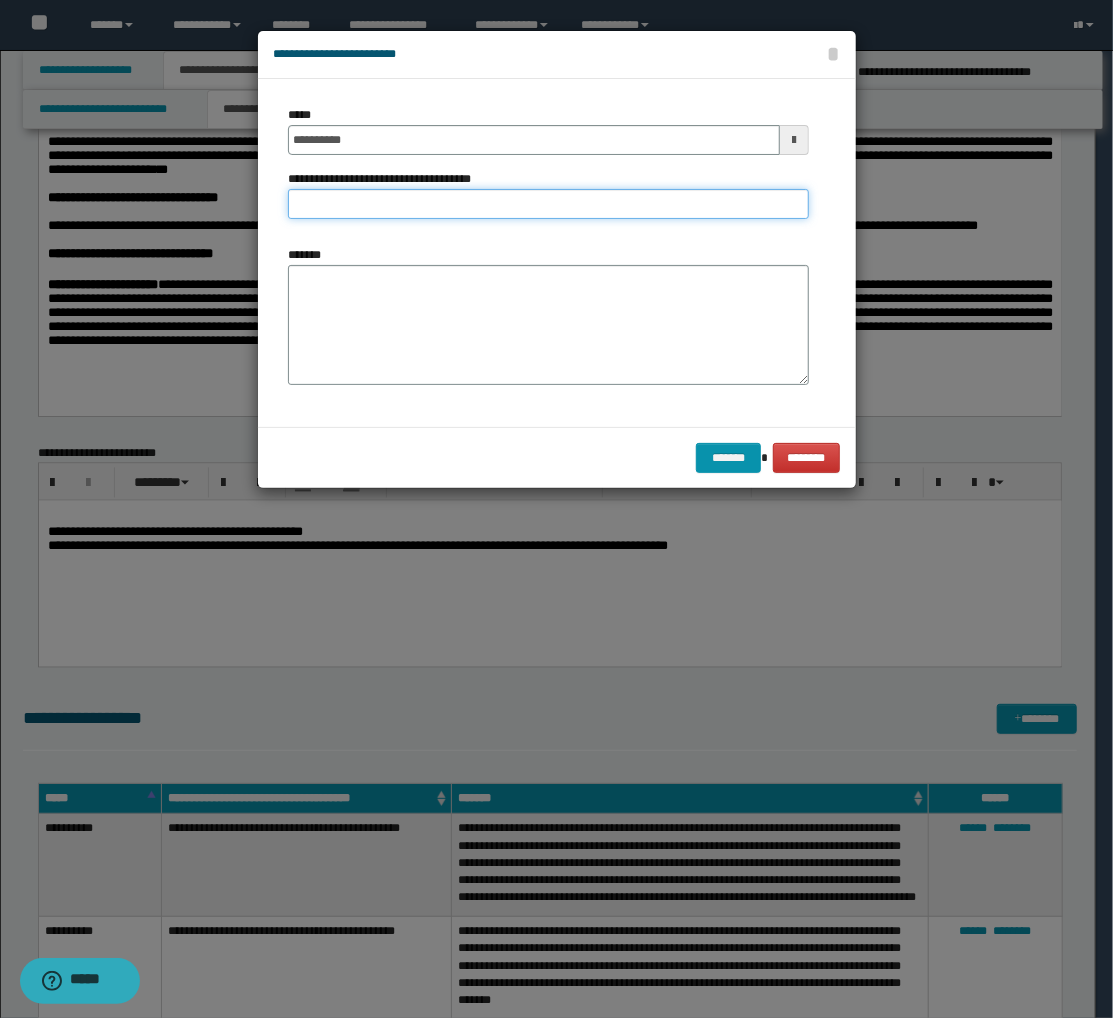click on "**********" at bounding box center [548, 204] 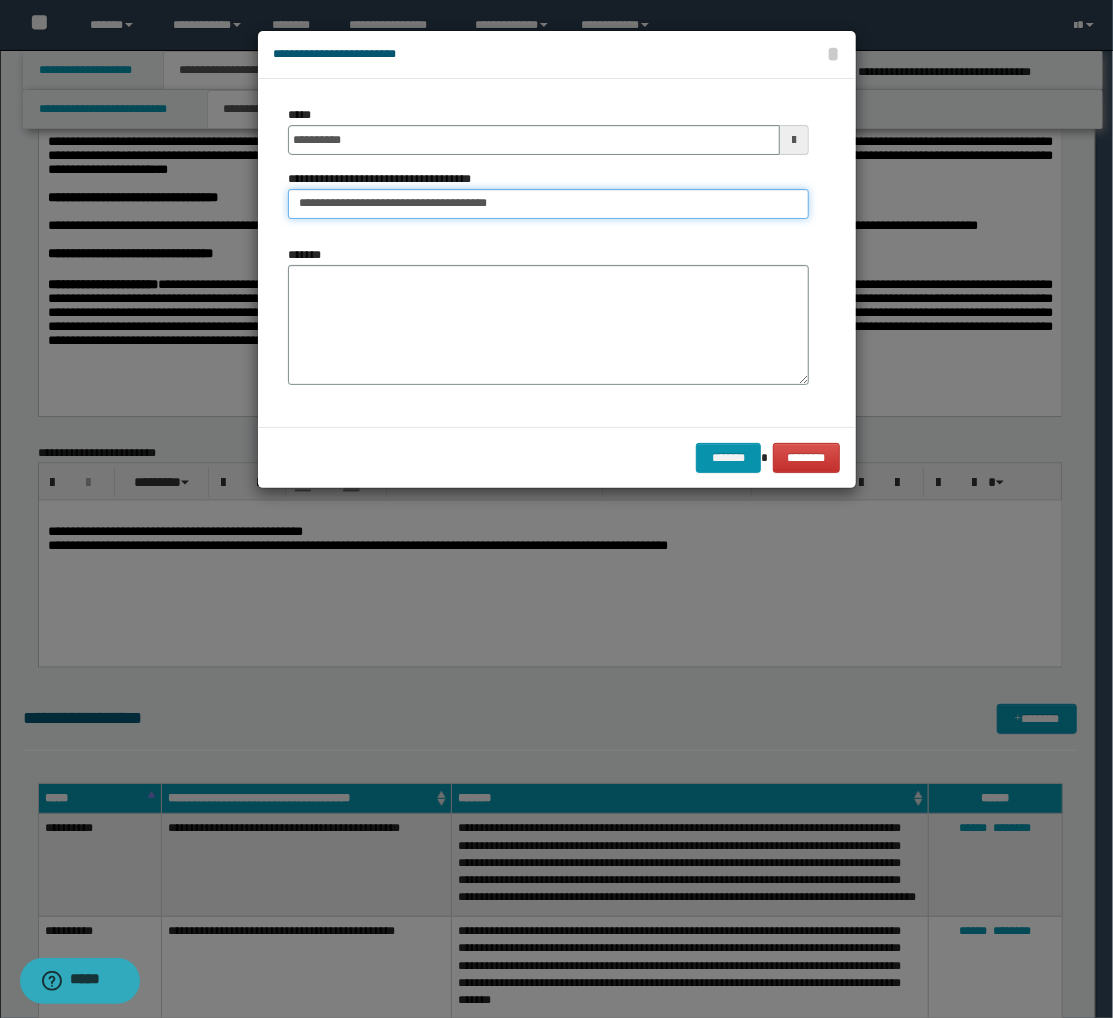 drag, startPoint x: 536, startPoint y: 200, endPoint x: 374, endPoint y: 212, distance: 162.44383 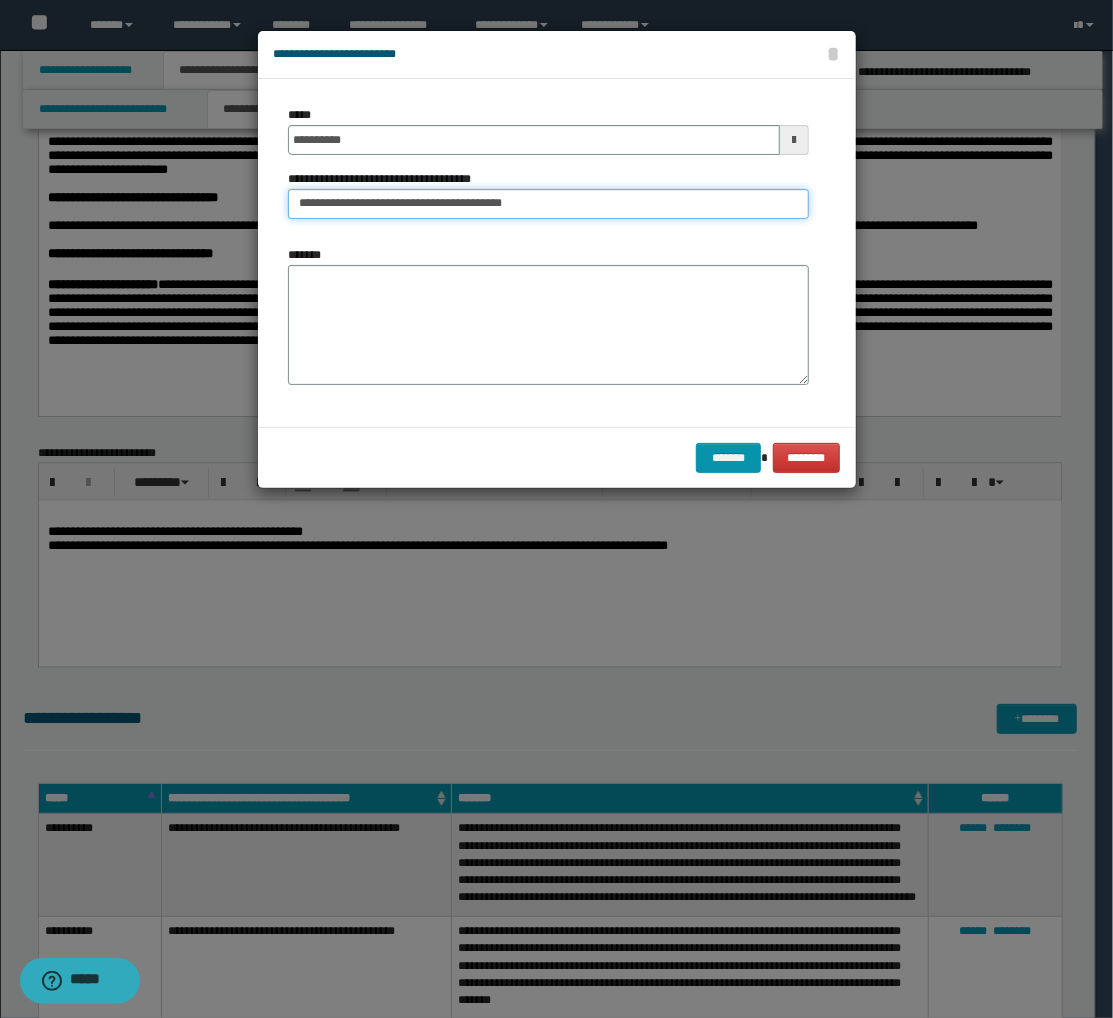 type on "**********" 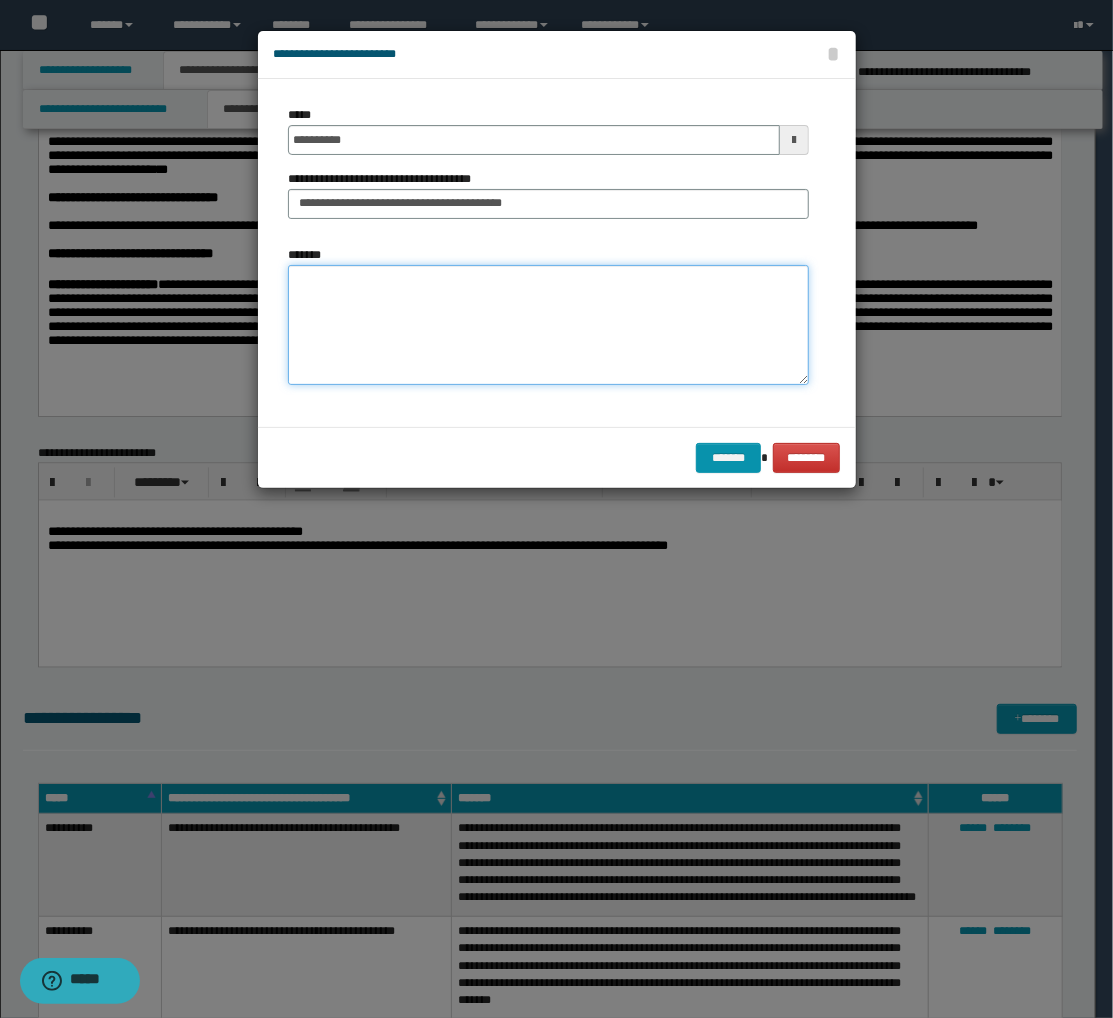 click on "*******" at bounding box center [548, 325] 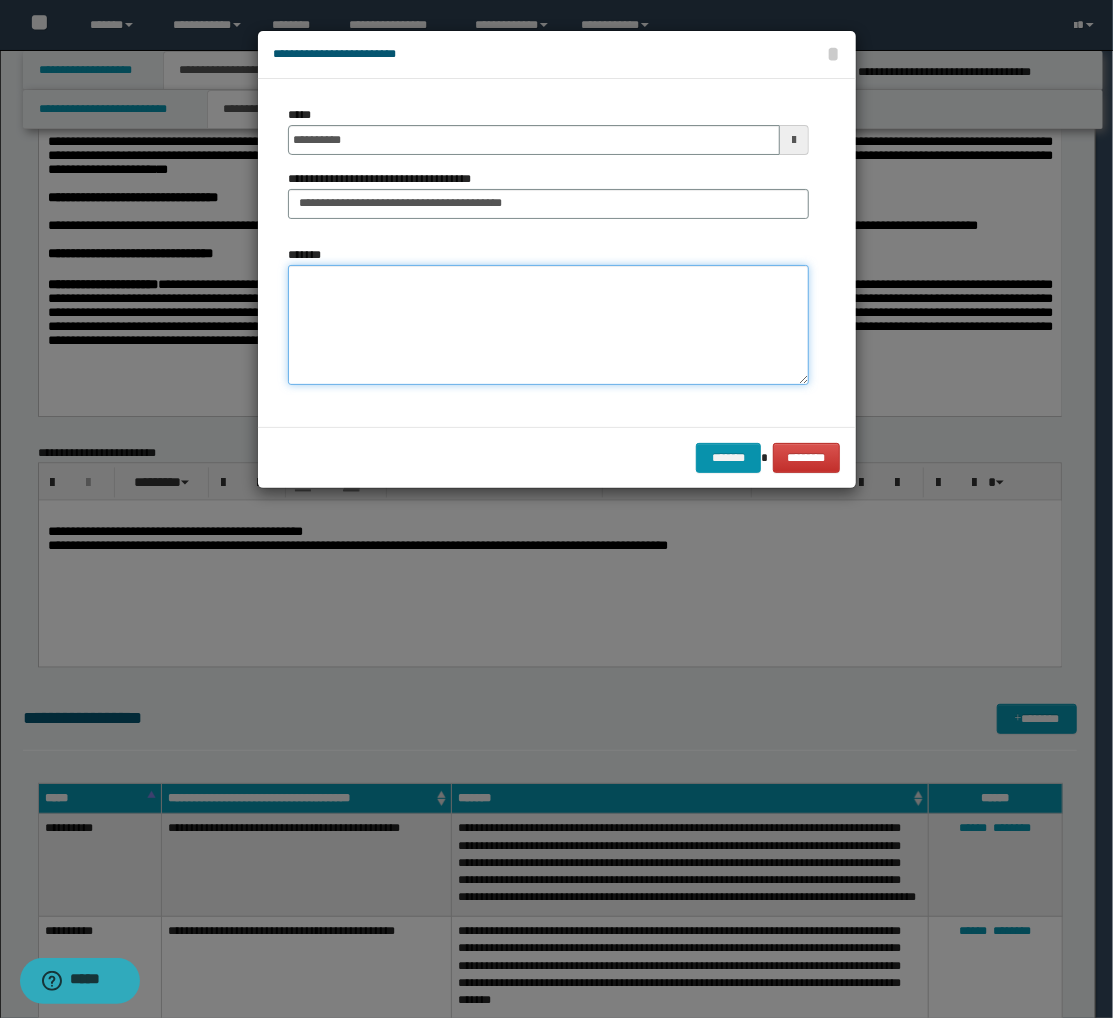 paste on "**********" 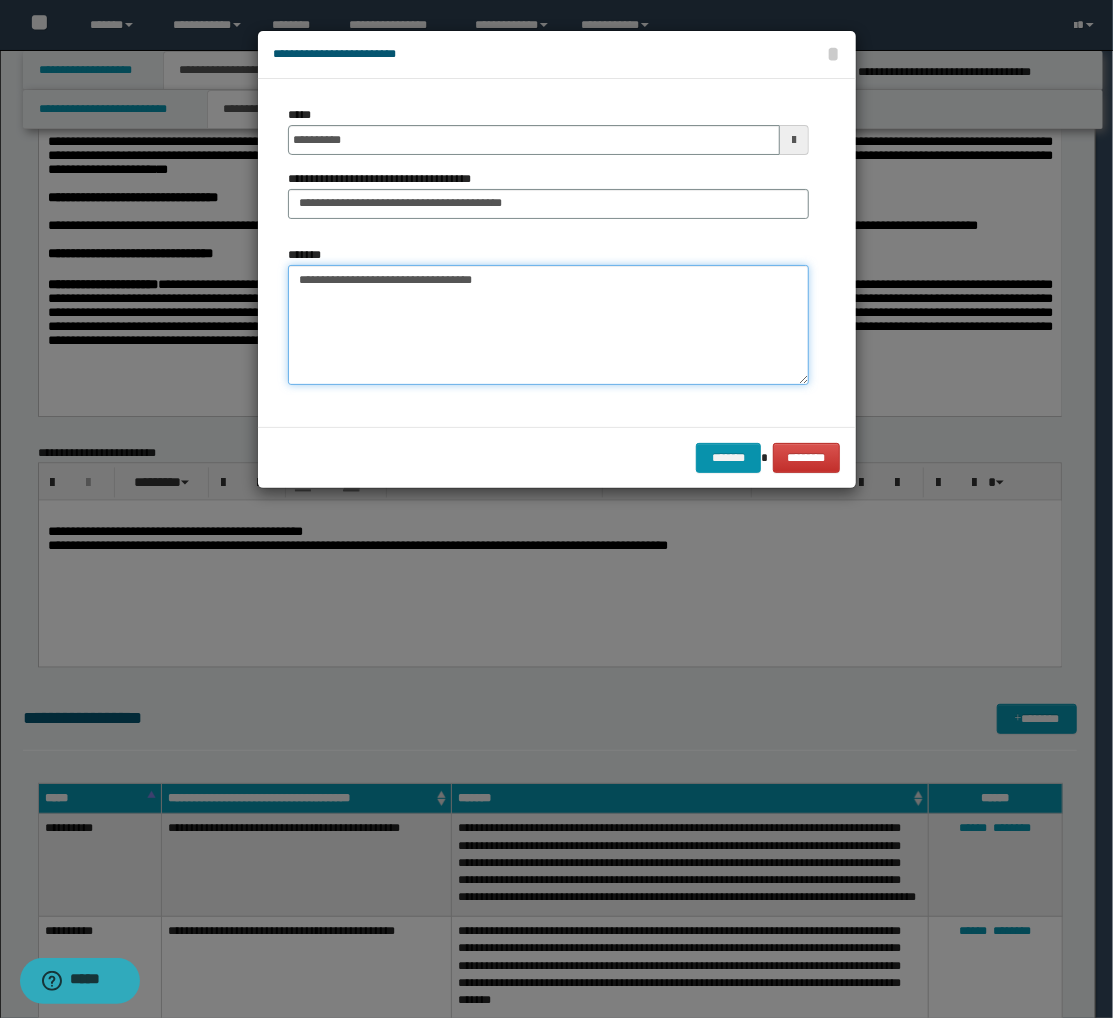 paste on "**********" 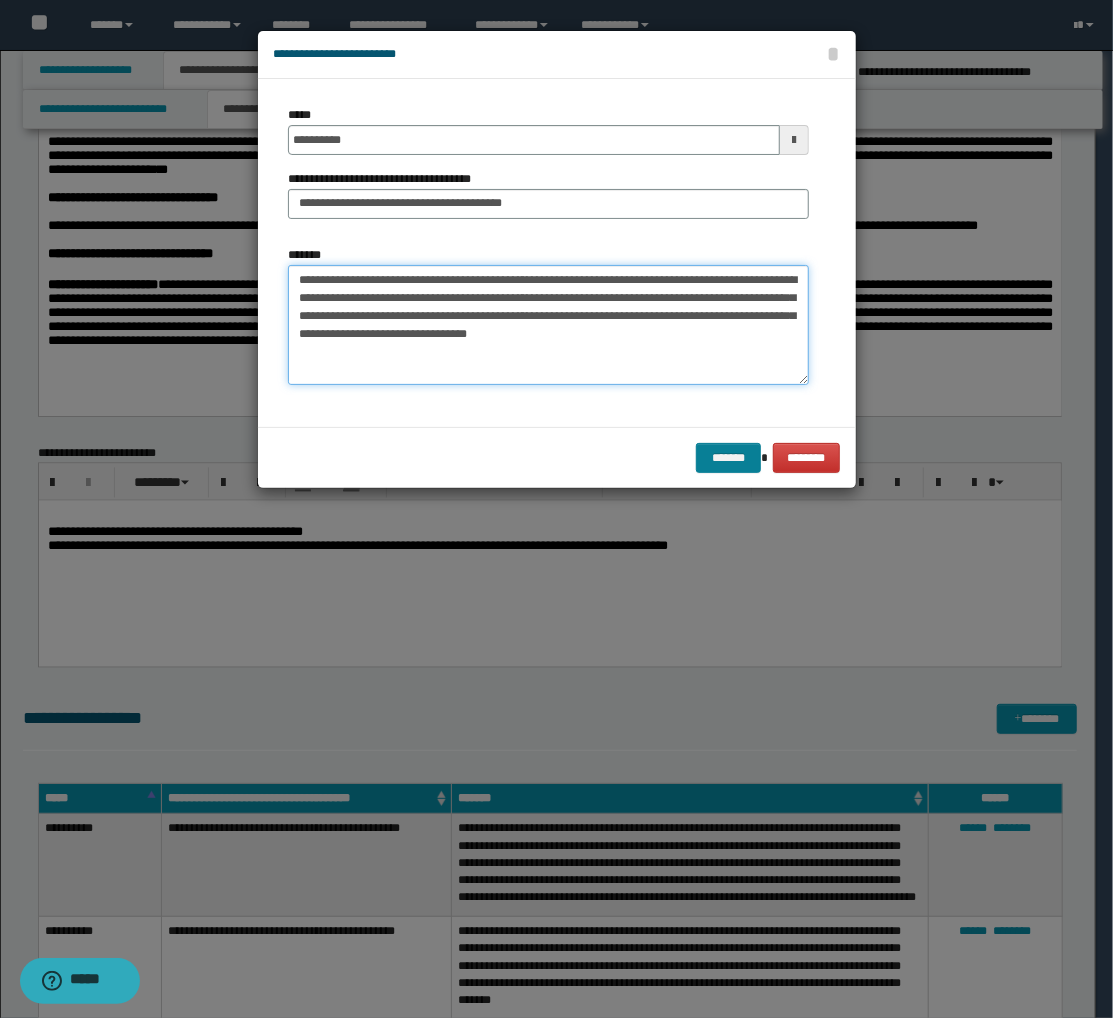 type on "**********" 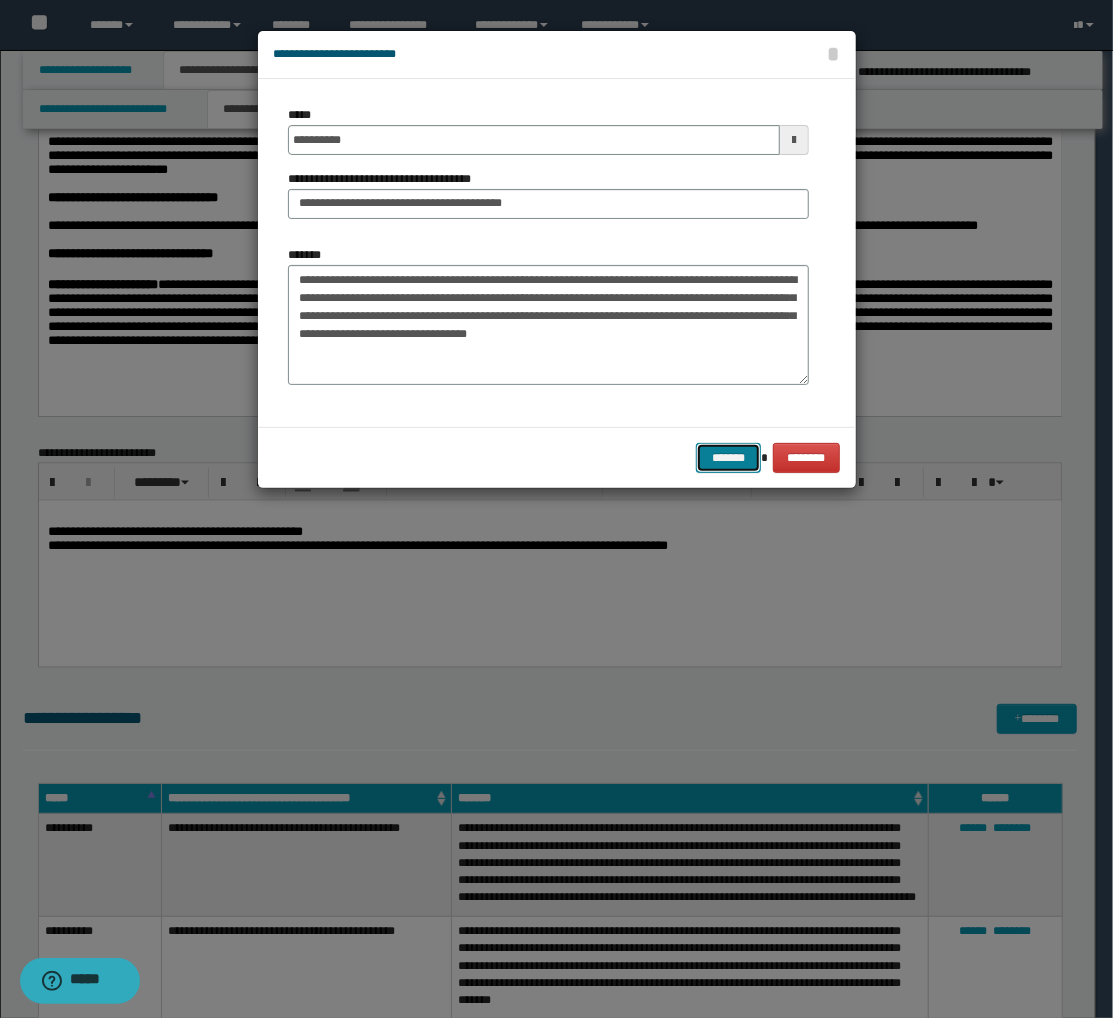 click on "*******" at bounding box center (728, 458) 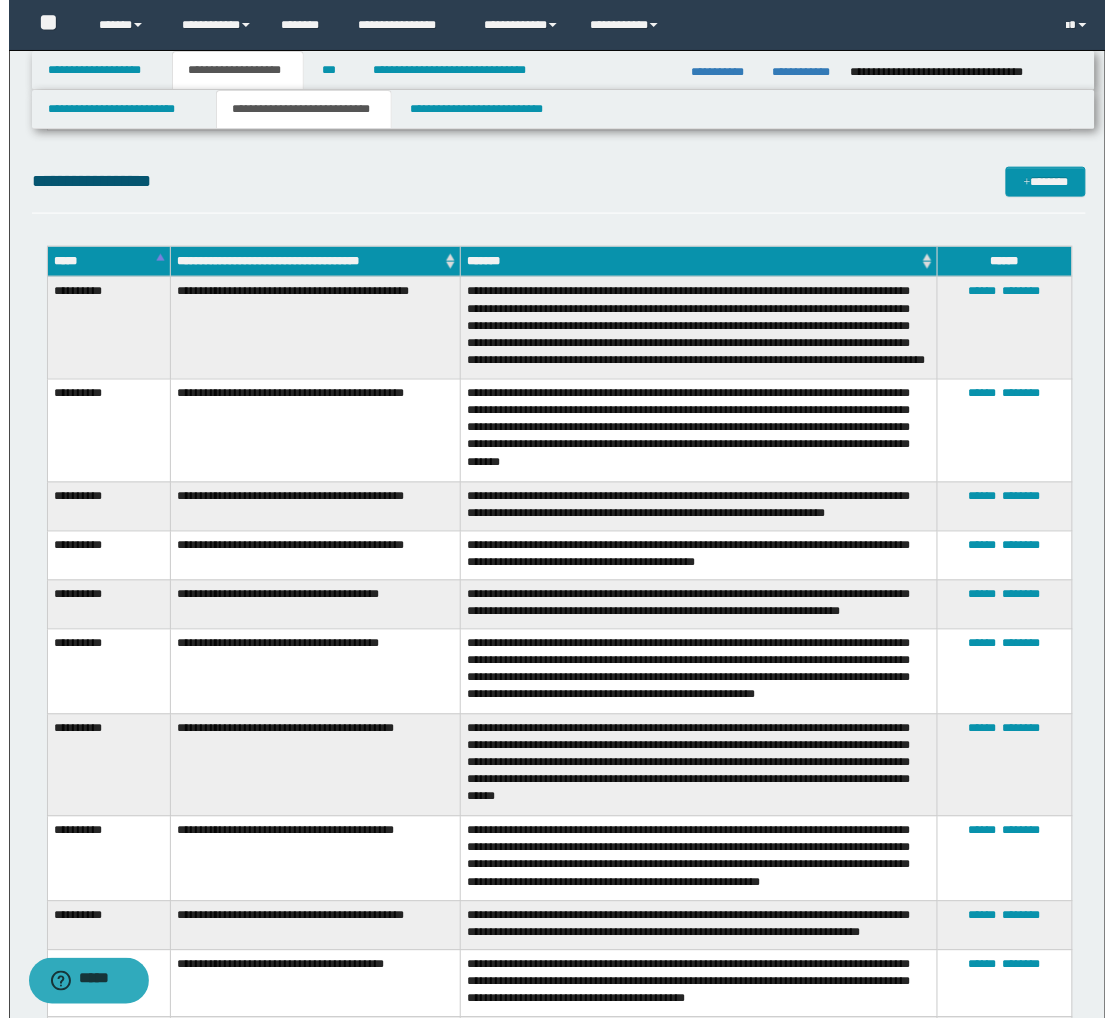 scroll, scrollTop: 1888, scrollLeft: 0, axis: vertical 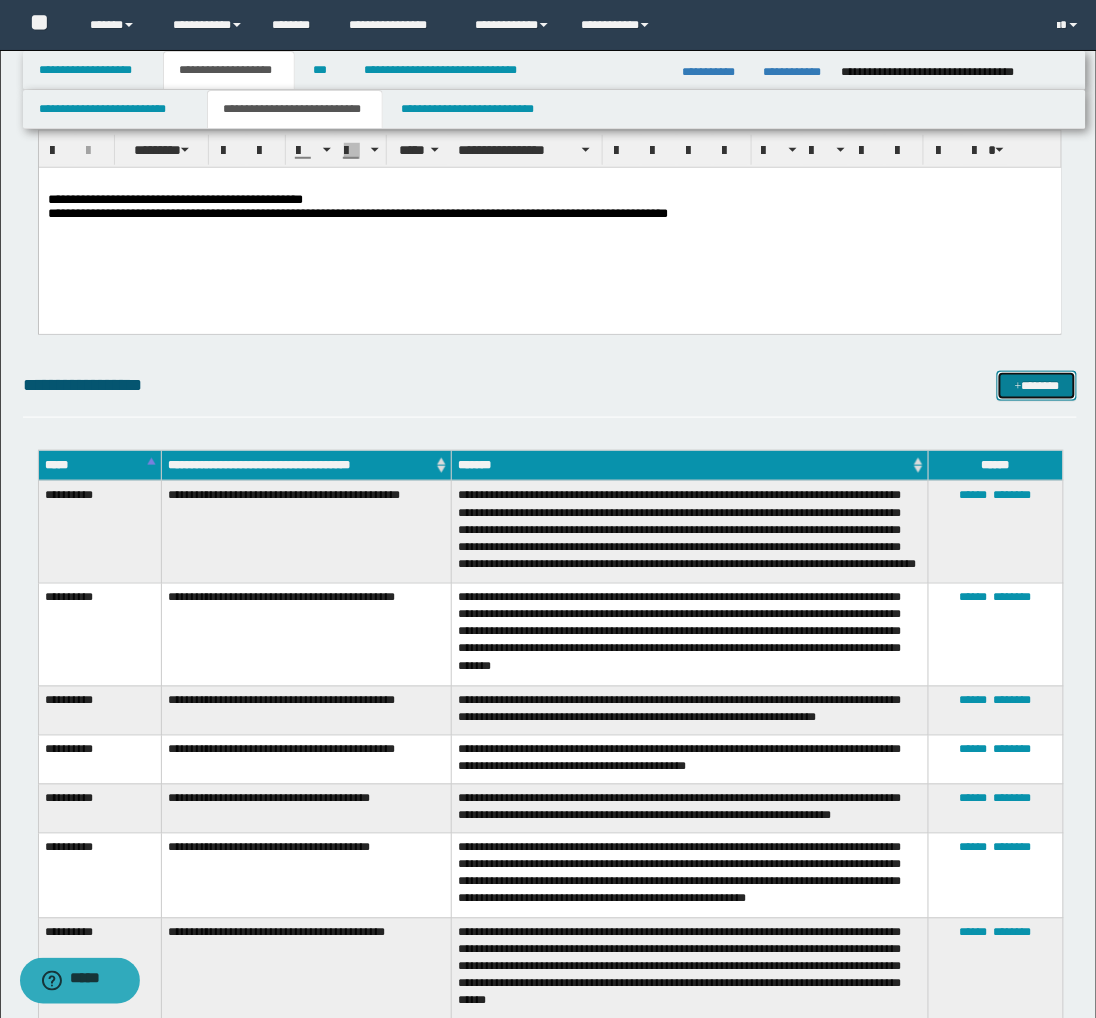 click on "*******" at bounding box center [1037, 386] 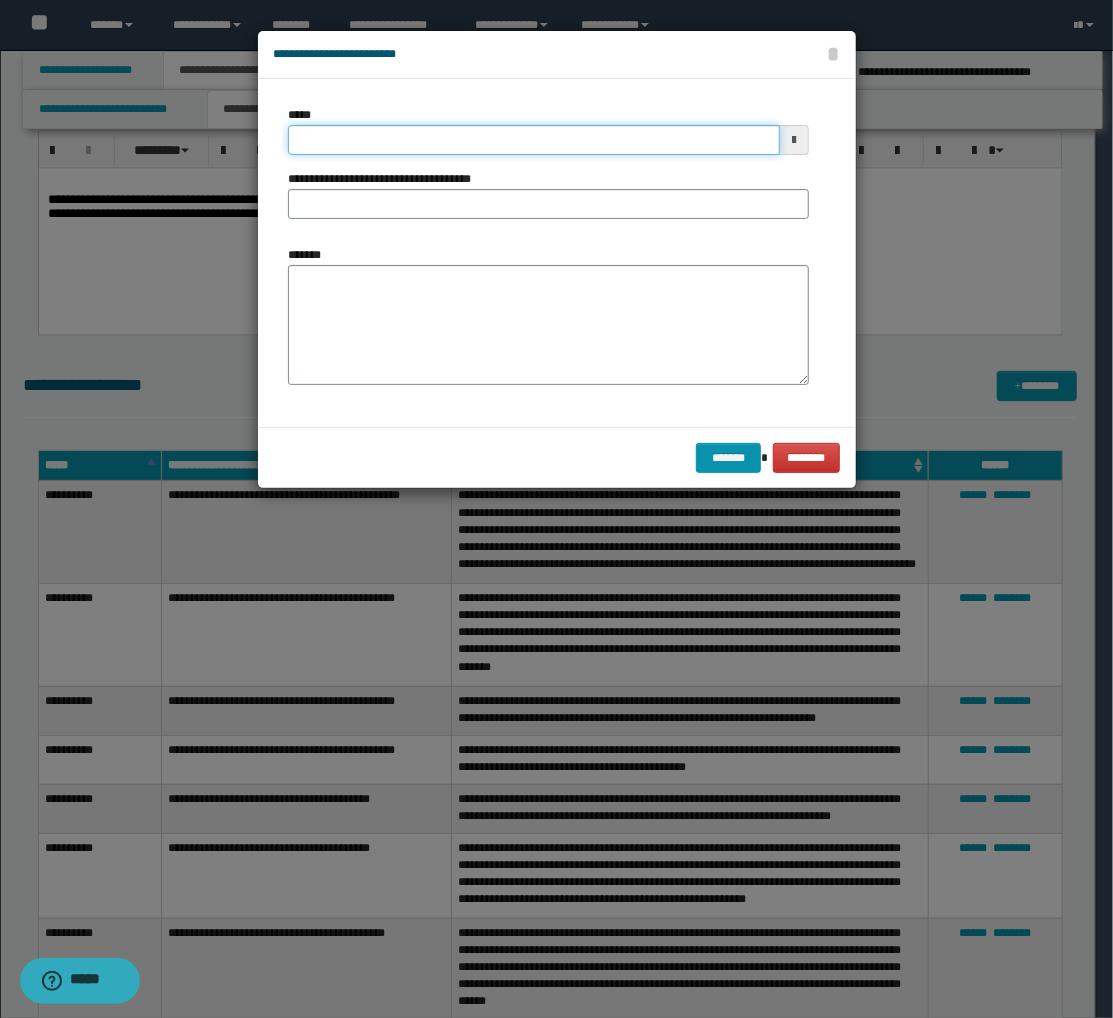 click on "*****" at bounding box center (534, 140) 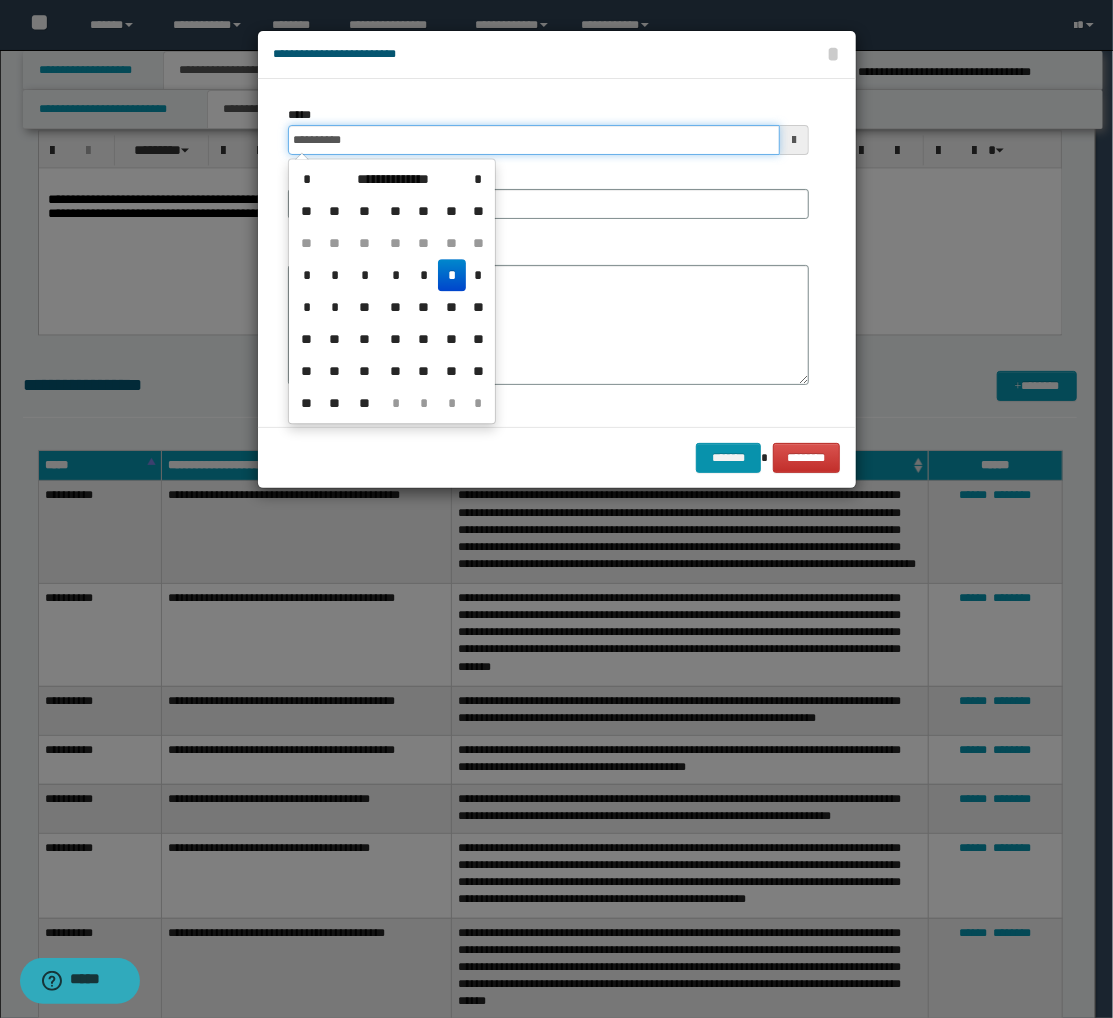 type on "**********" 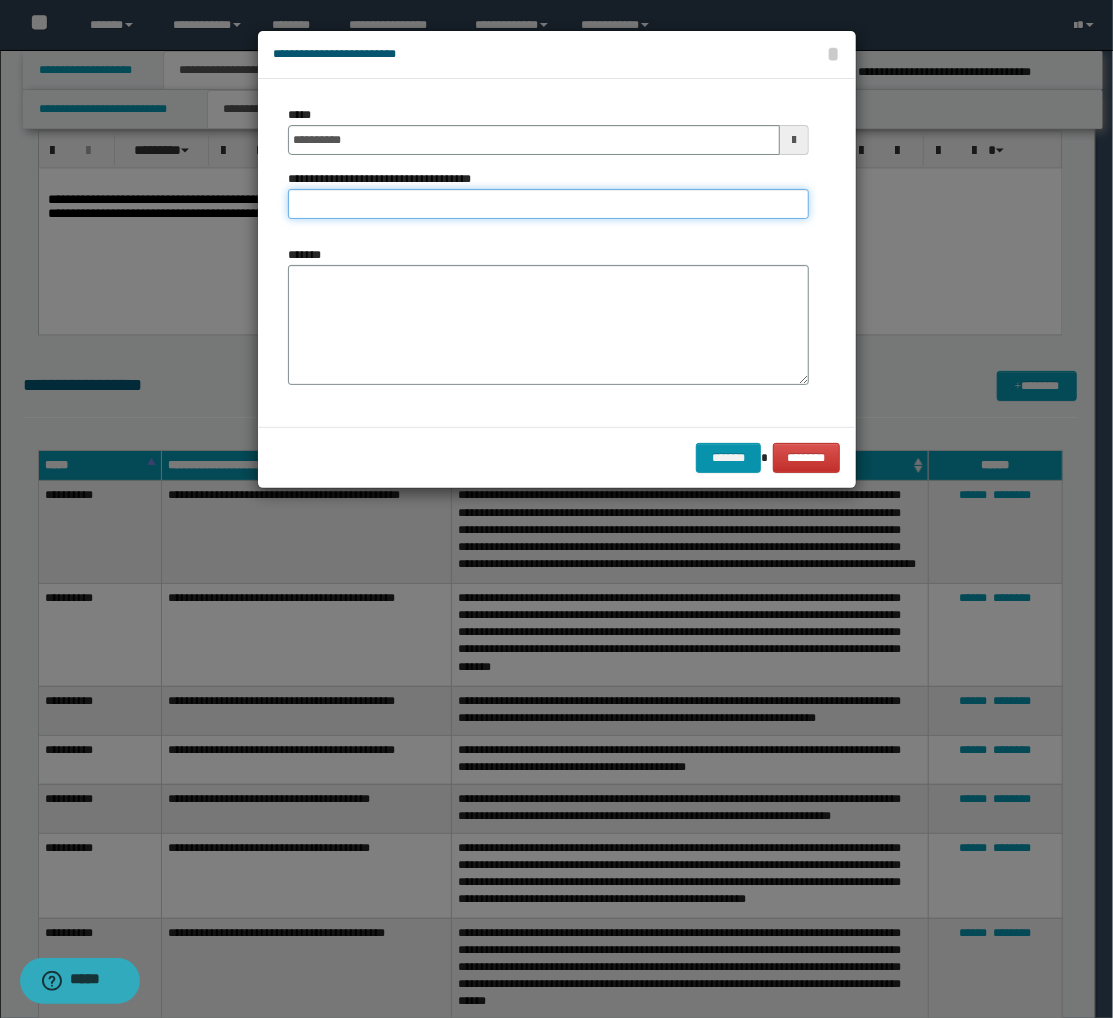 click on "**********" at bounding box center [548, 204] 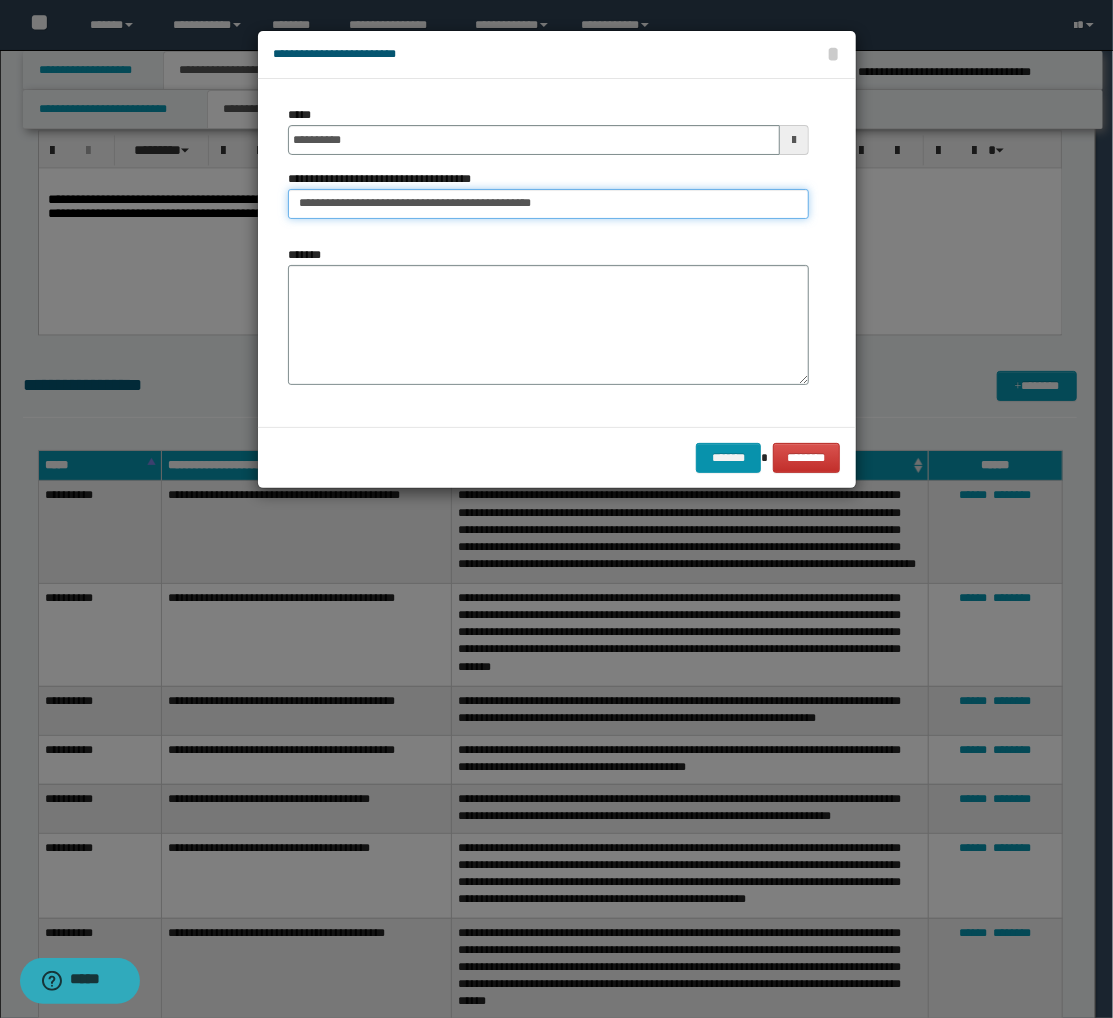 drag, startPoint x: 578, startPoint y: 204, endPoint x: 374, endPoint y: 215, distance: 204.29636 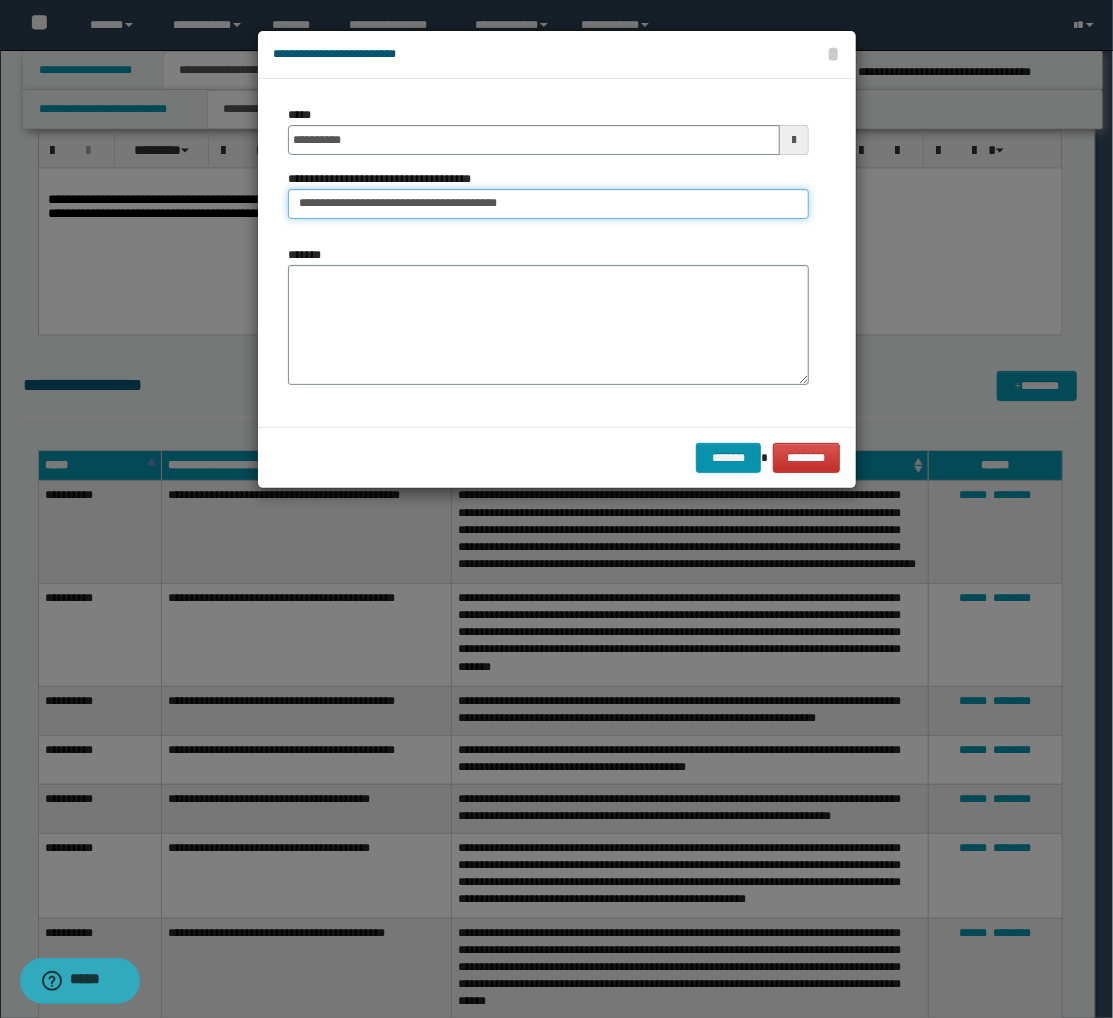 type on "**********" 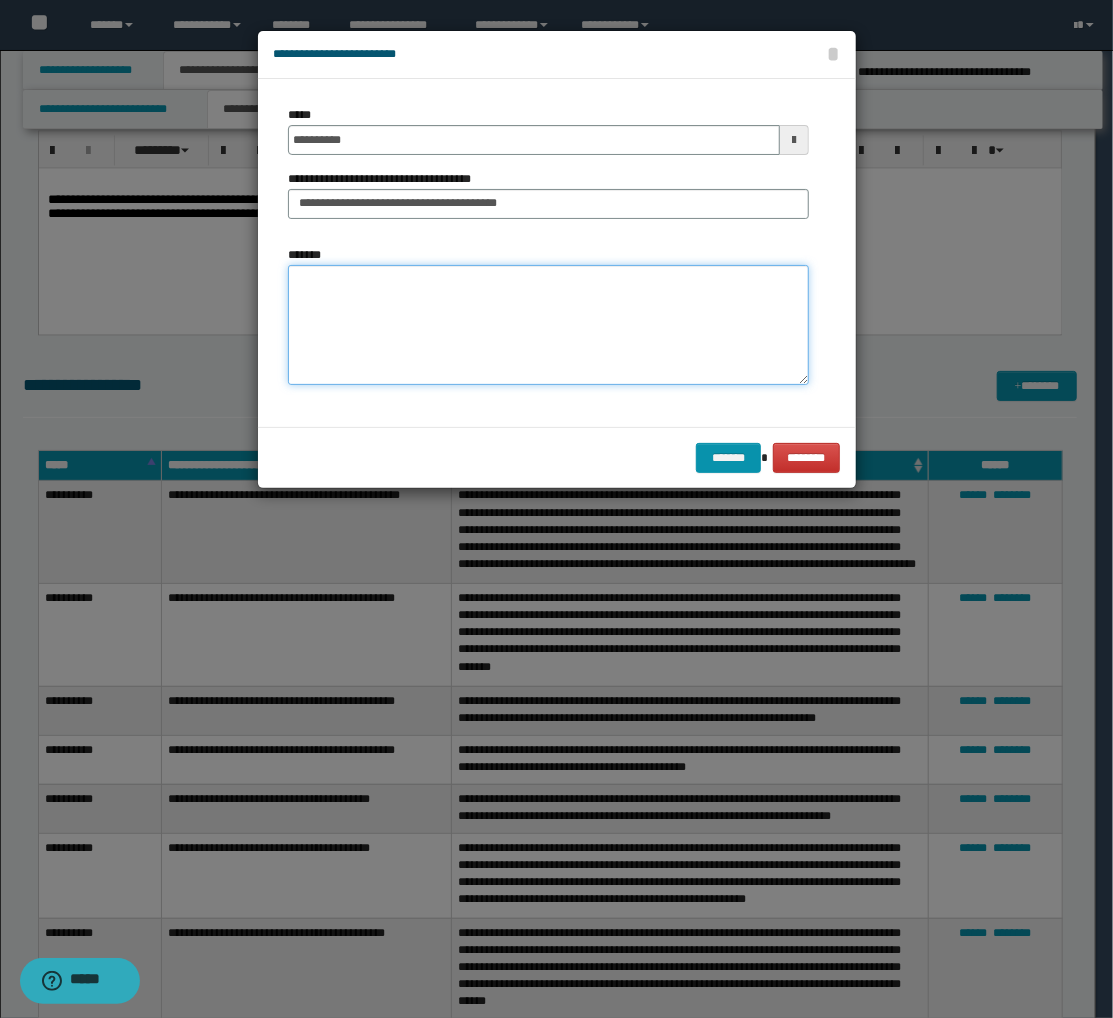 click on "*******" at bounding box center [548, 325] 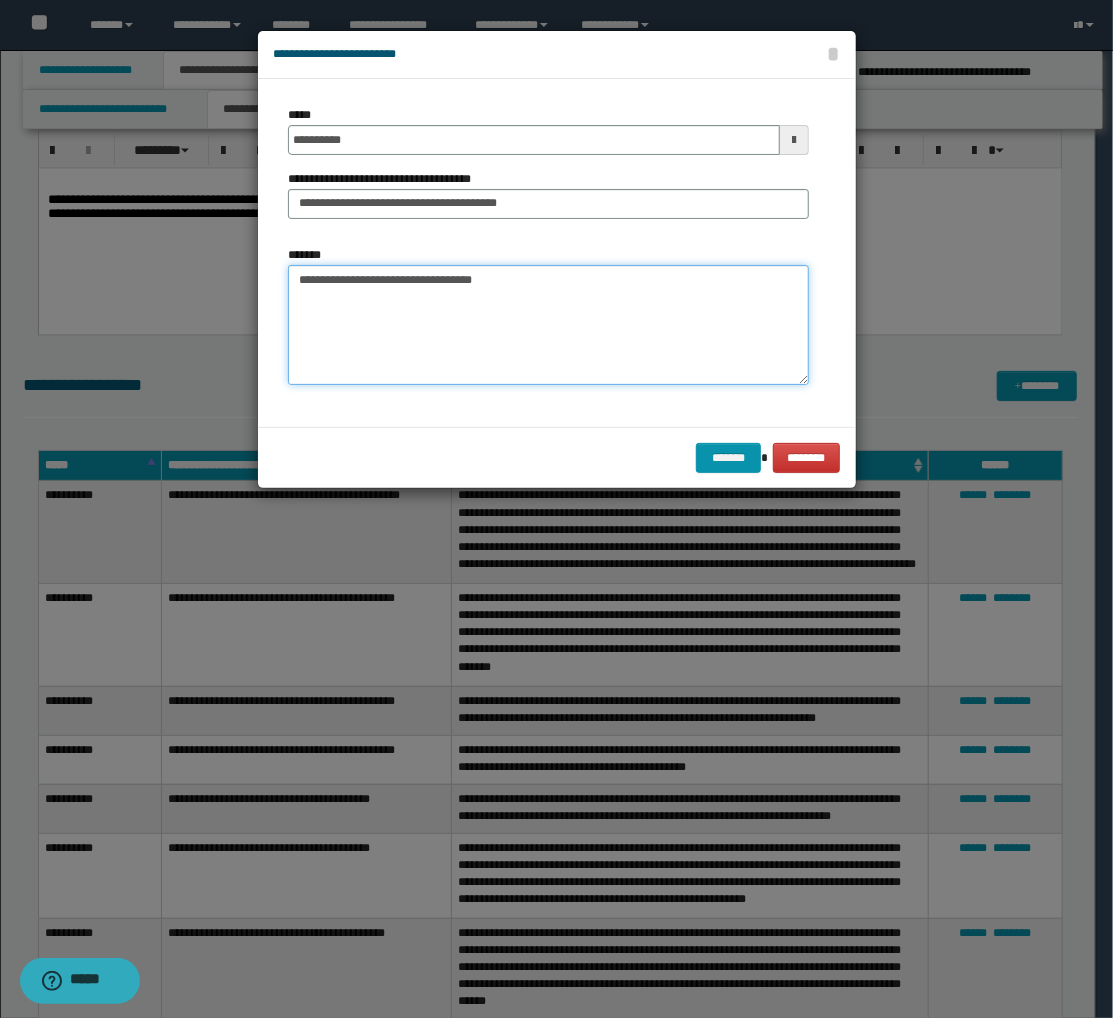 paste on "**********" 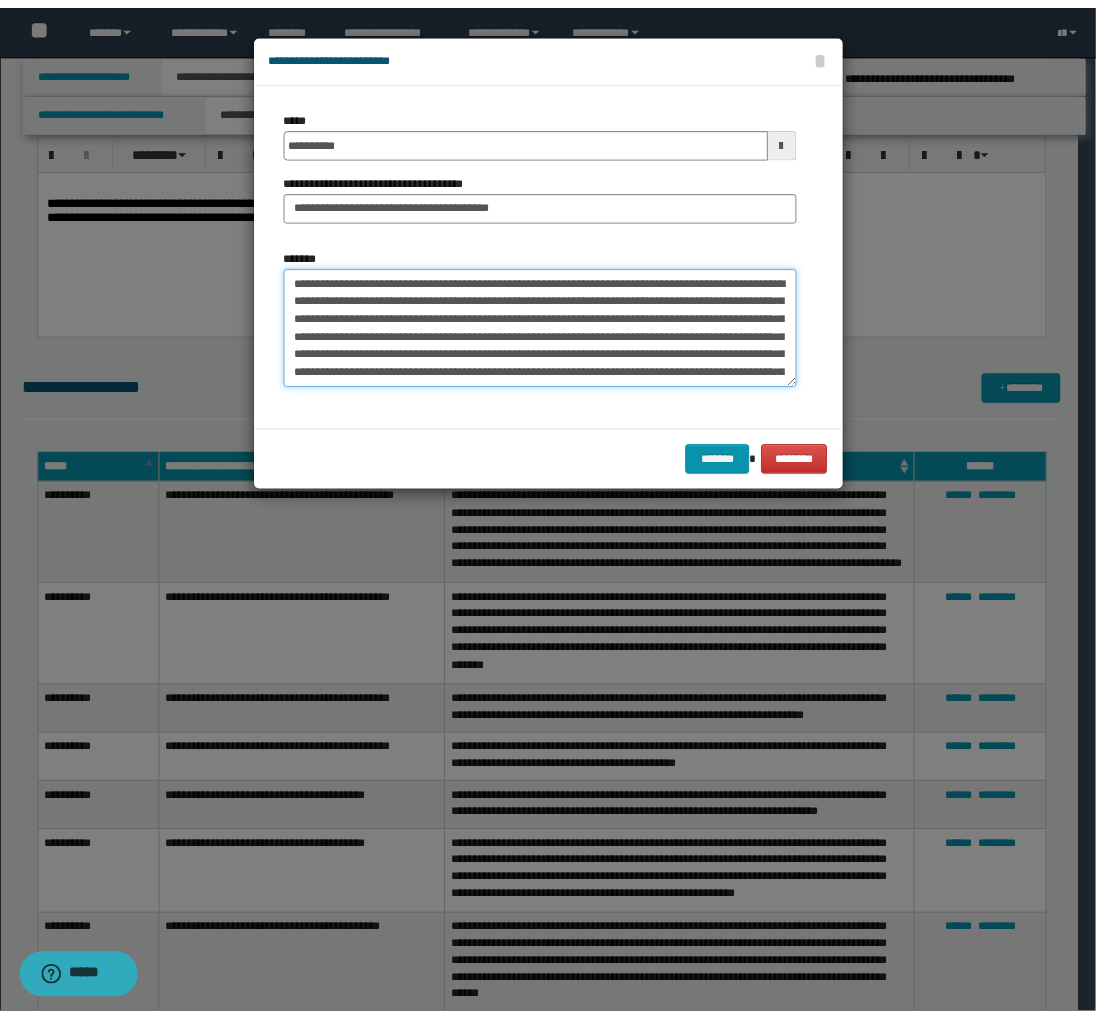 scroll, scrollTop: 192, scrollLeft: 0, axis: vertical 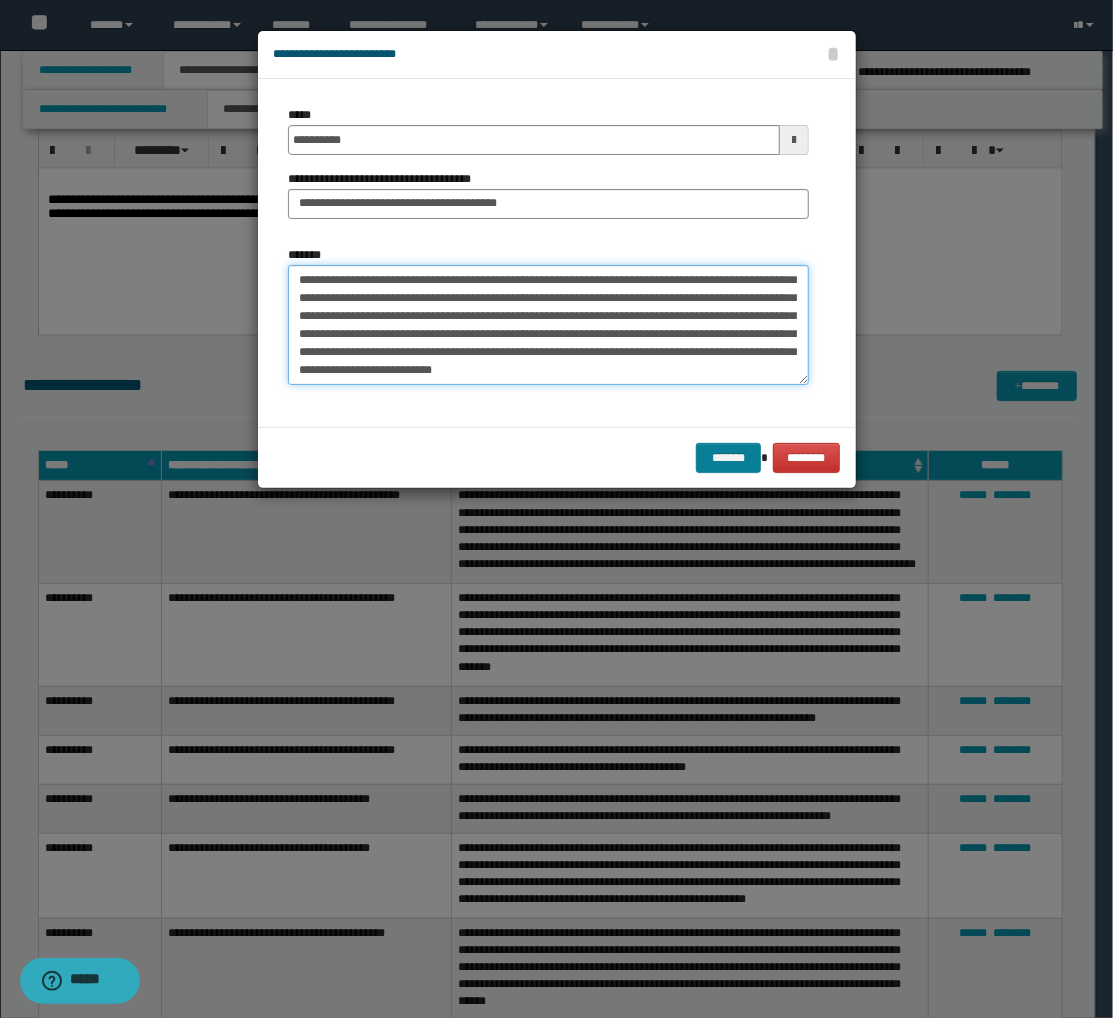 type on "**********" 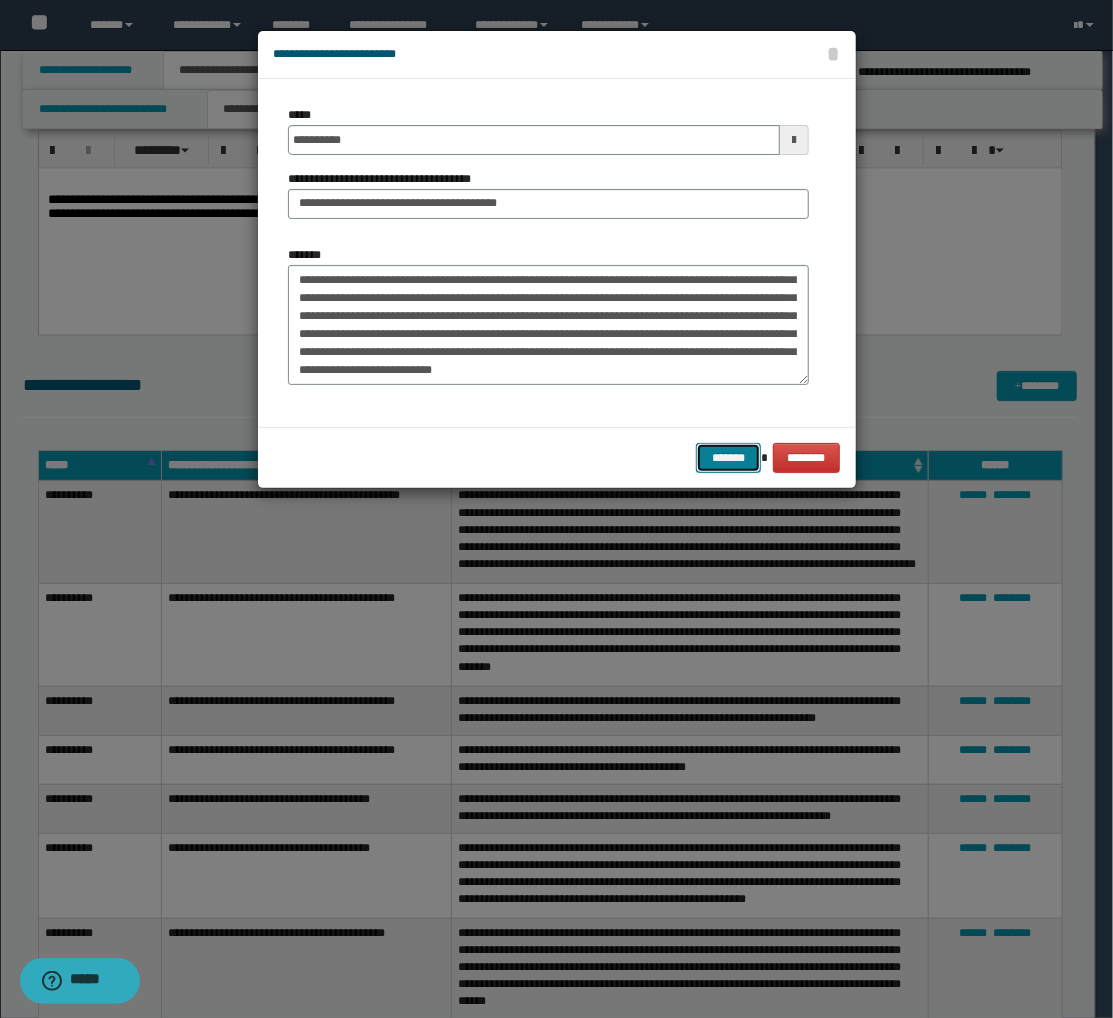 click on "*******" at bounding box center [728, 458] 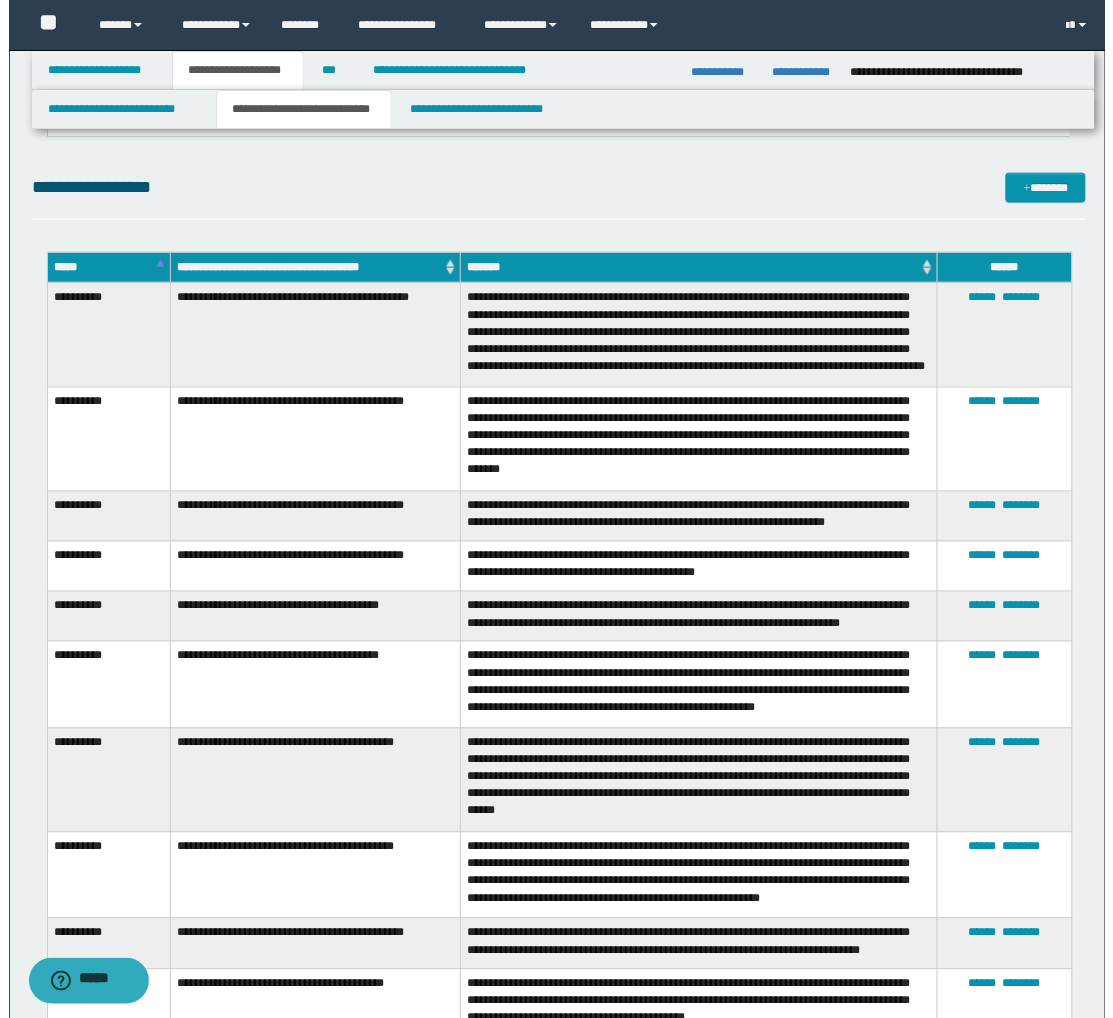 scroll, scrollTop: 1777, scrollLeft: 0, axis: vertical 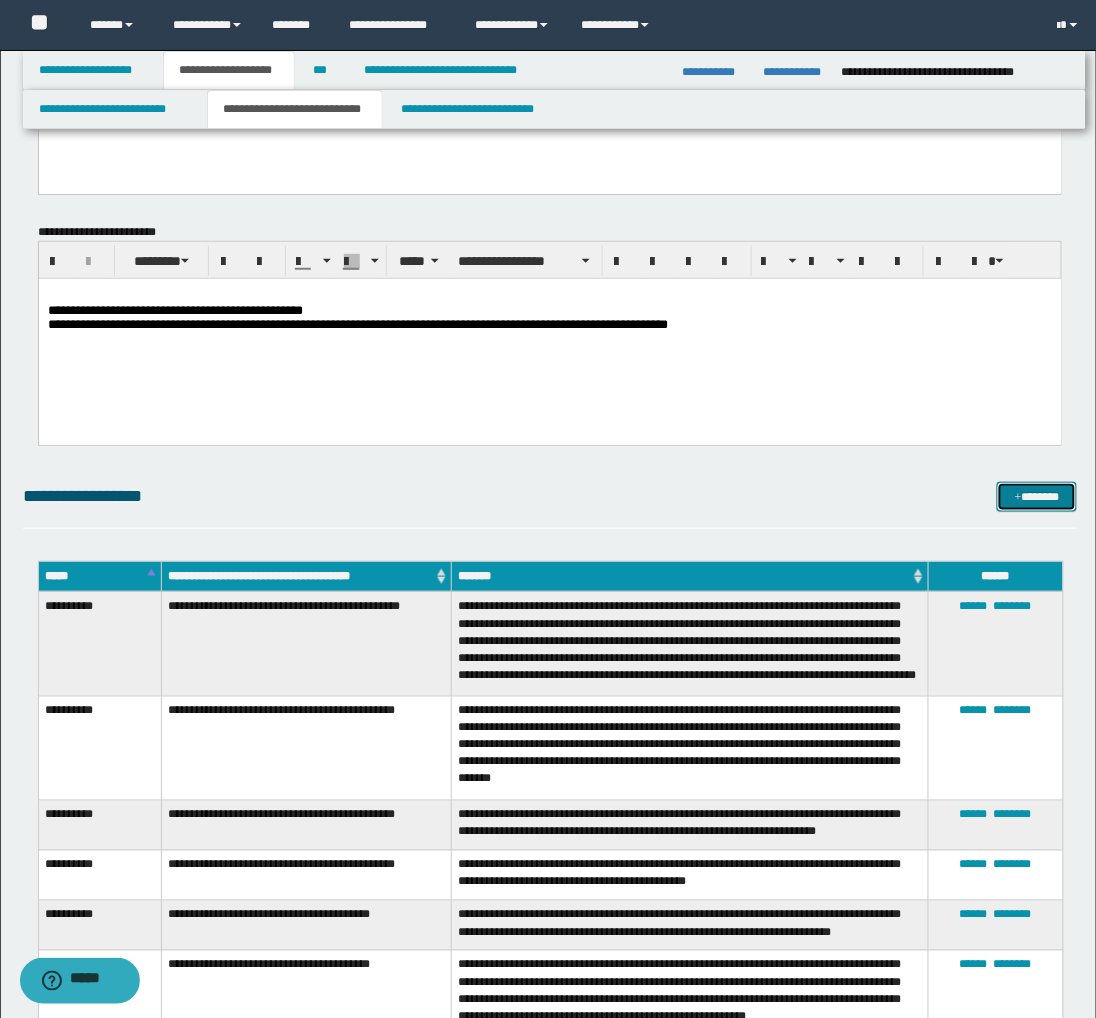 click on "*******" at bounding box center [1037, 497] 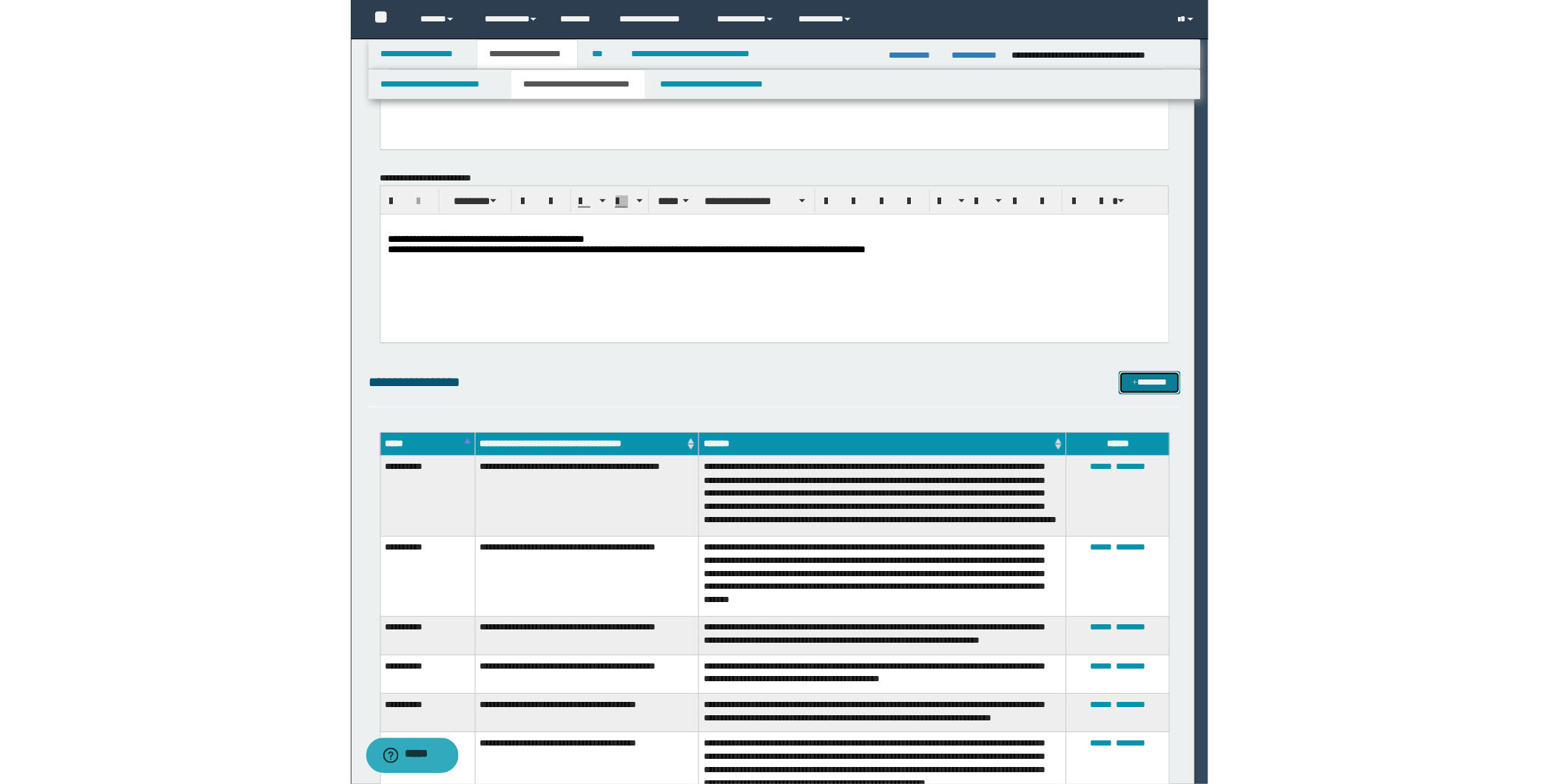 scroll, scrollTop: 0, scrollLeft: 0, axis: both 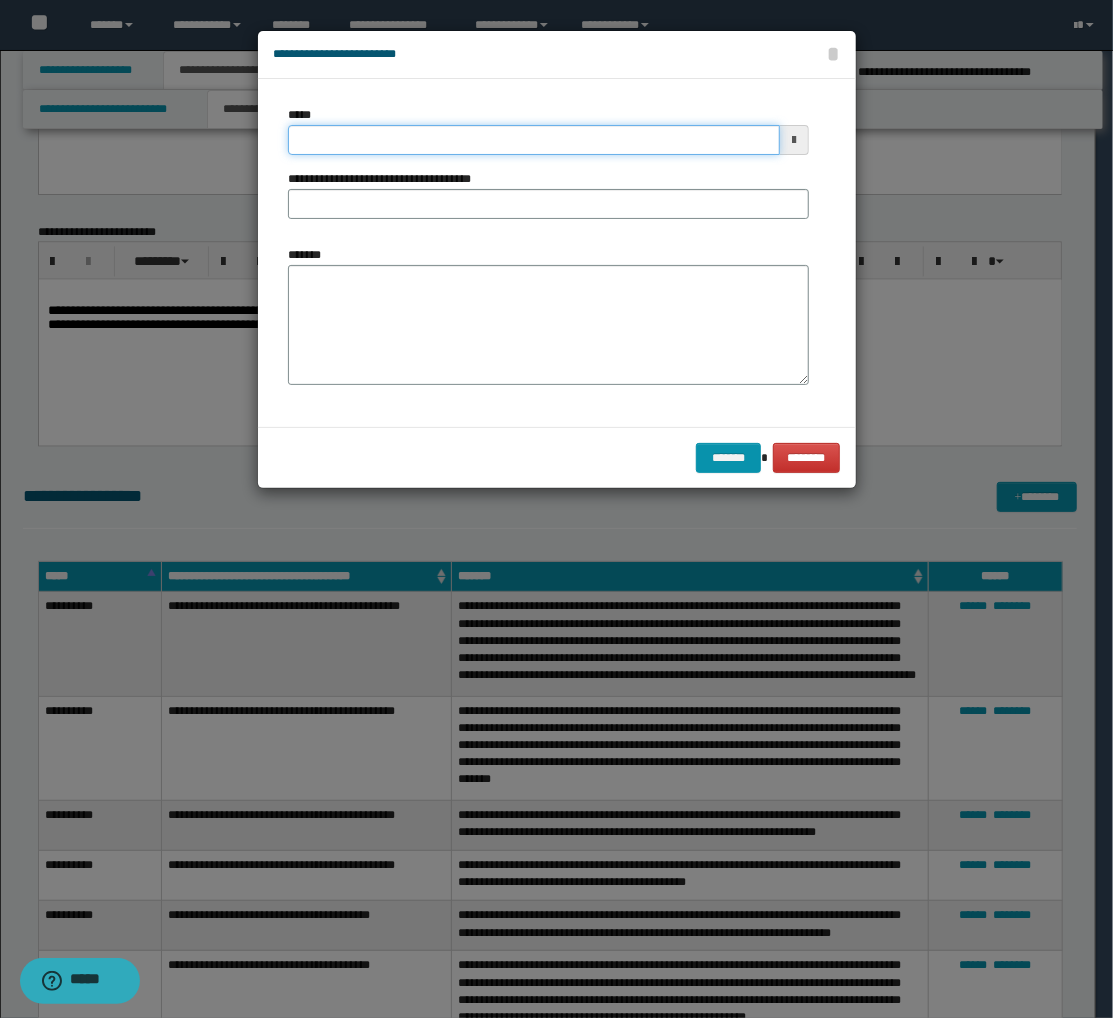click on "*****" at bounding box center (534, 140) 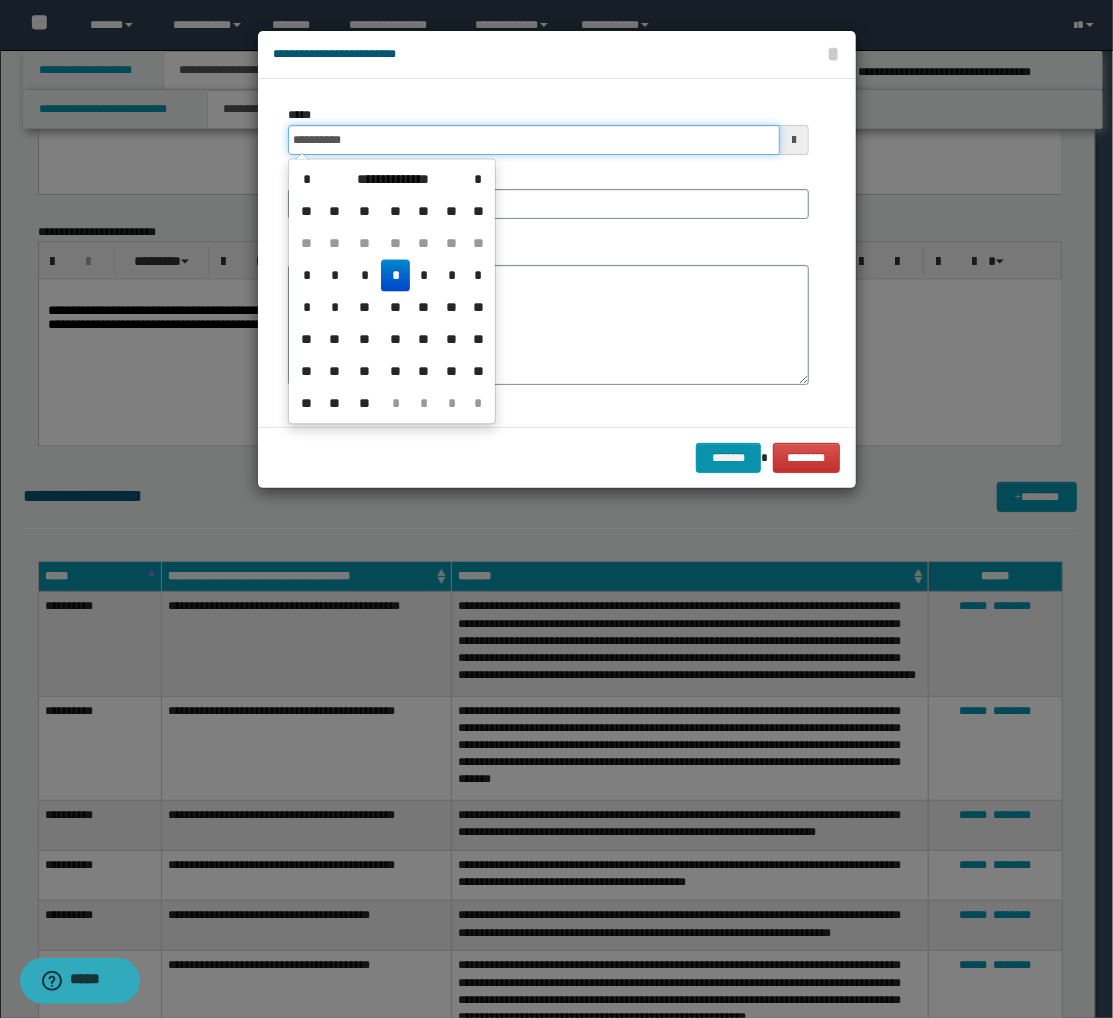 type on "**********" 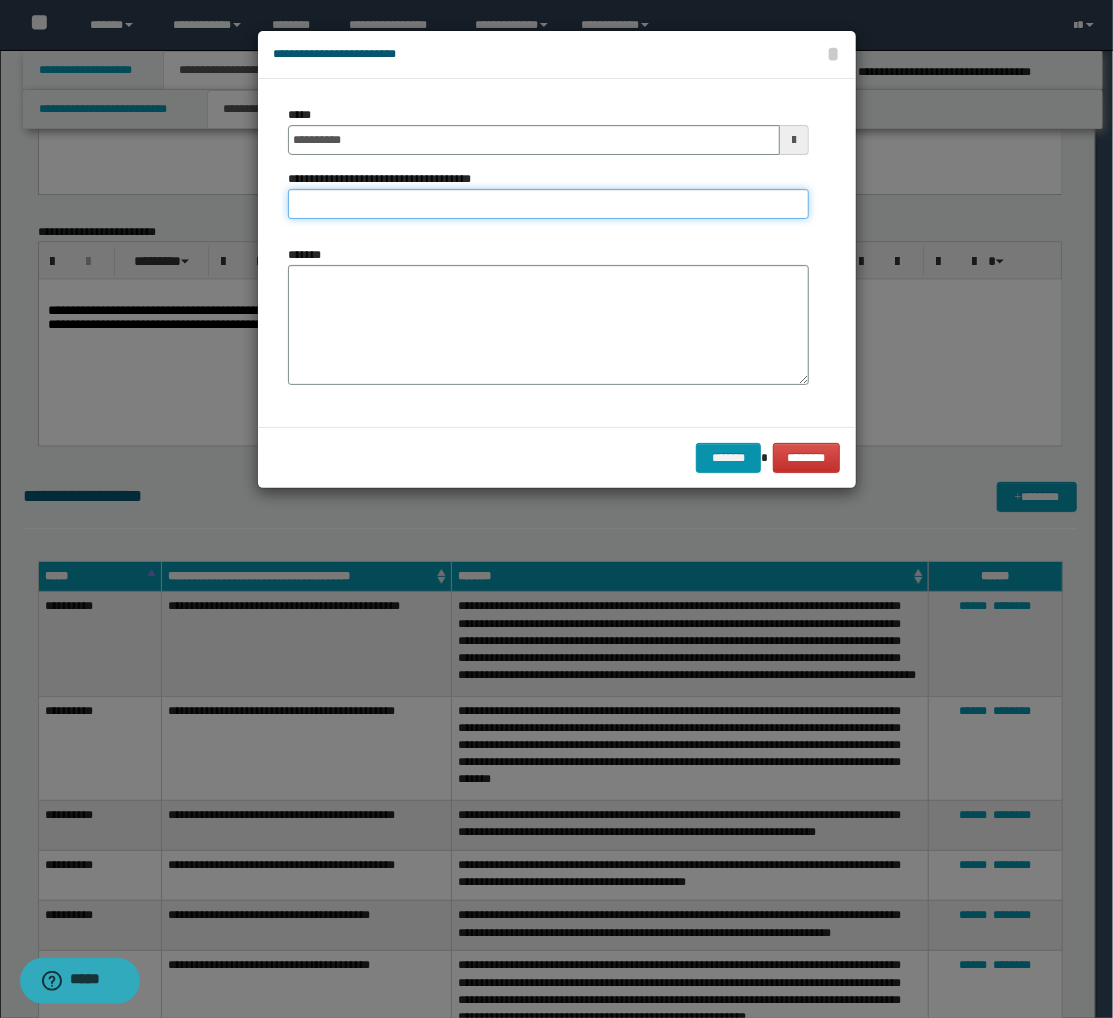 click on "**********" at bounding box center [548, 204] 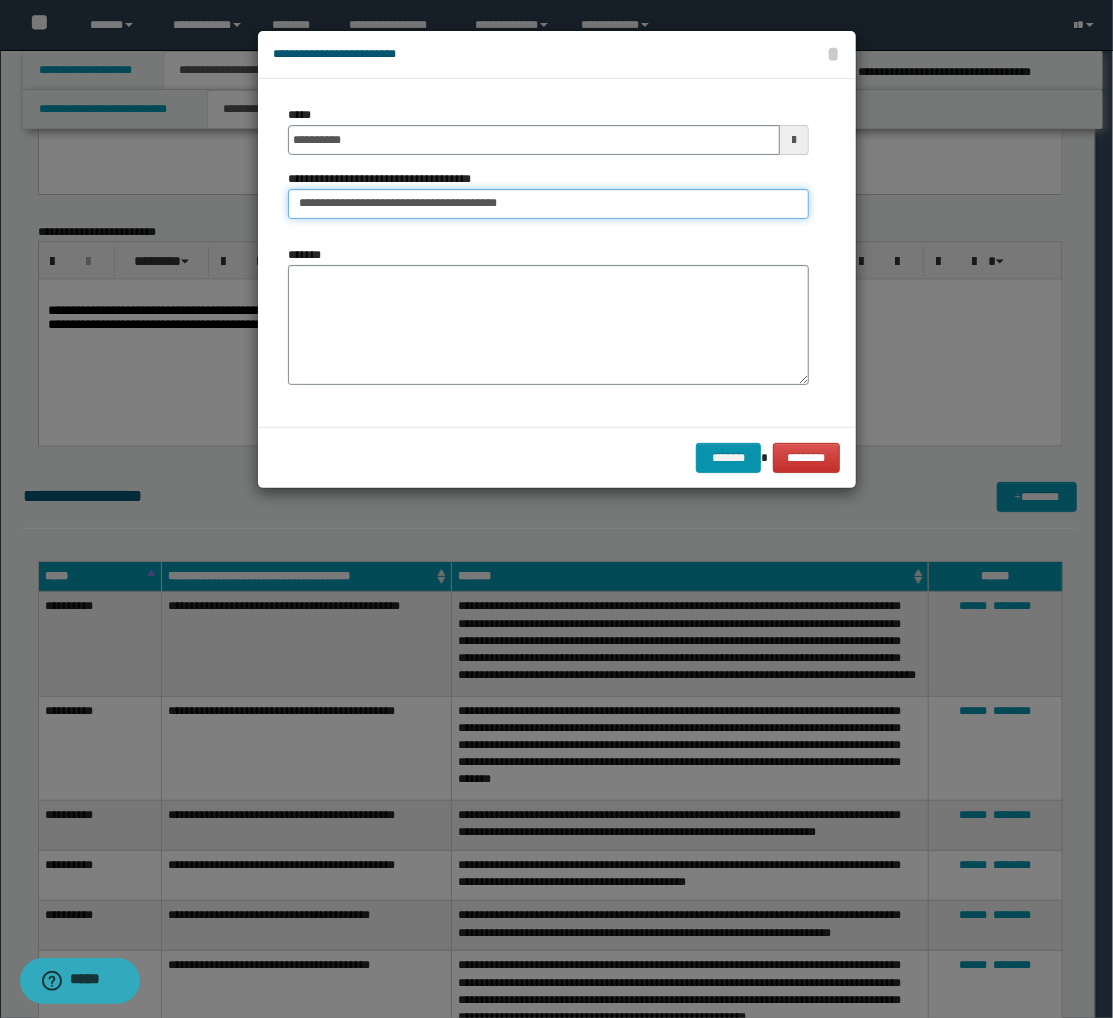drag, startPoint x: 522, startPoint y: 203, endPoint x: 422, endPoint y: 221, distance: 101.607086 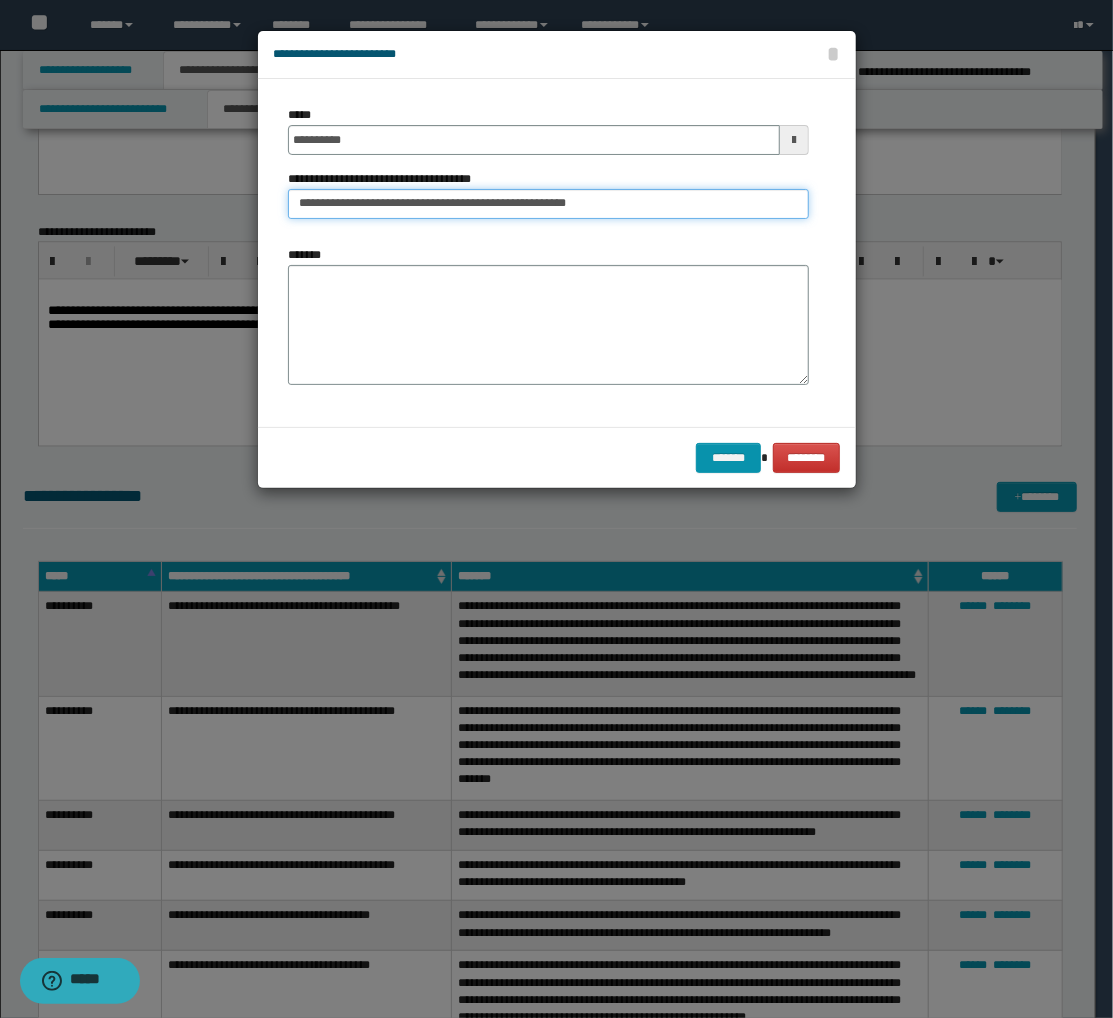 type on "**********" 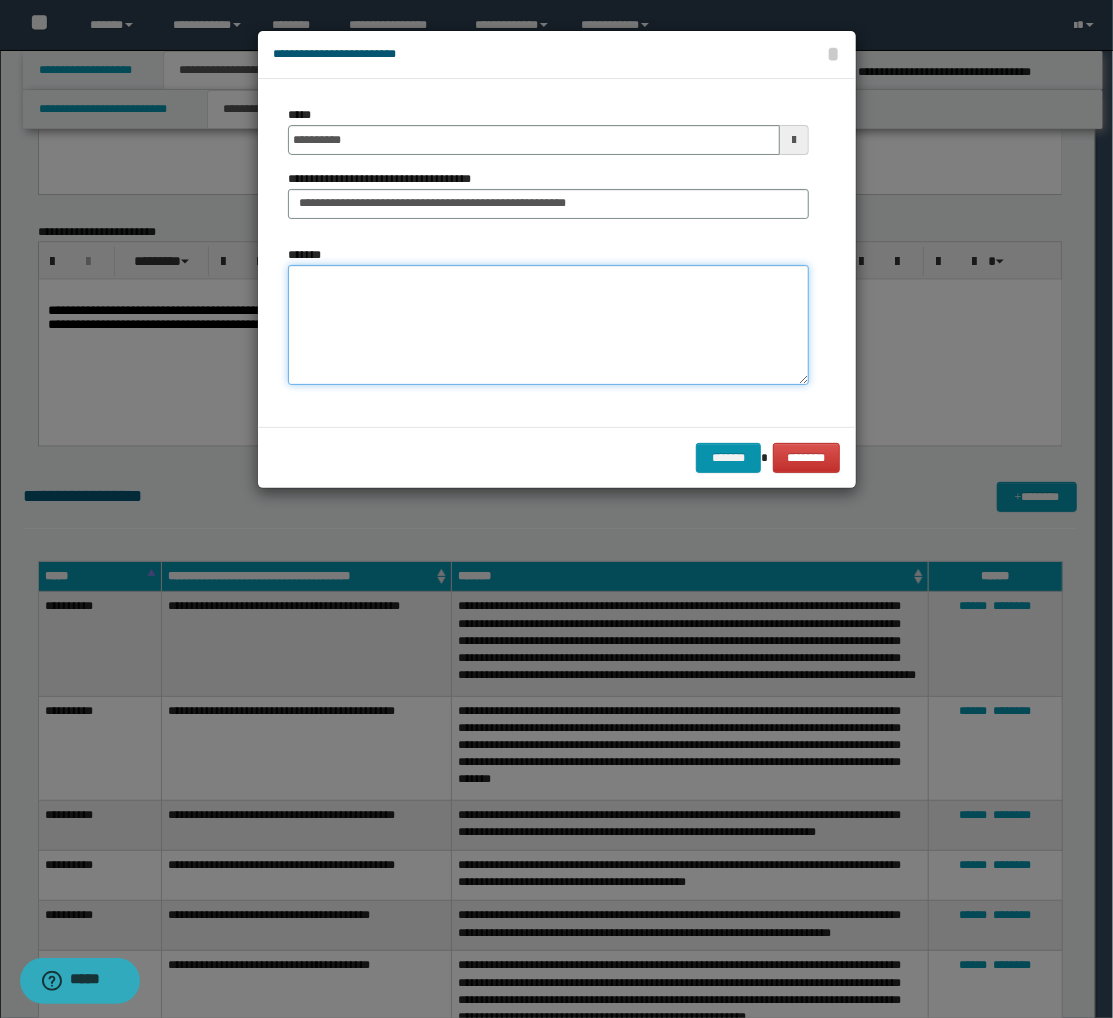 click on "*******" at bounding box center (548, 325) 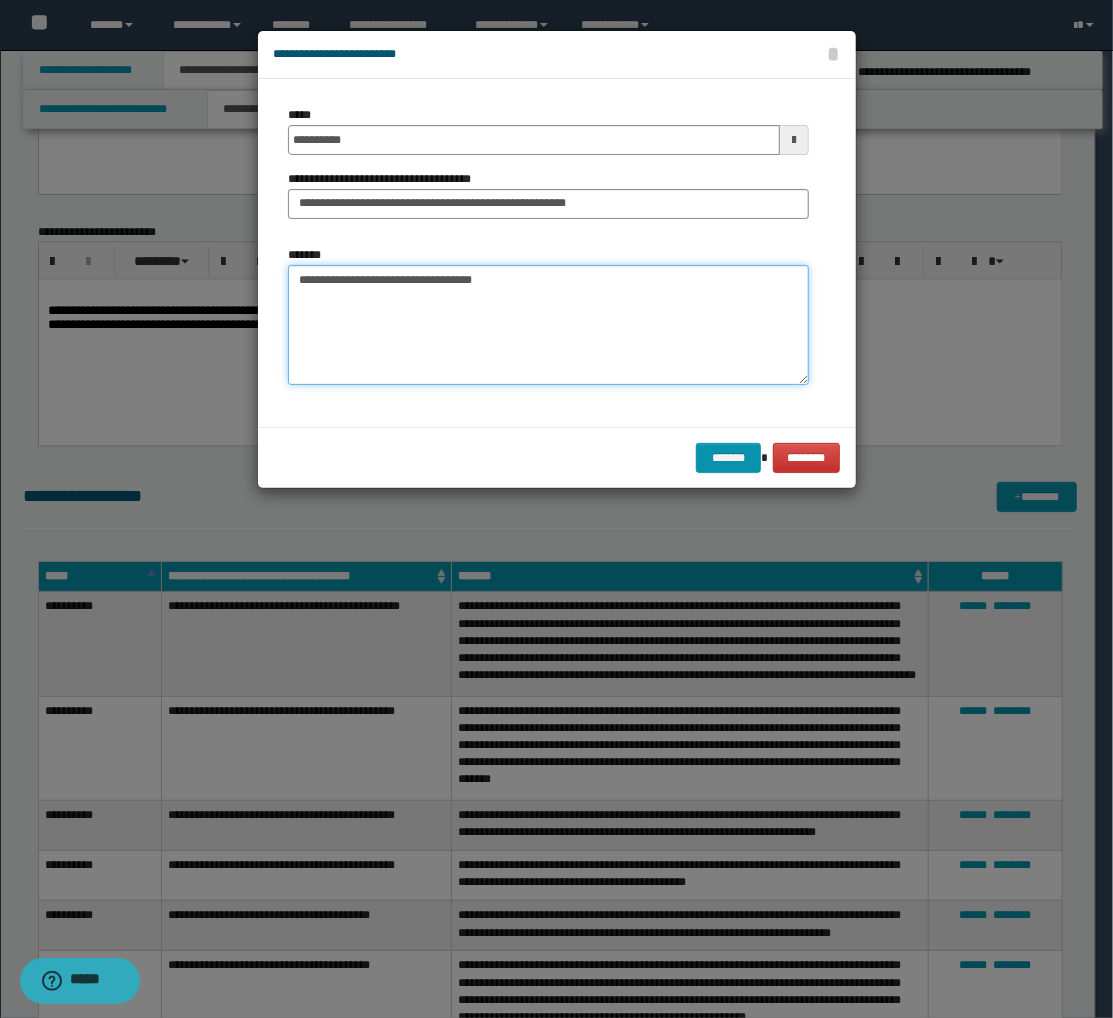 click on "**********" at bounding box center [548, 325] 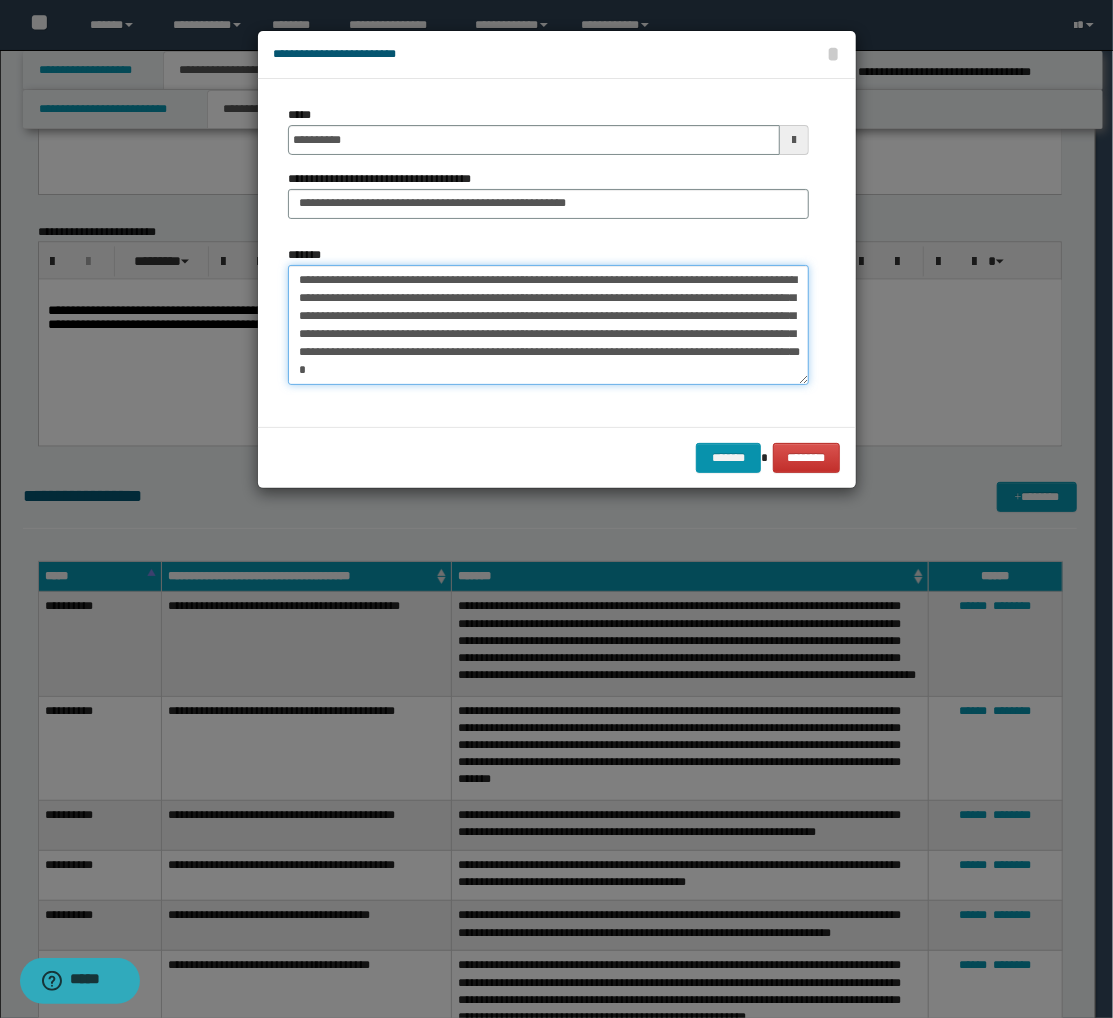 click on "**********" at bounding box center (548, 325) 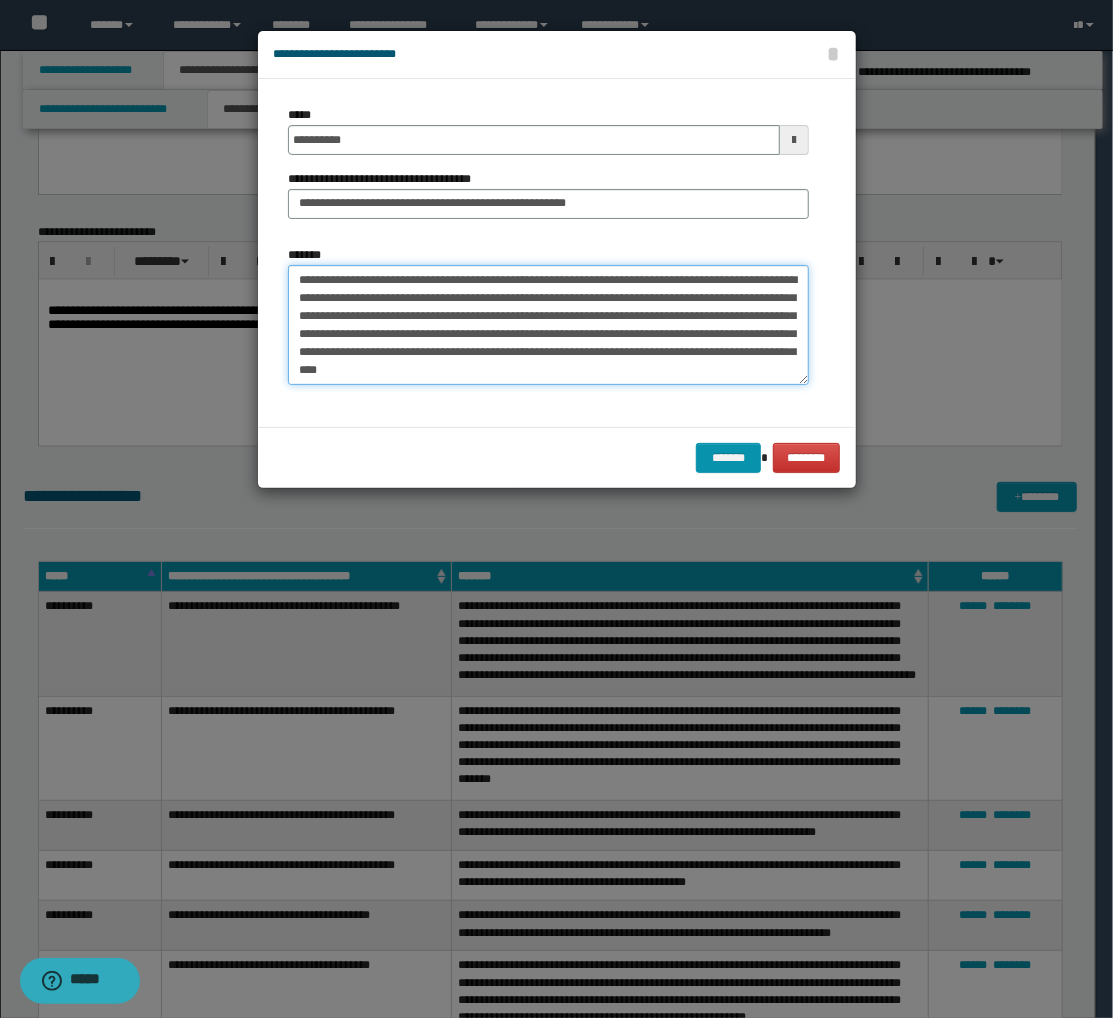 click on "**********" at bounding box center (548, 325) 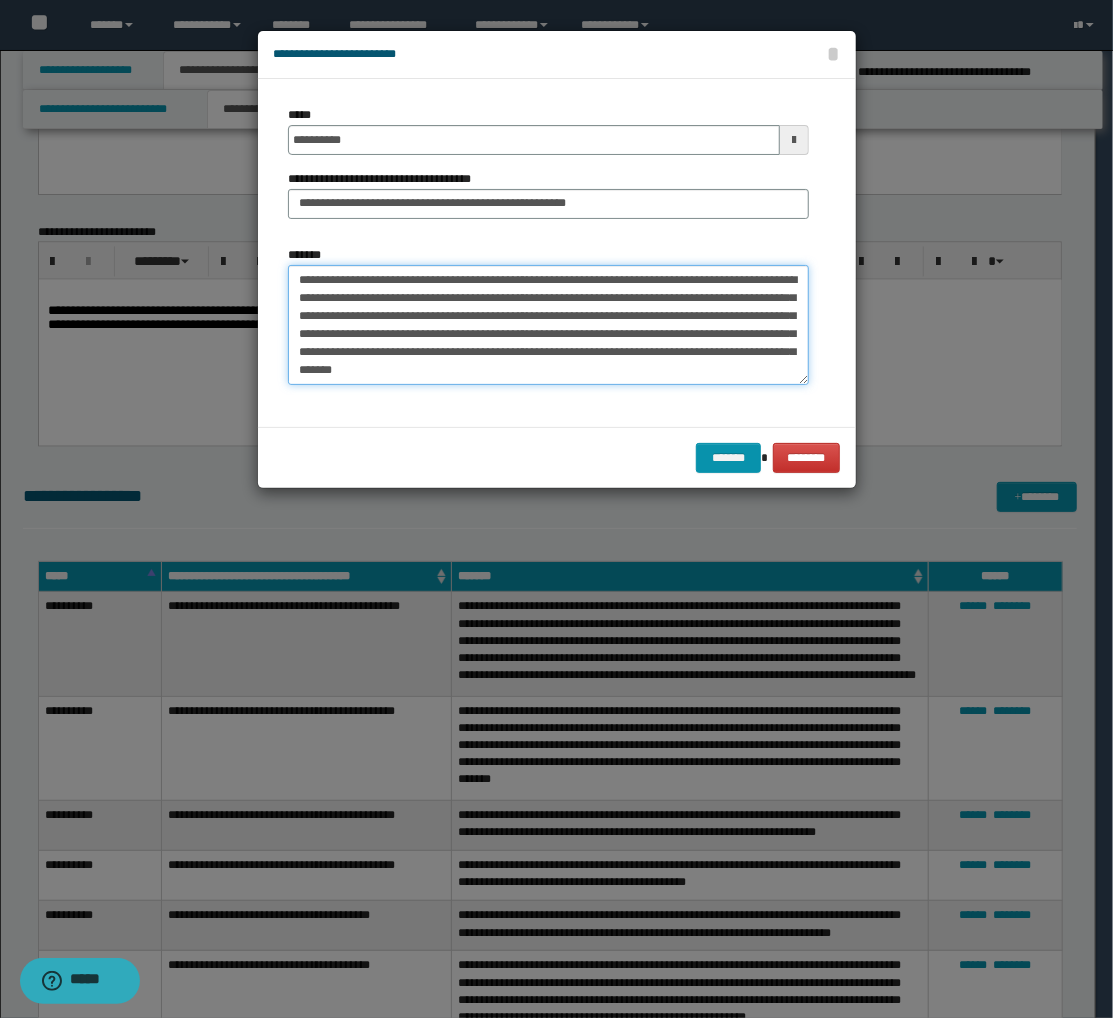 click on "**********" at bounding box center (548, 325) 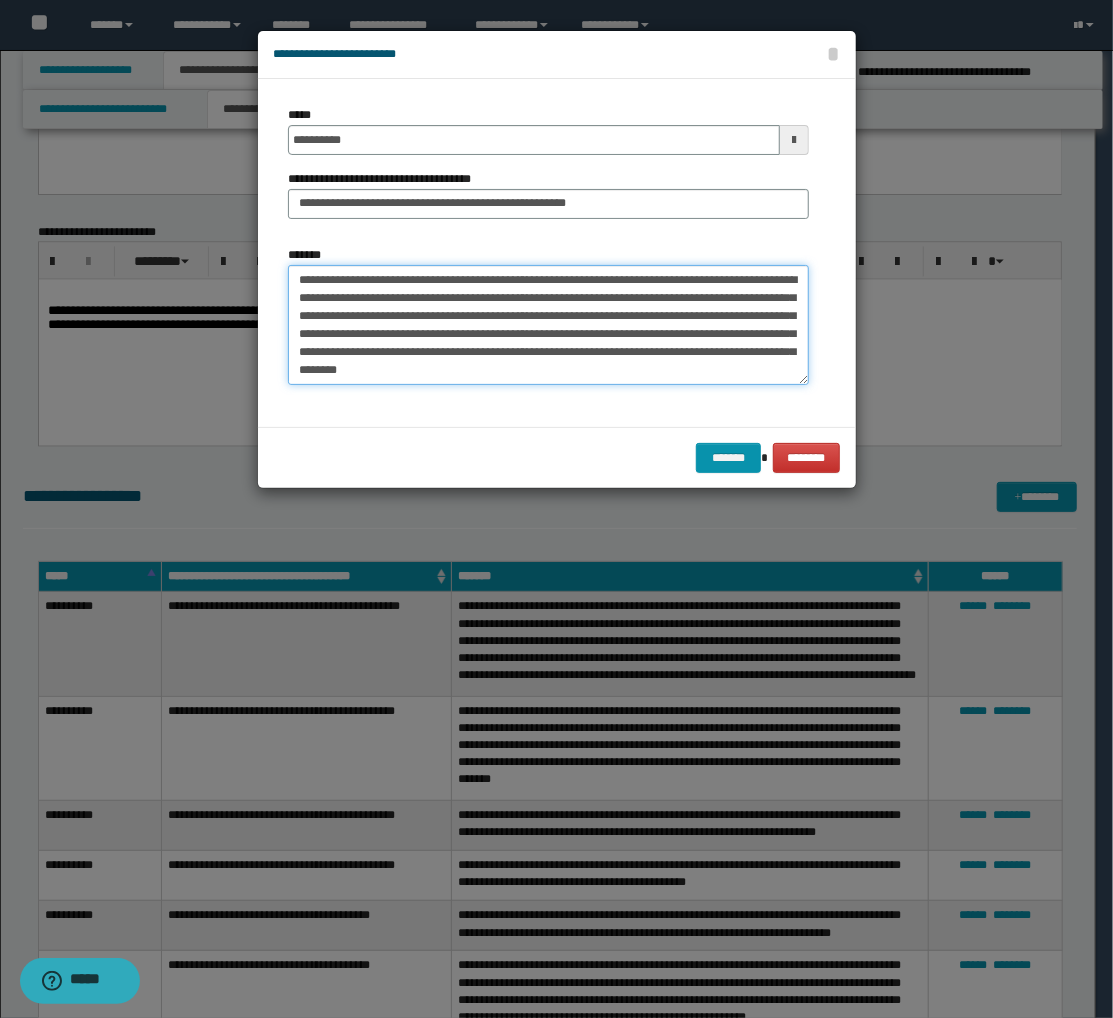 click on "**********" at bounding box center [548, 325] 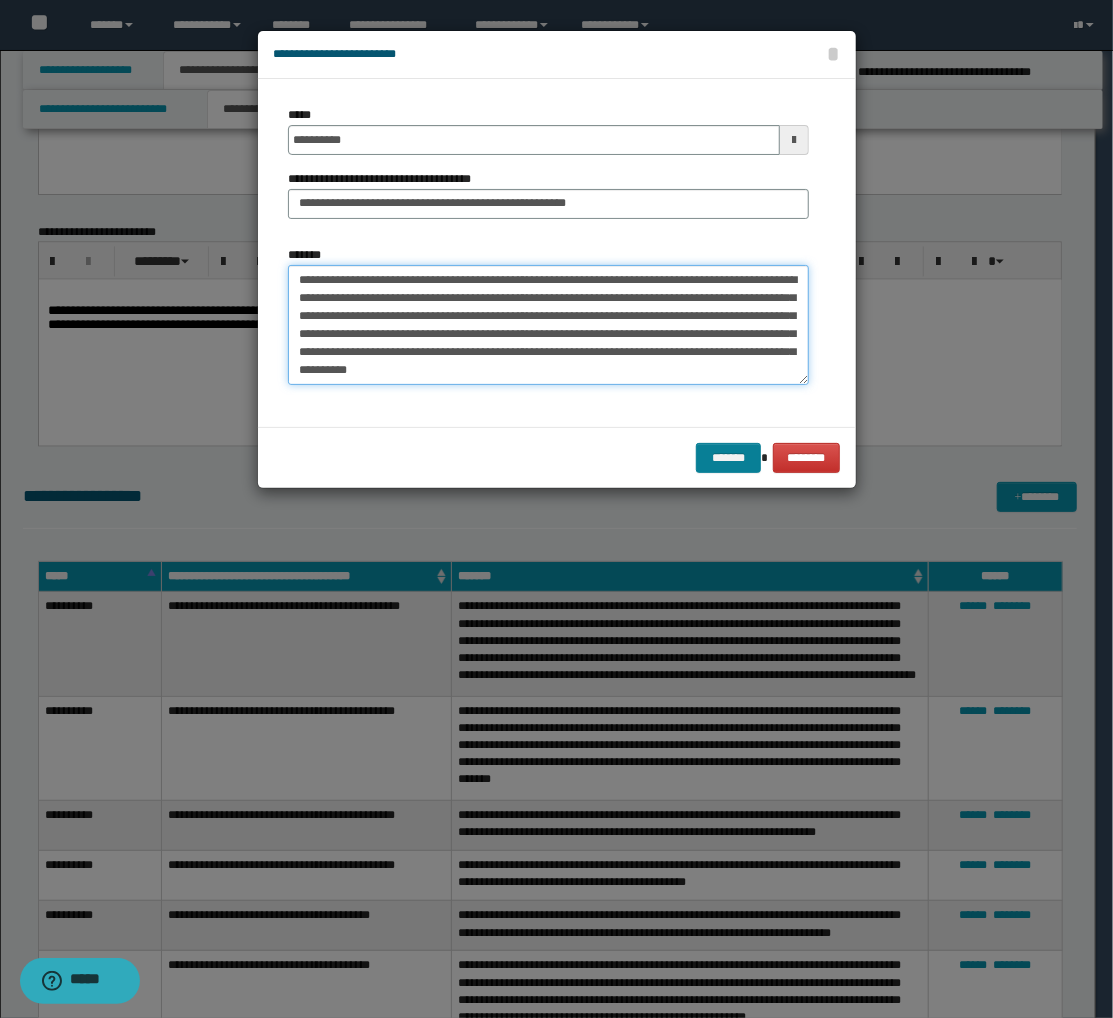 type on "**********" 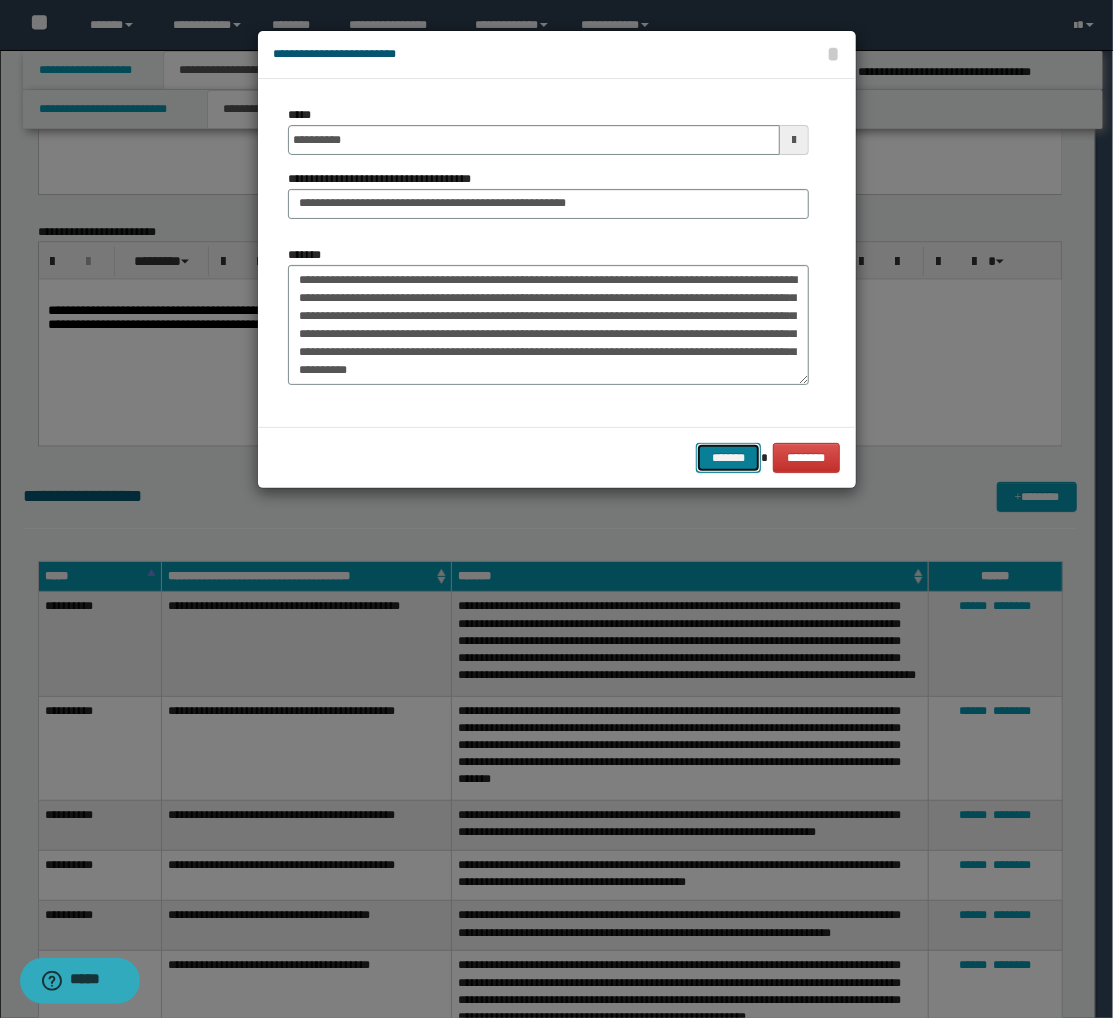 click on "*******" at bounding box center [728, 458] 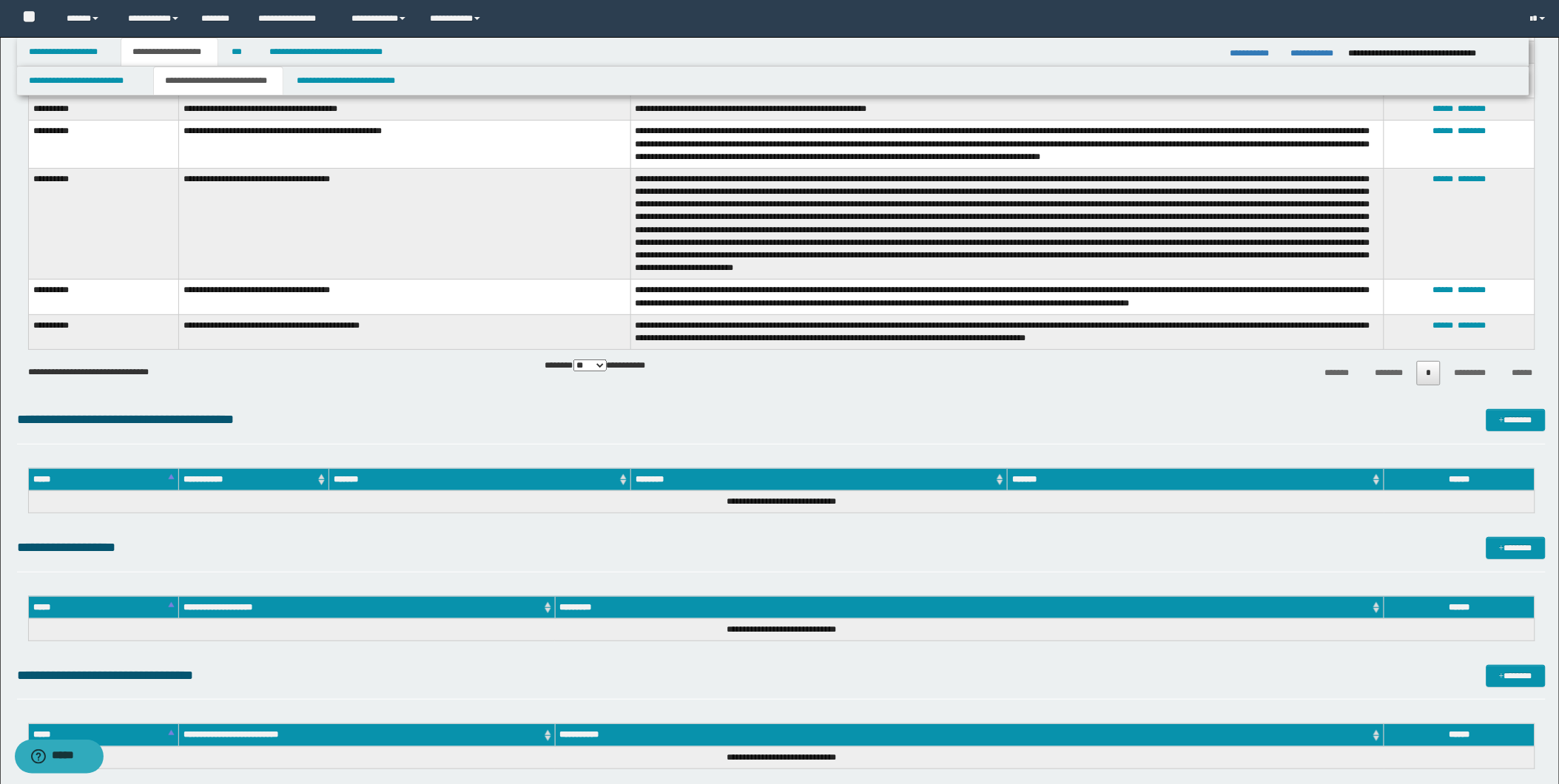 scroll, scrollTop: 2136, scrollLeft: 0, axis: vertical 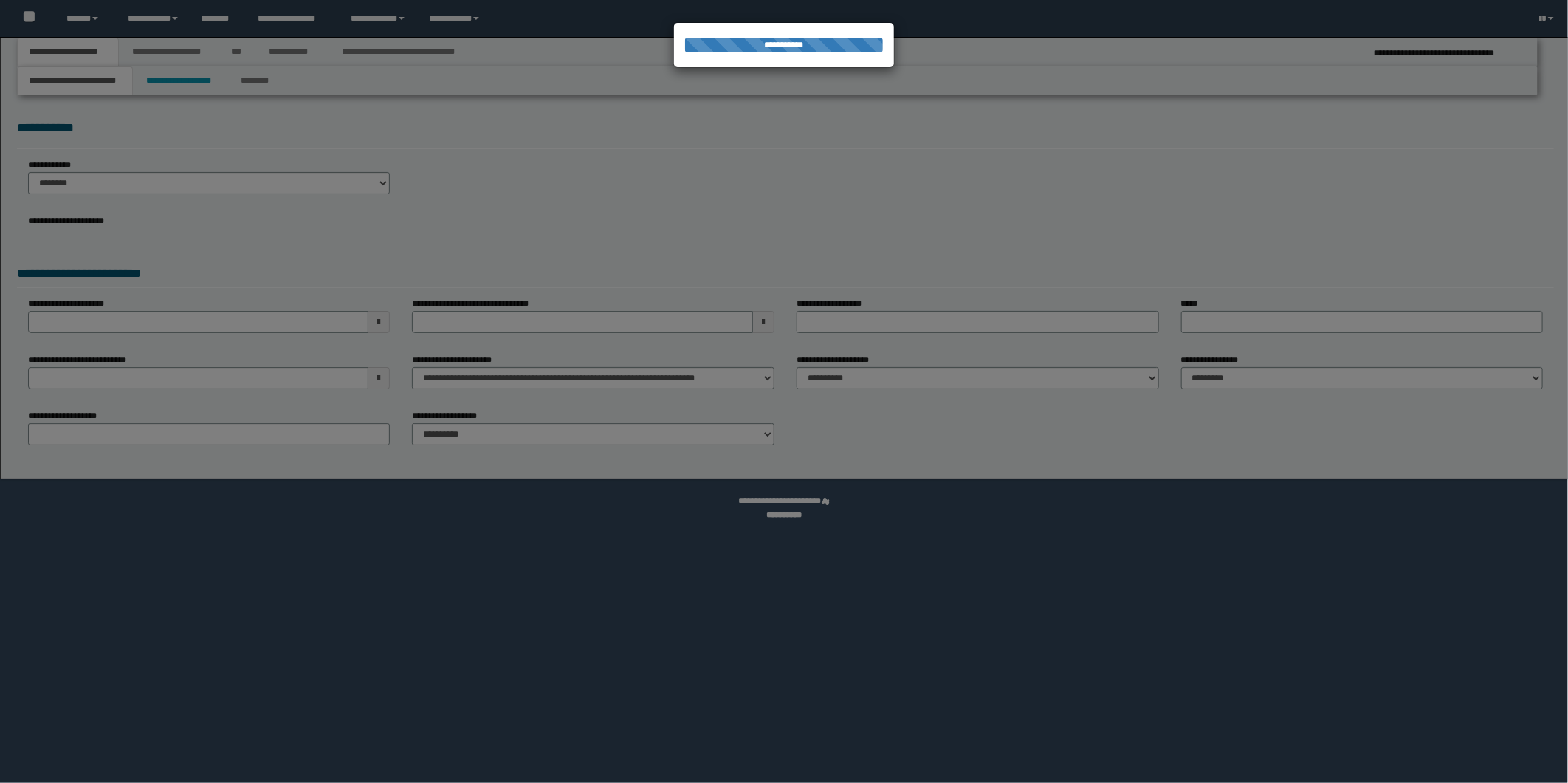 select on "*" 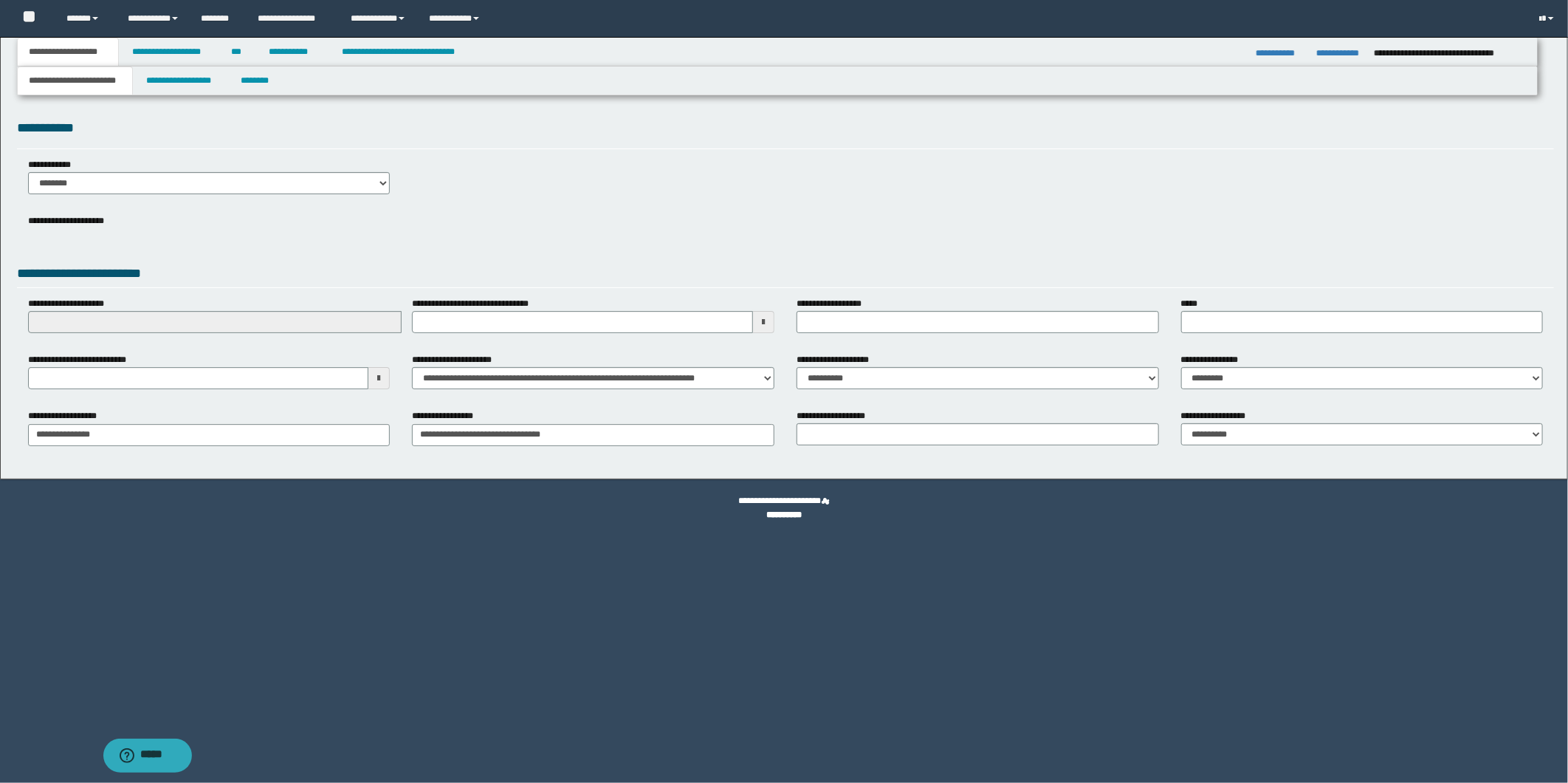 scroll, scrollTop: 0, scrollLeft: 0, axis: both 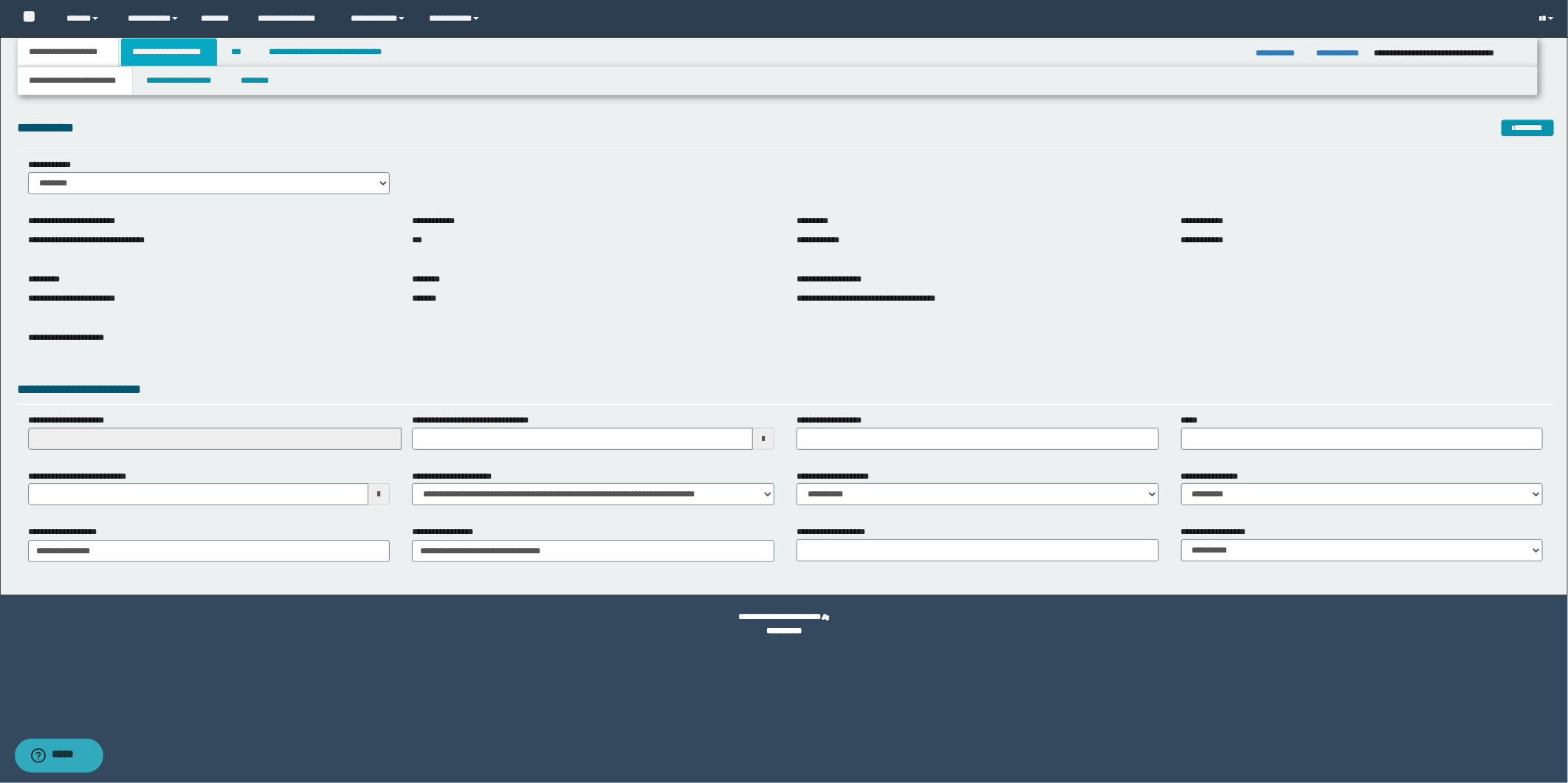 click on "**********" at bounding box center [169, 52] 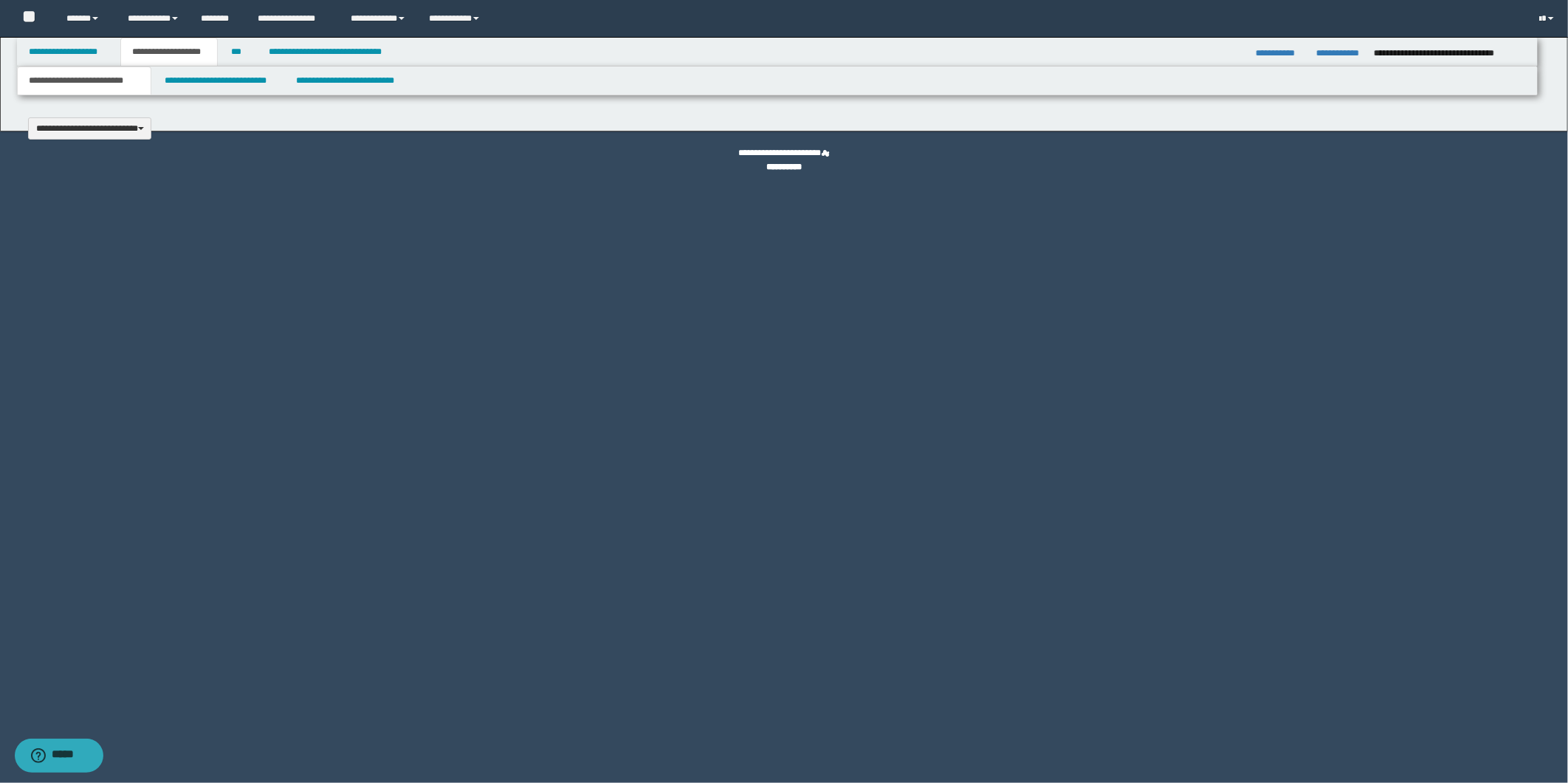type 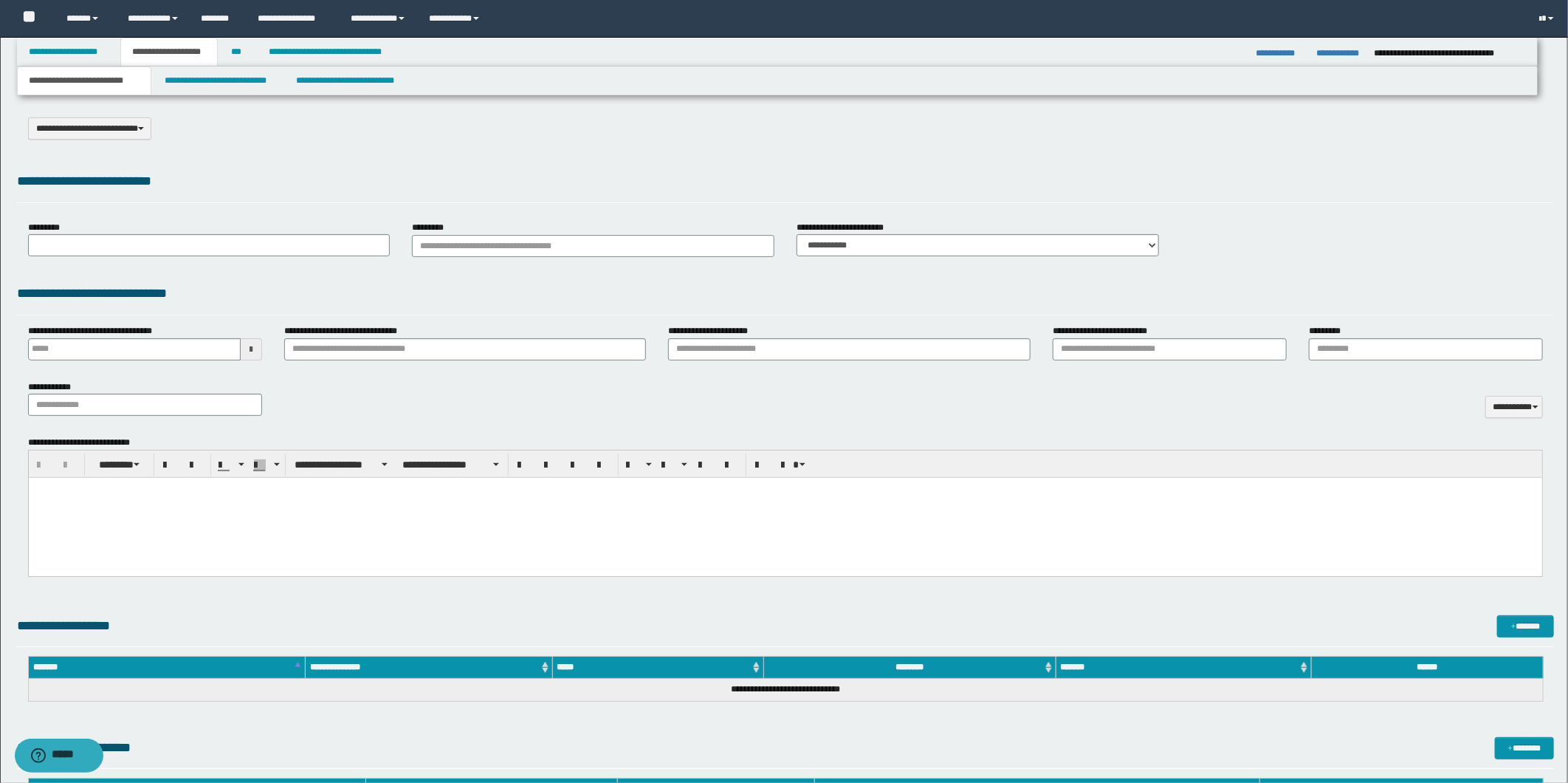 select on "*" 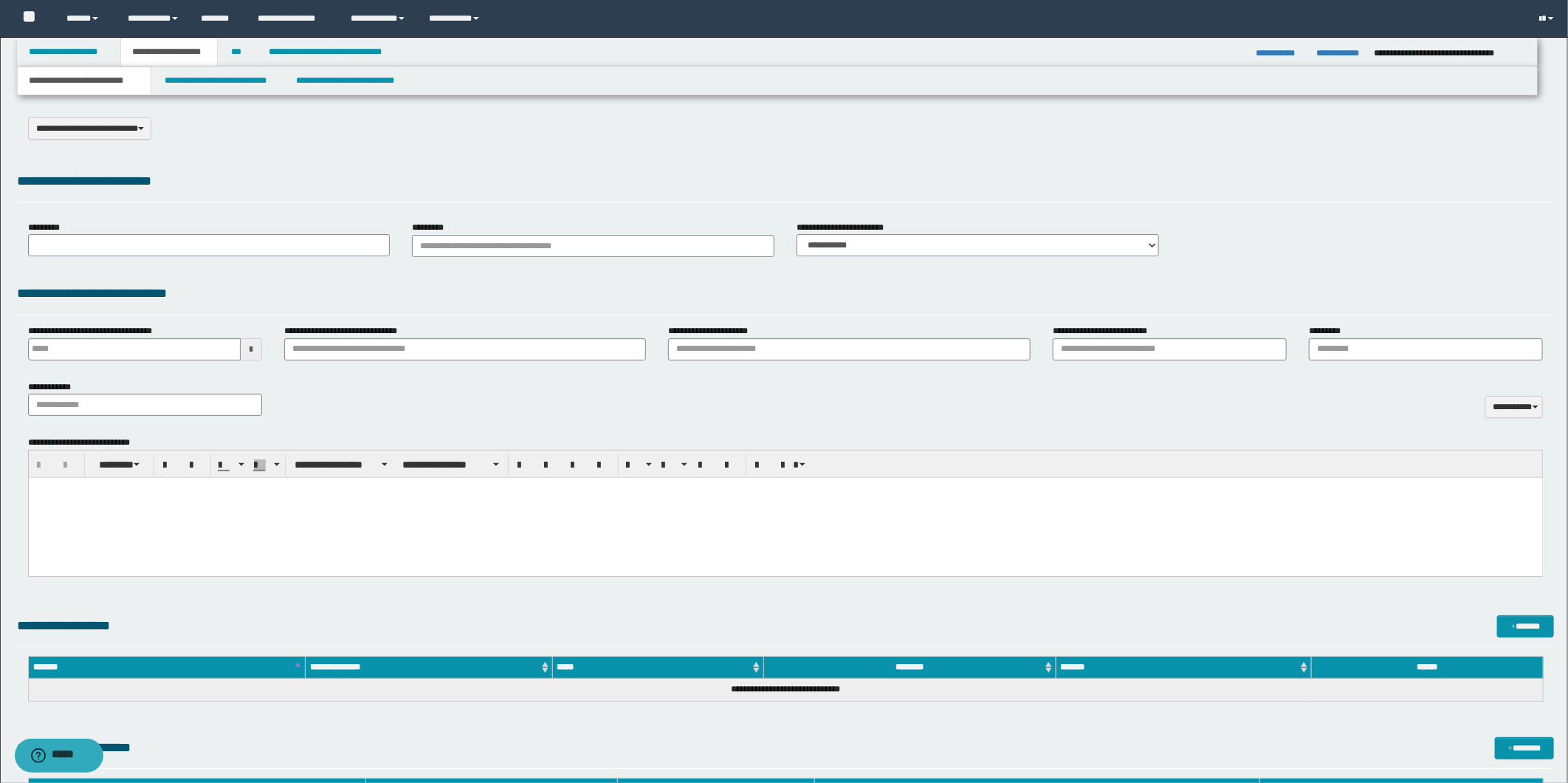 scroll, scrollTop: 0, scrollLeft: 0, axis: both 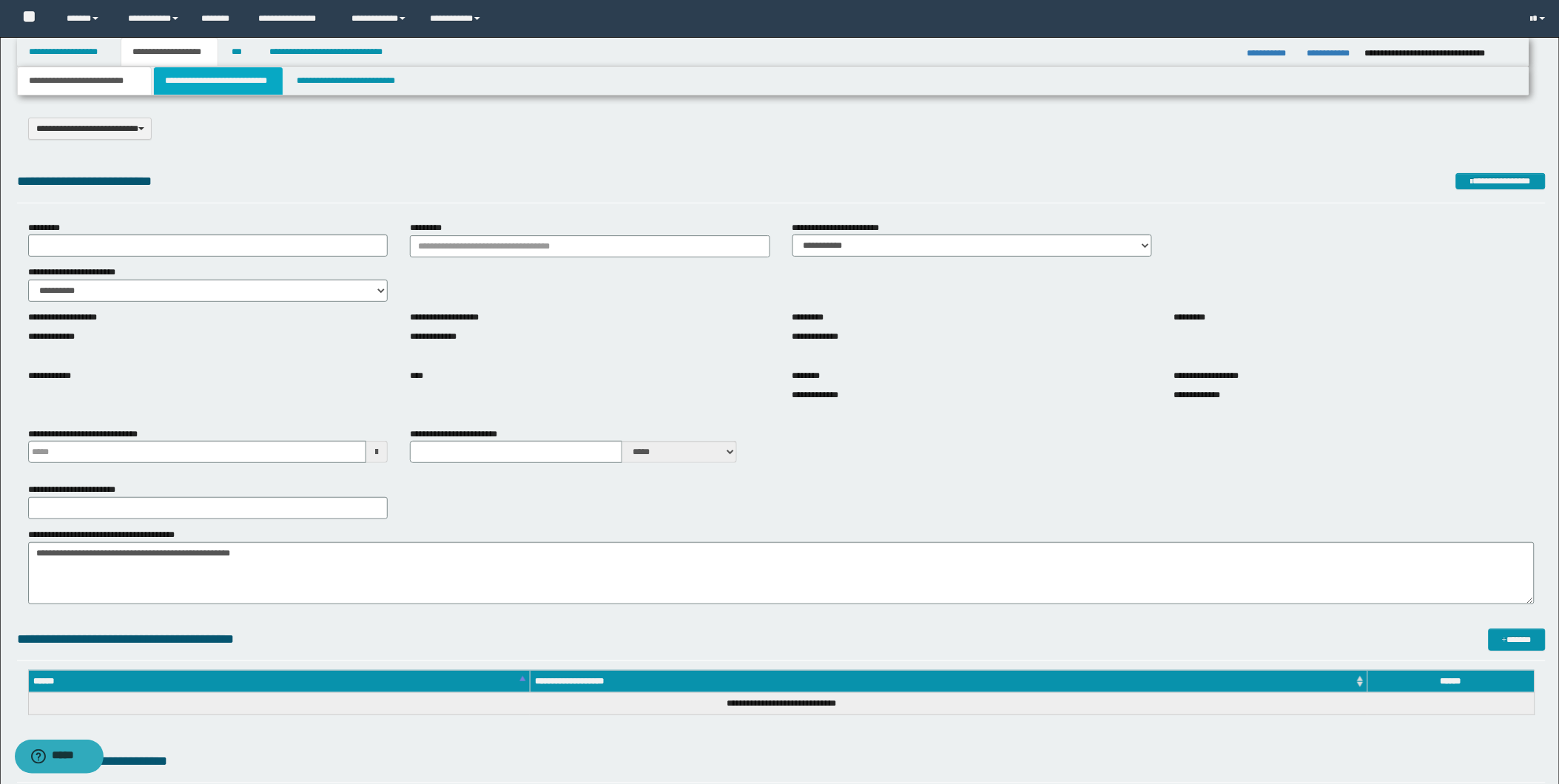 click on "**********" at bounding box center [218, 81] 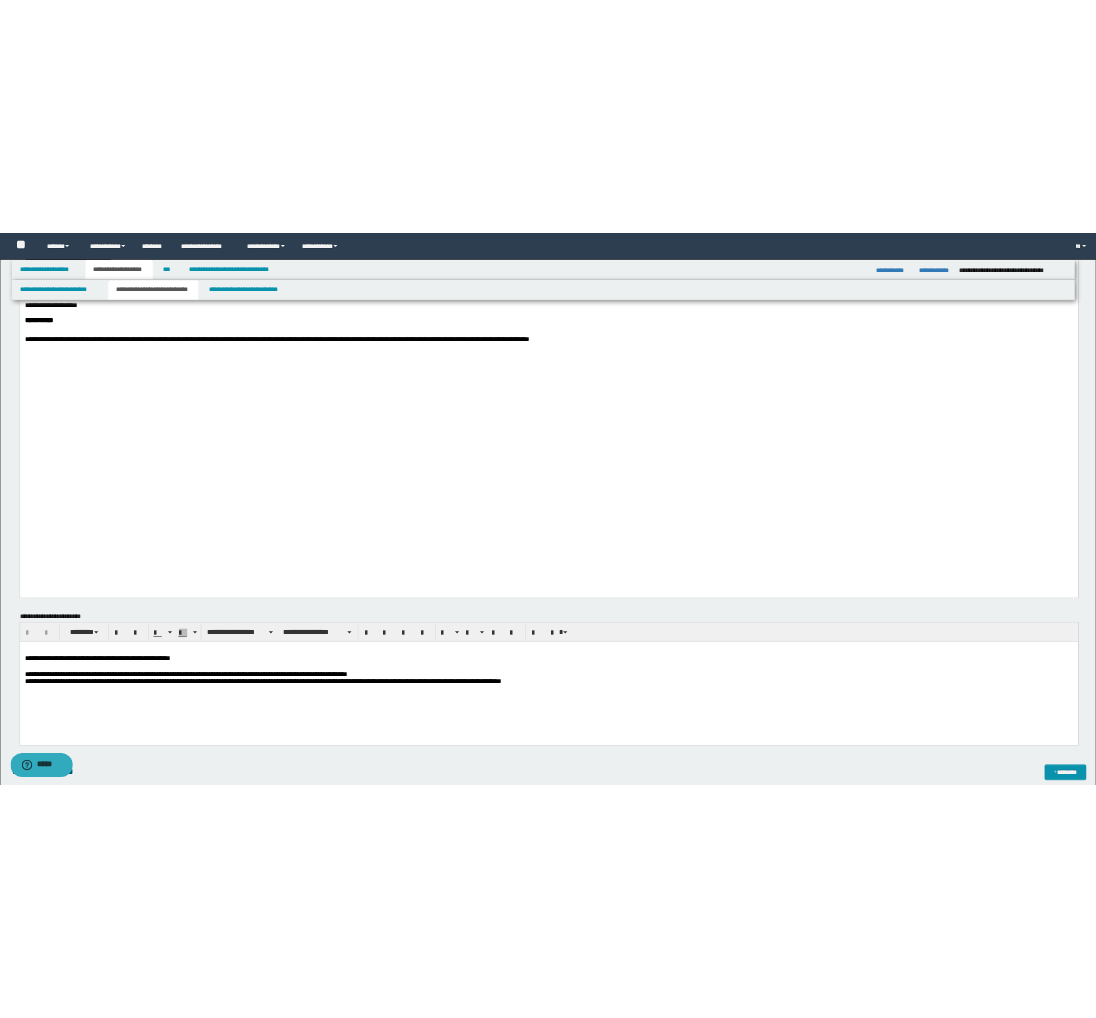 scroll, scrollTop: 2333, scrollLeft: 0, axis: vertical 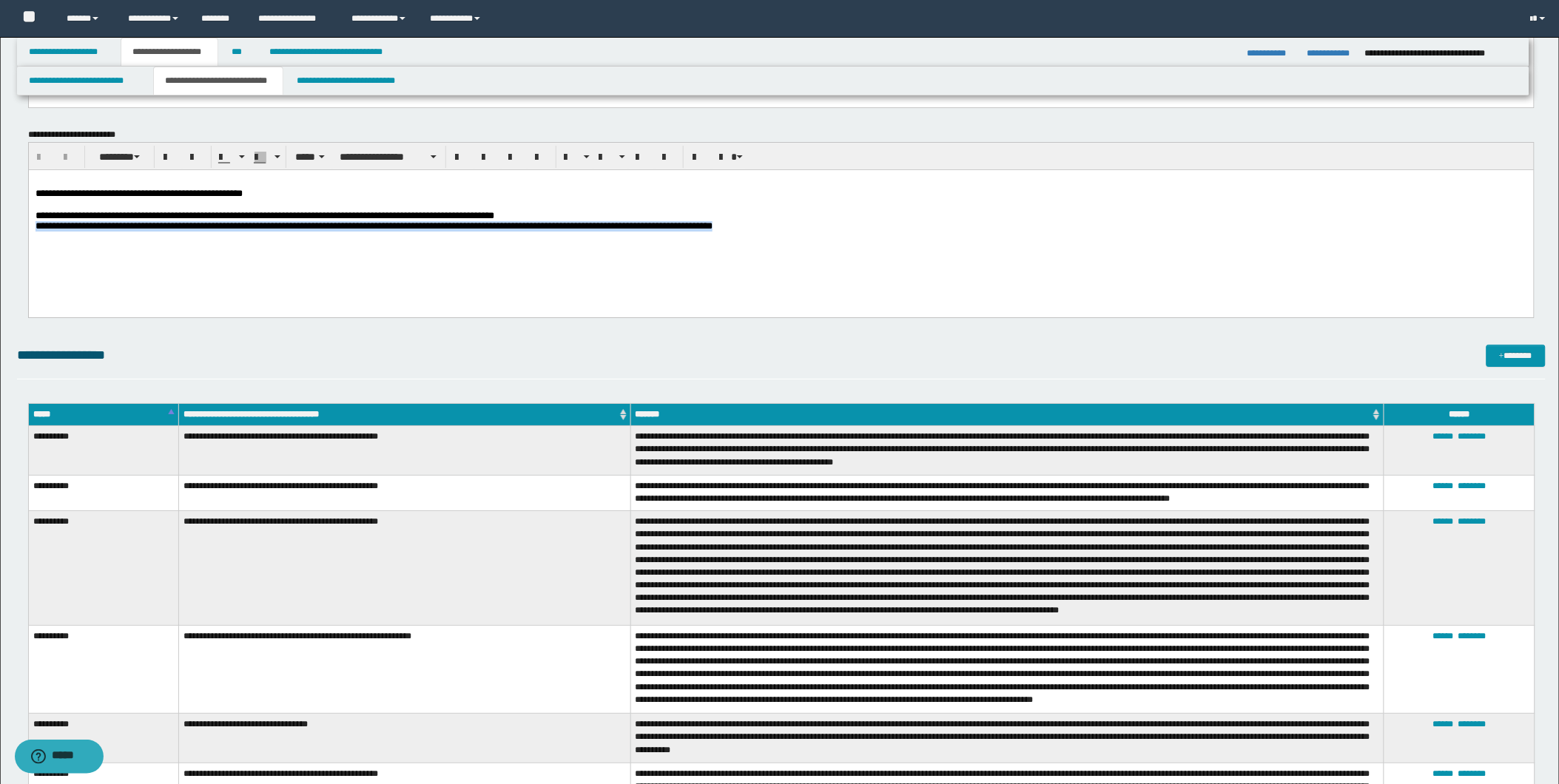 drag, startPoint x: 37, startPoint y: 230, endPoint x: 912, endPoint y: 248, distance: 875.1851 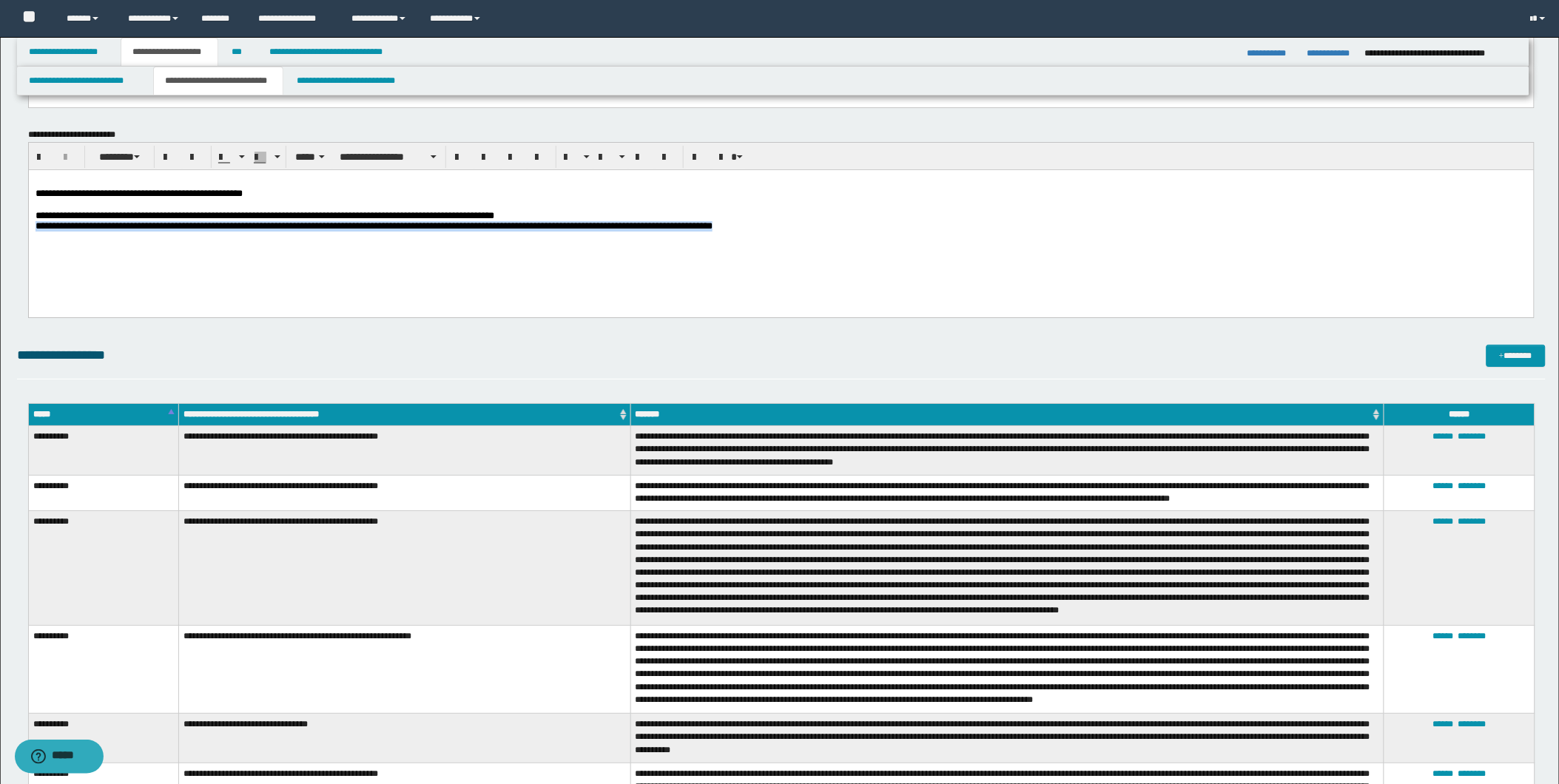 click on "**********" at bounding box center [781, 226] 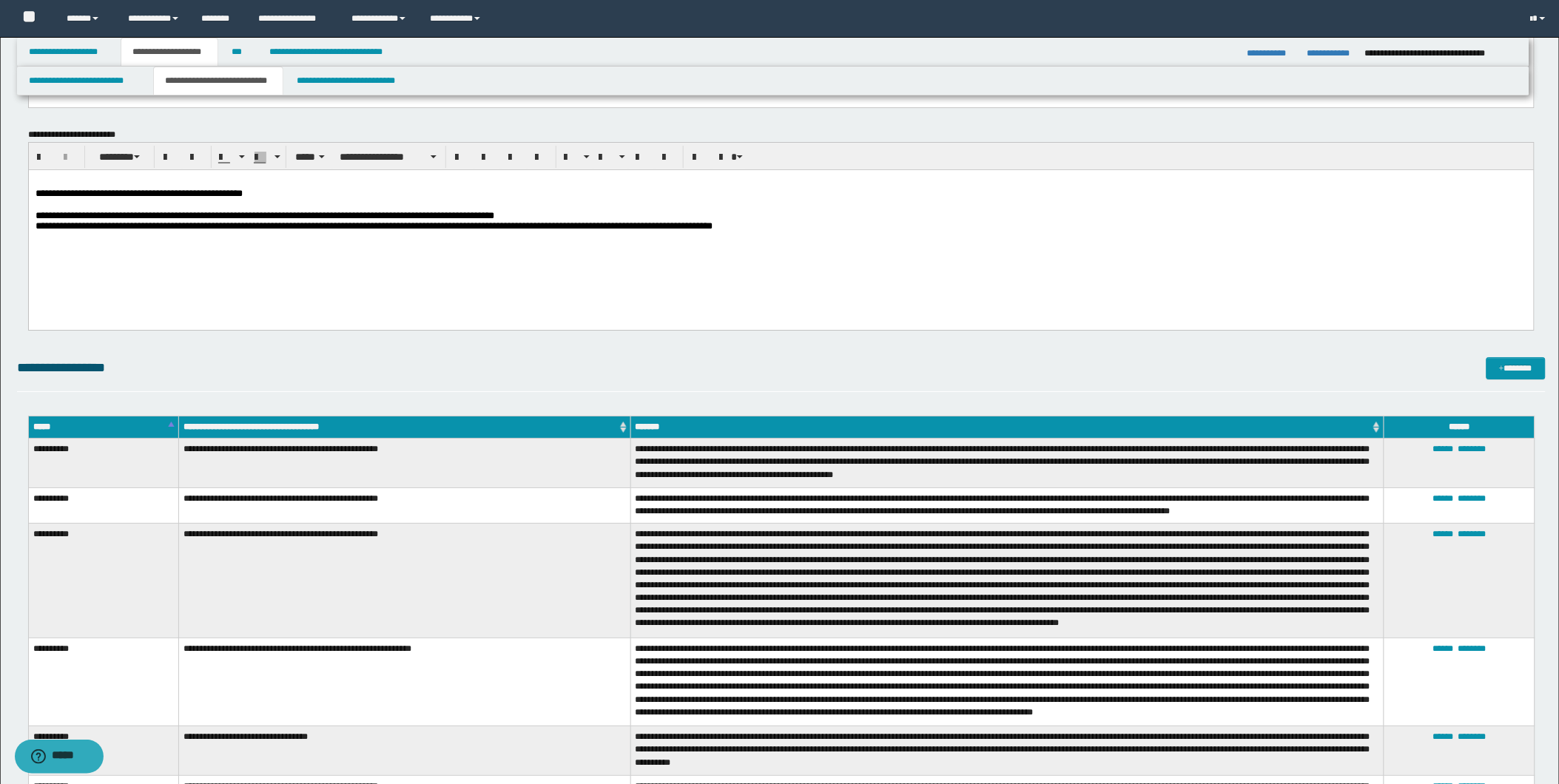 paste 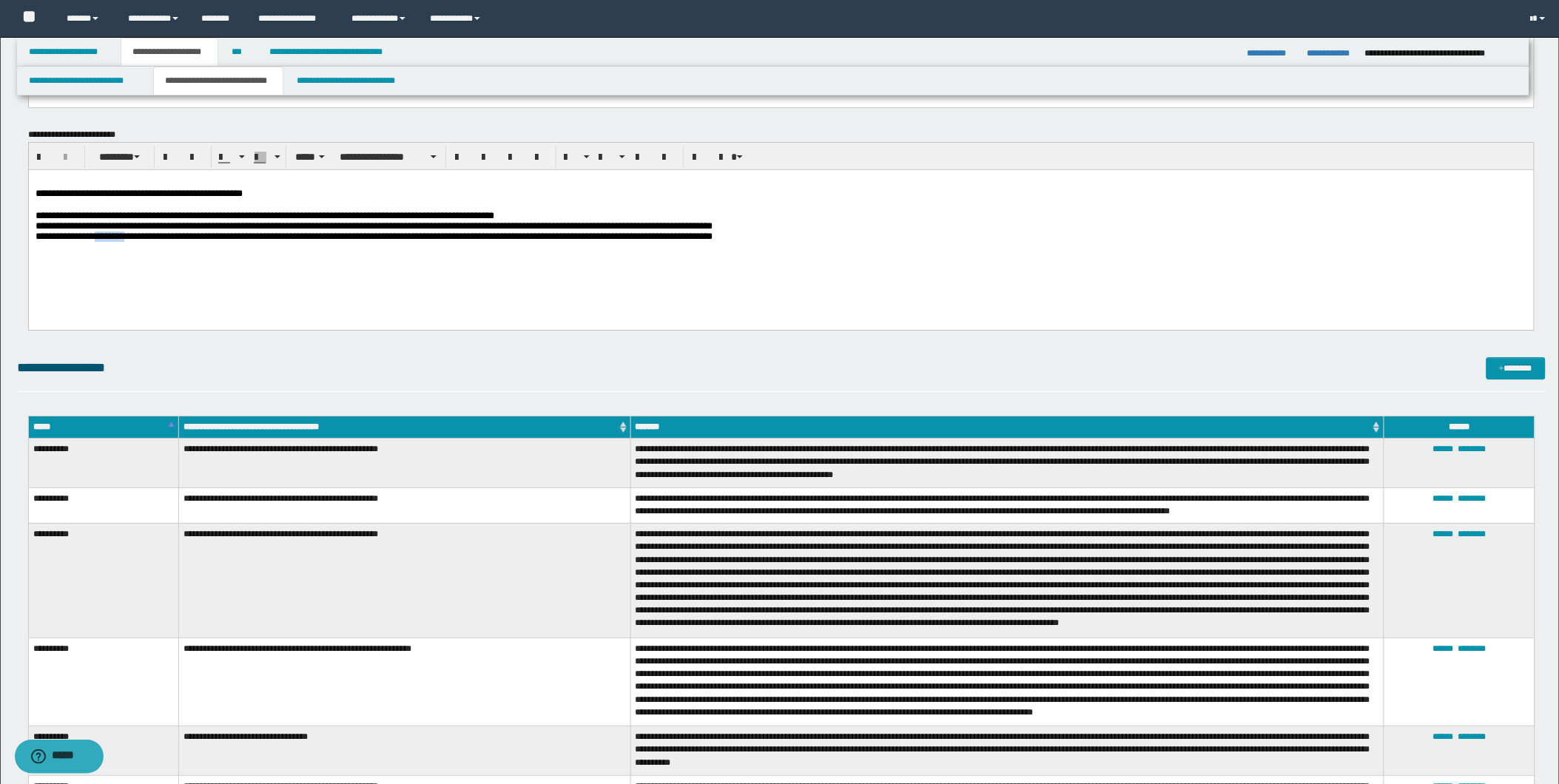drag, startPoint x: 132, startPoint y: 248, endPoint x: 161, endPoint y: 248, distance: 29 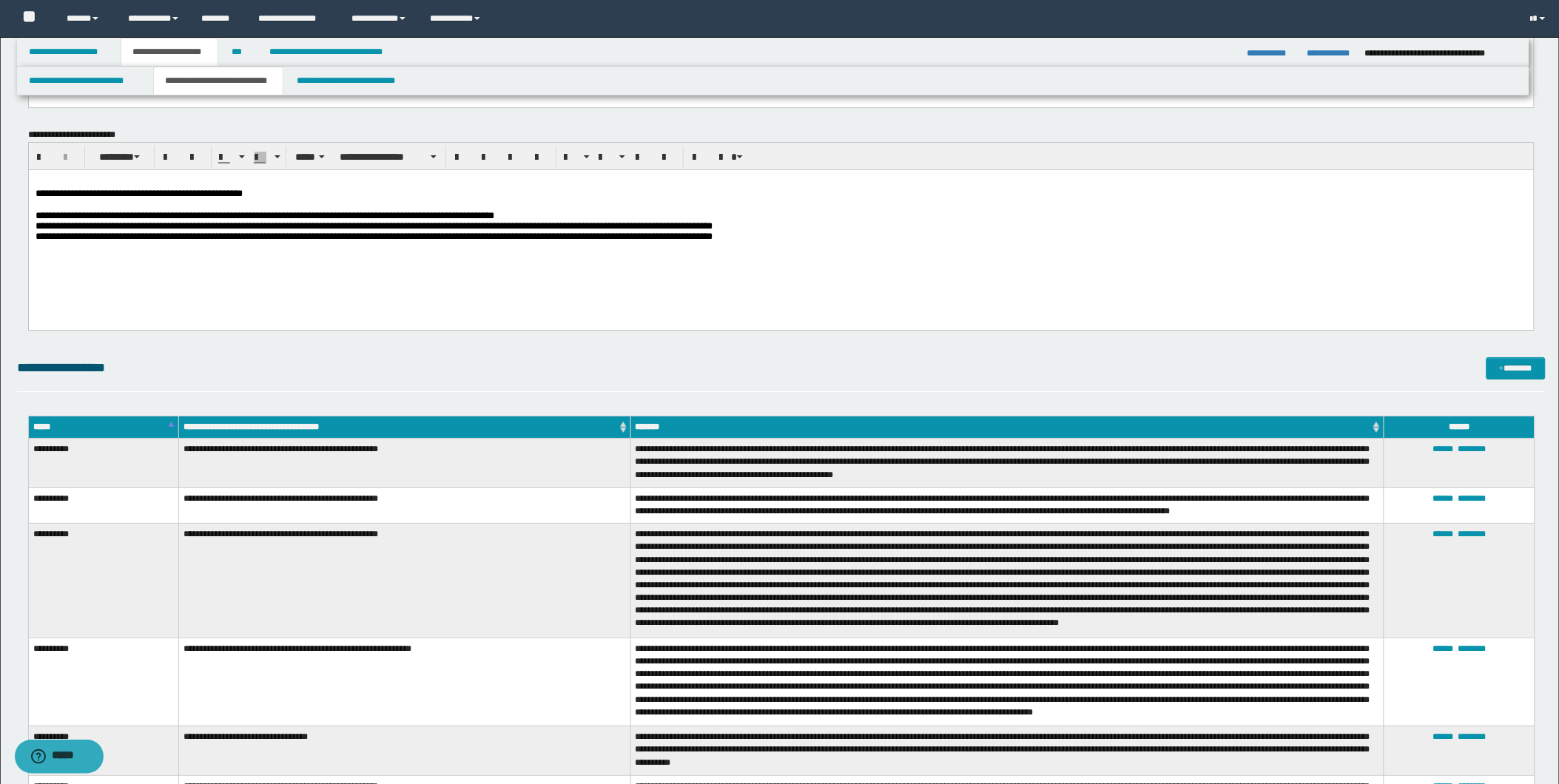 click on "**********" at bounding box center [373, 236] 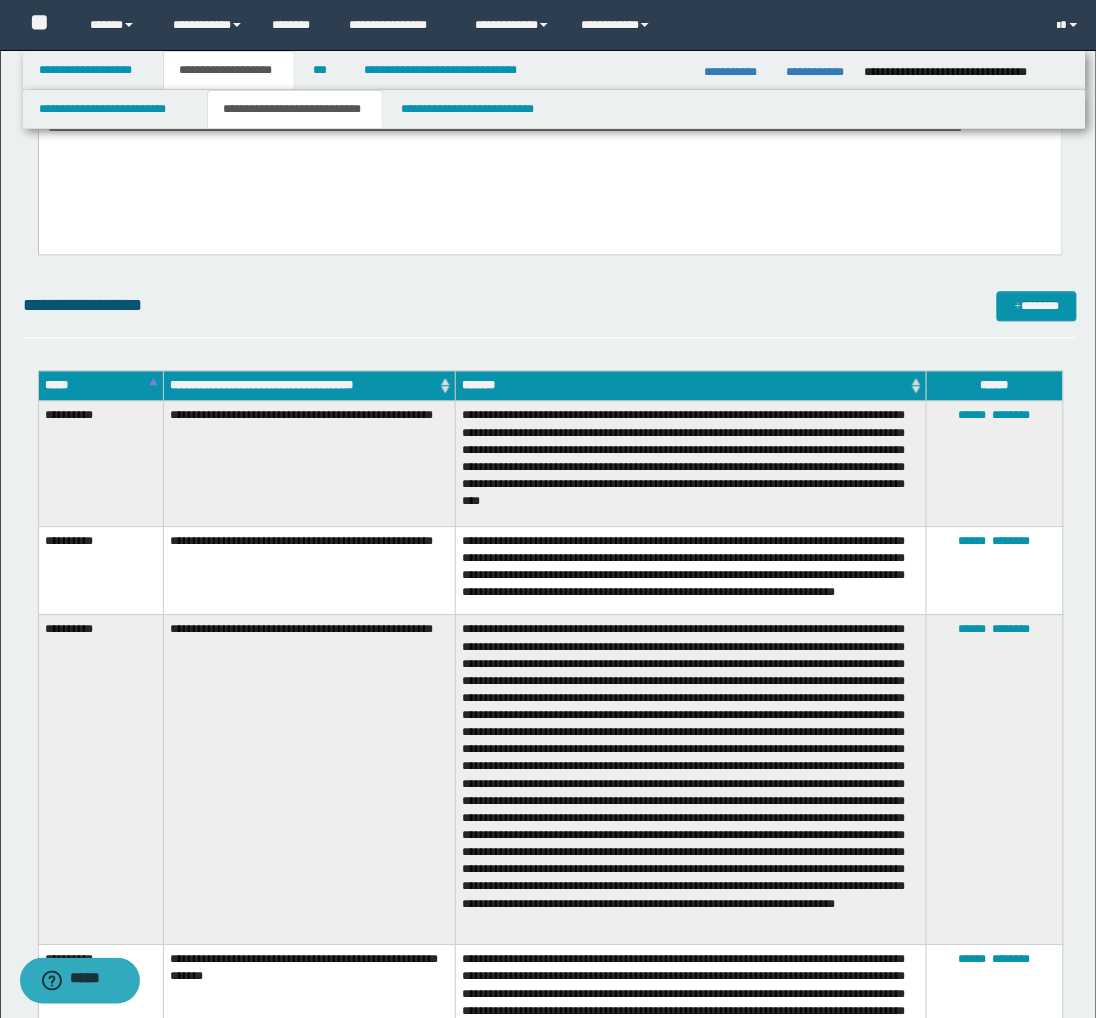 scroll, scrollTop: 2555, scrollLeft: 0, axis: vertical 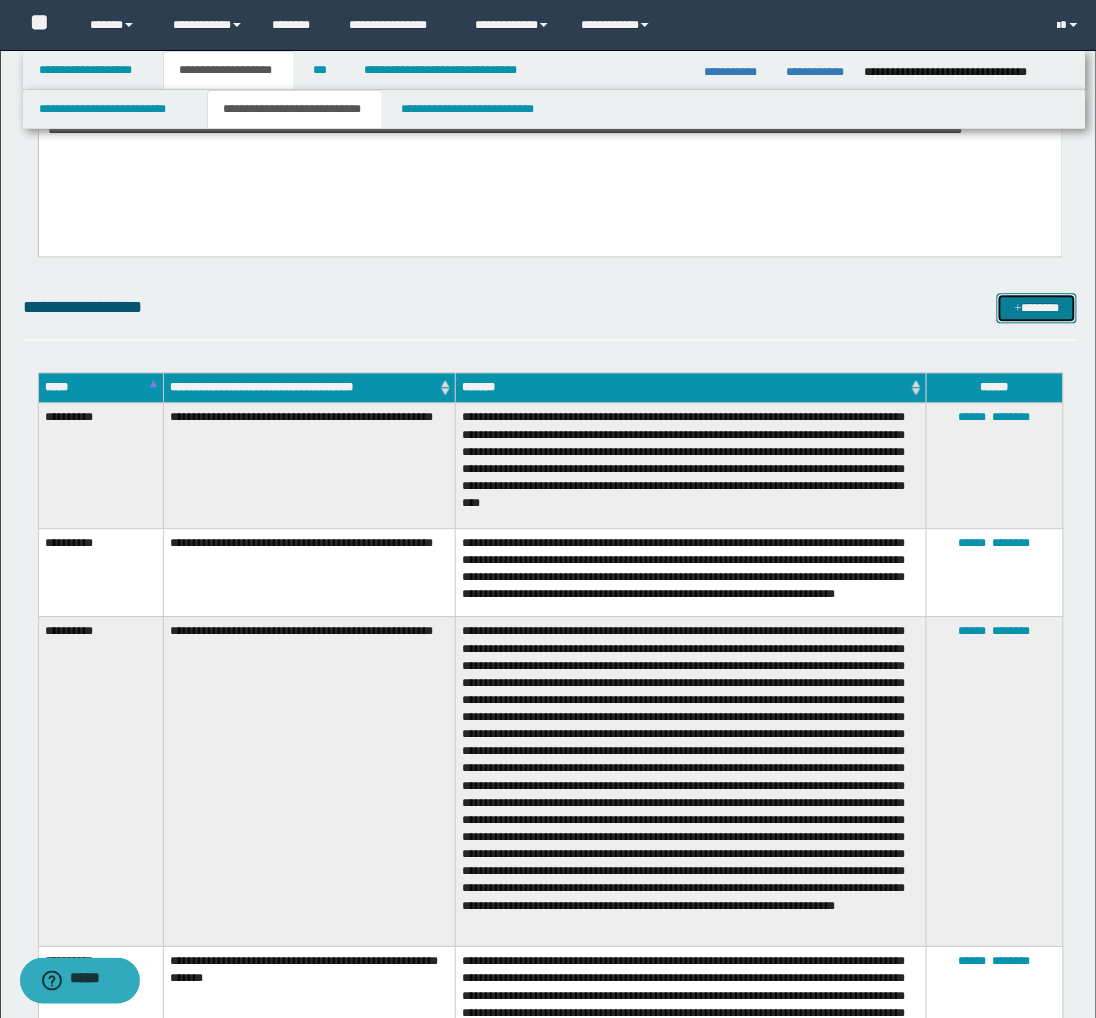 click on "**********" at bounding box center (550, 714) 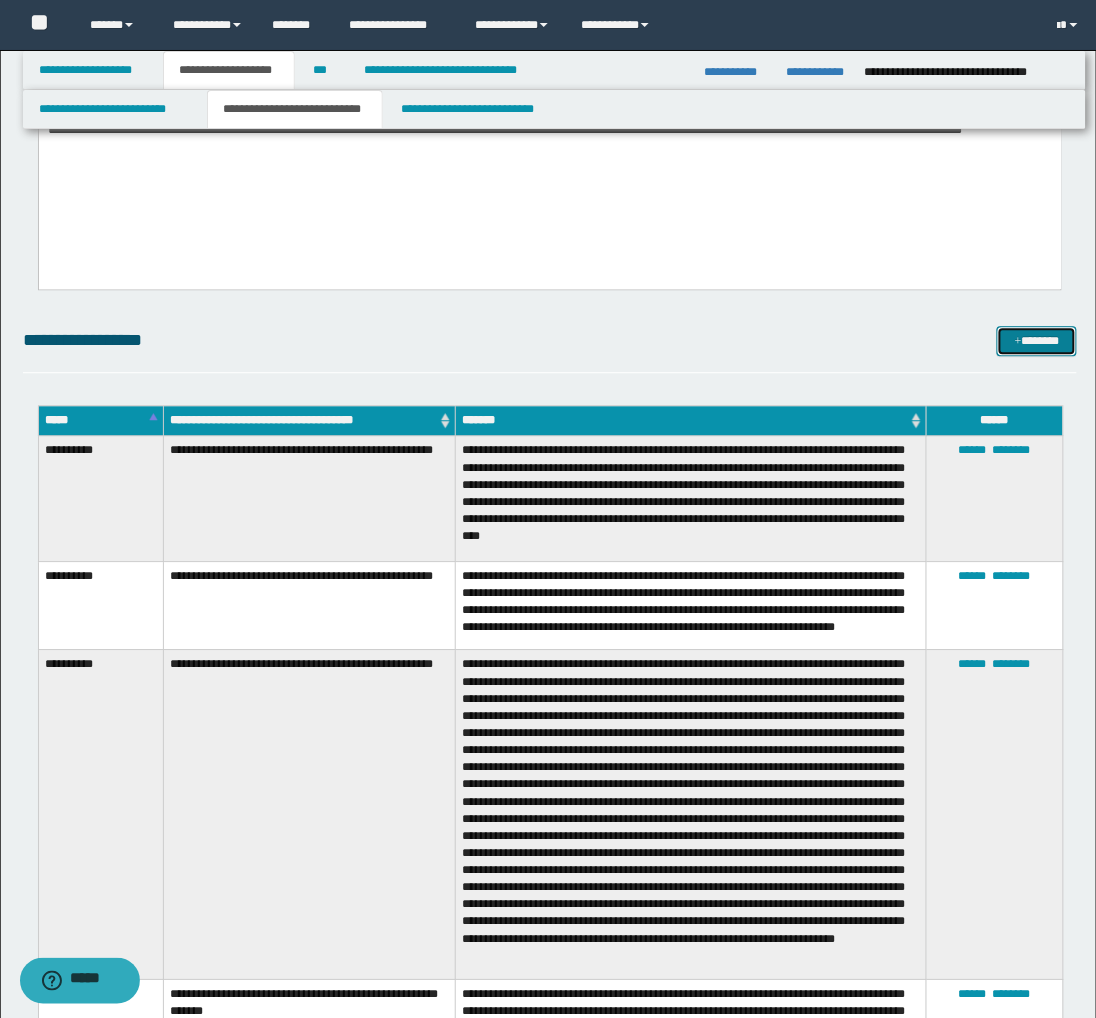 click on "*******" at bounding box center (1037, 341) 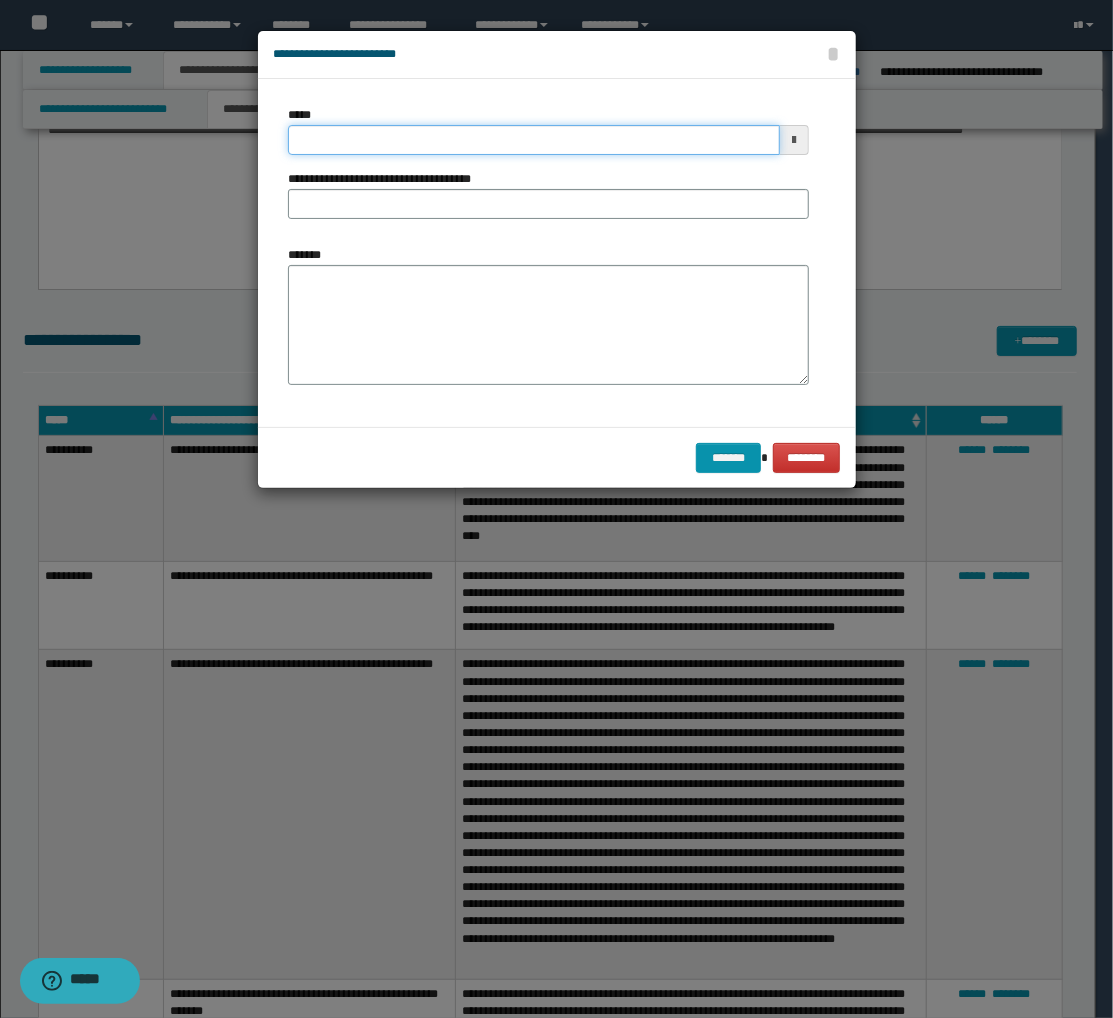 click on "*****" at bounding box center (534, 140) 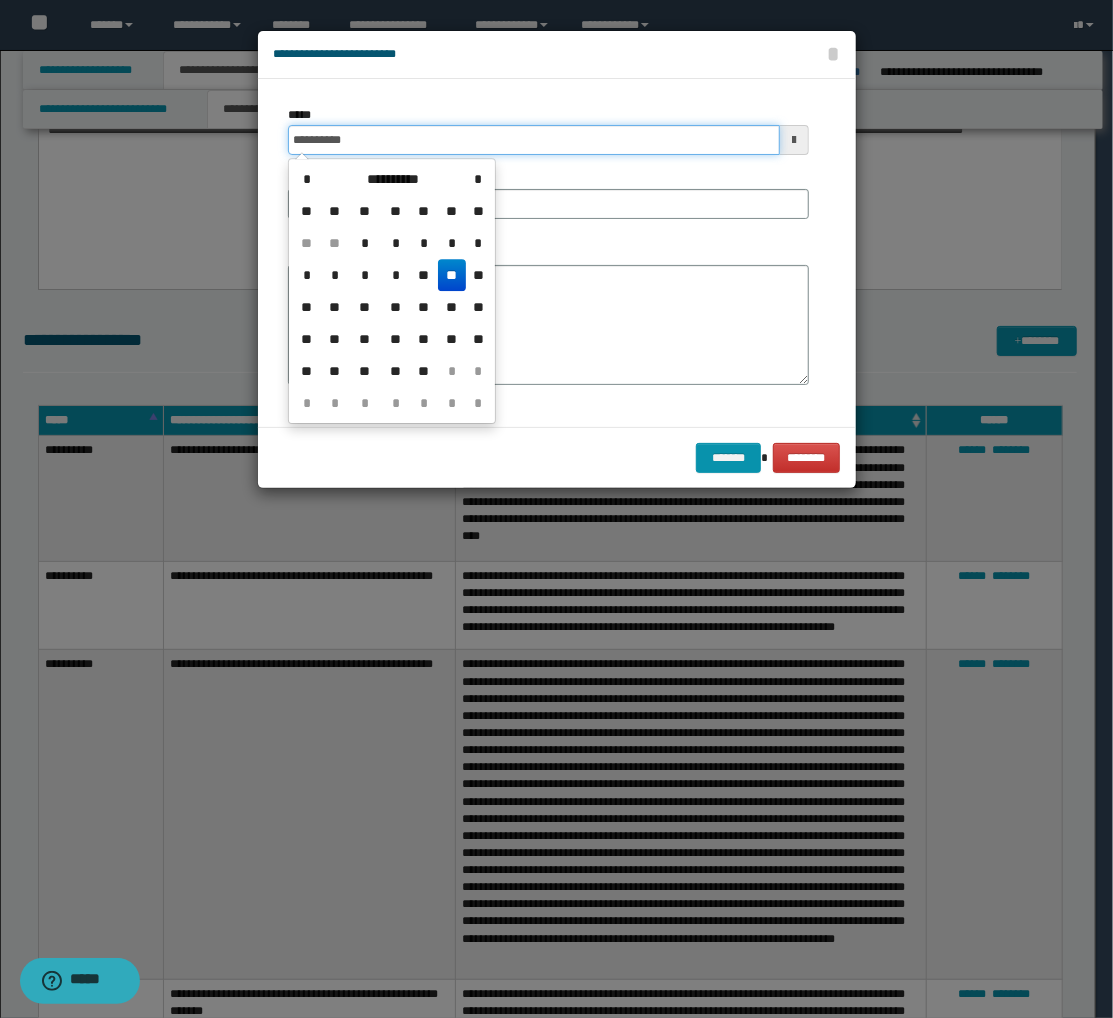 type on "**********" 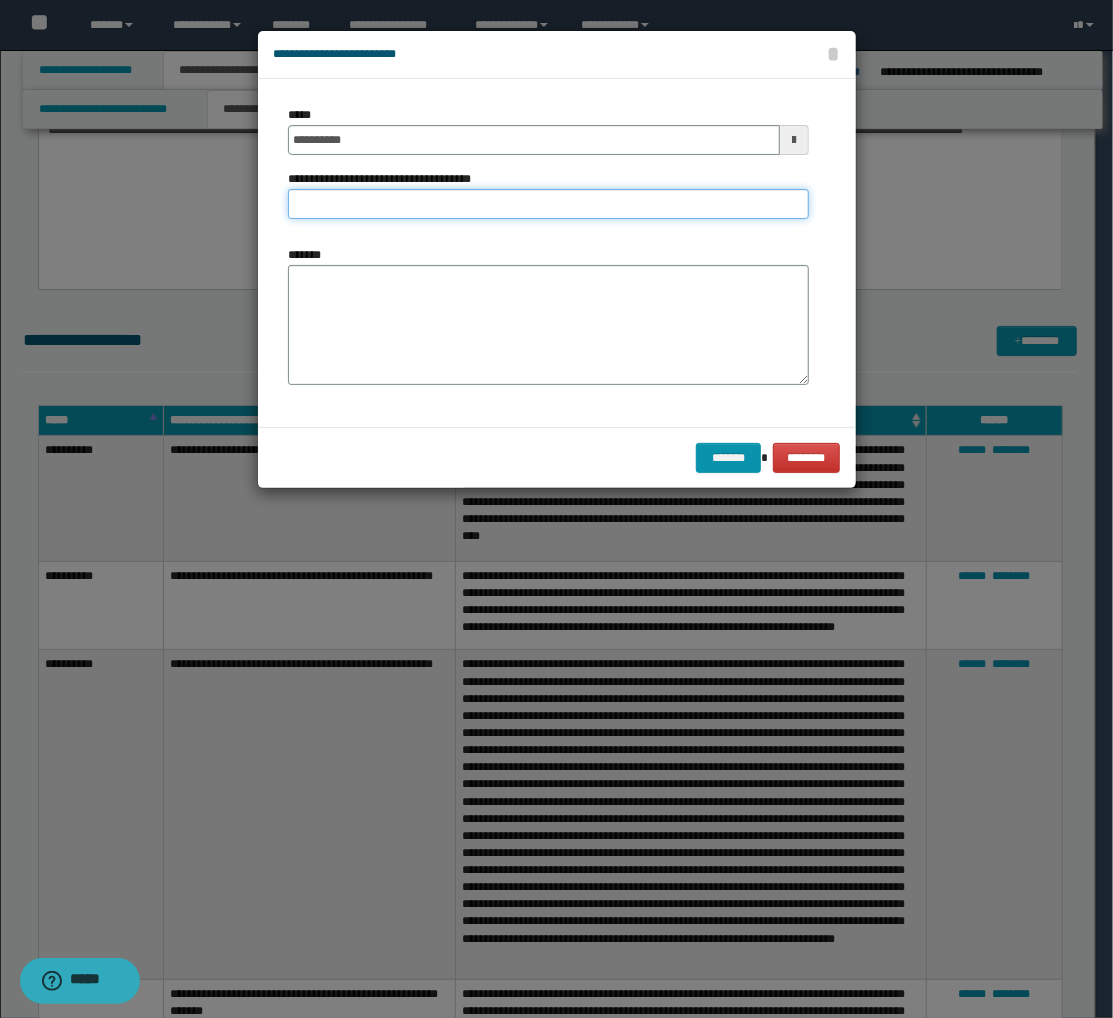 click on "**********" at bounding box center [548, 204] 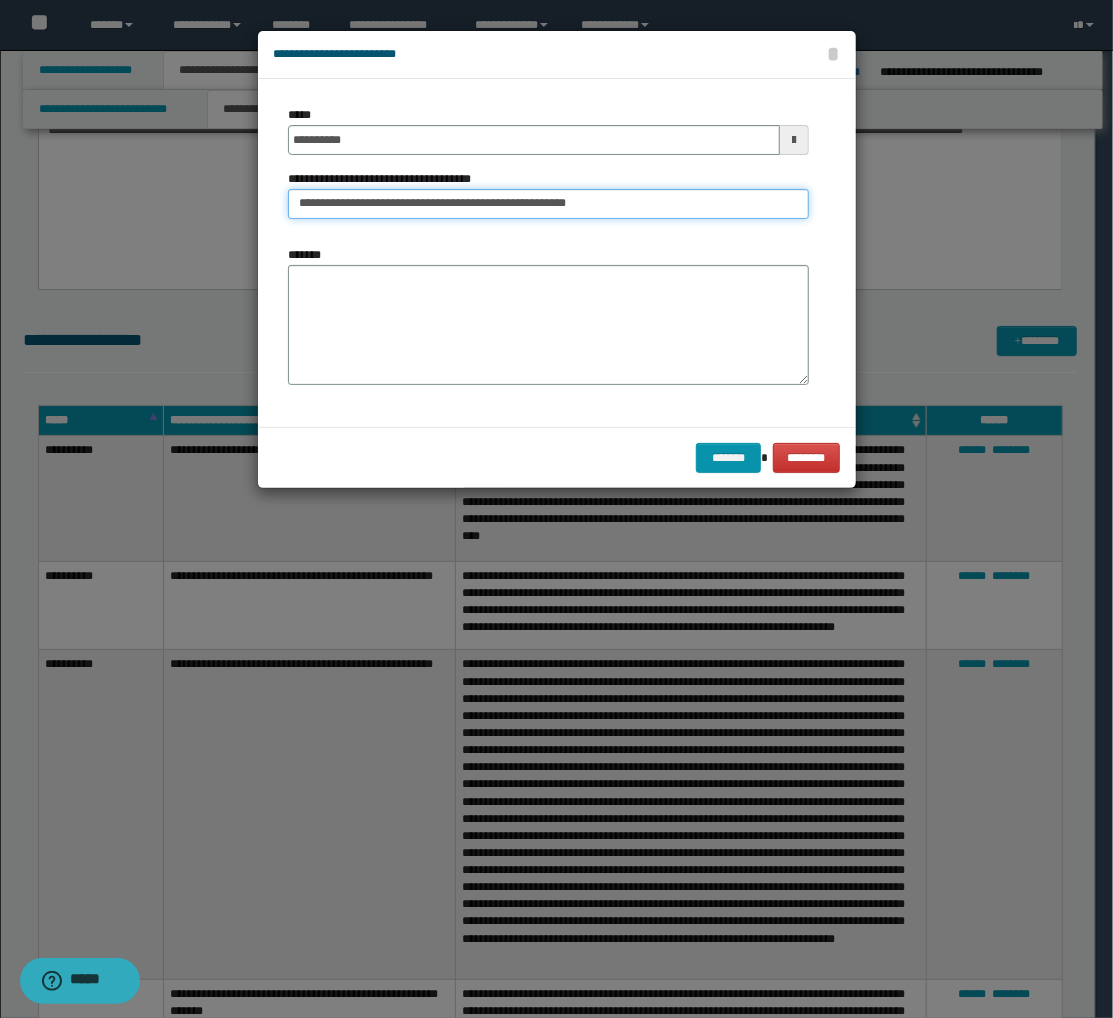 drag, startPoint x: 611, startPoint y: 210, endPoint x: 414, endPoint y: 226, distance: 197.64868 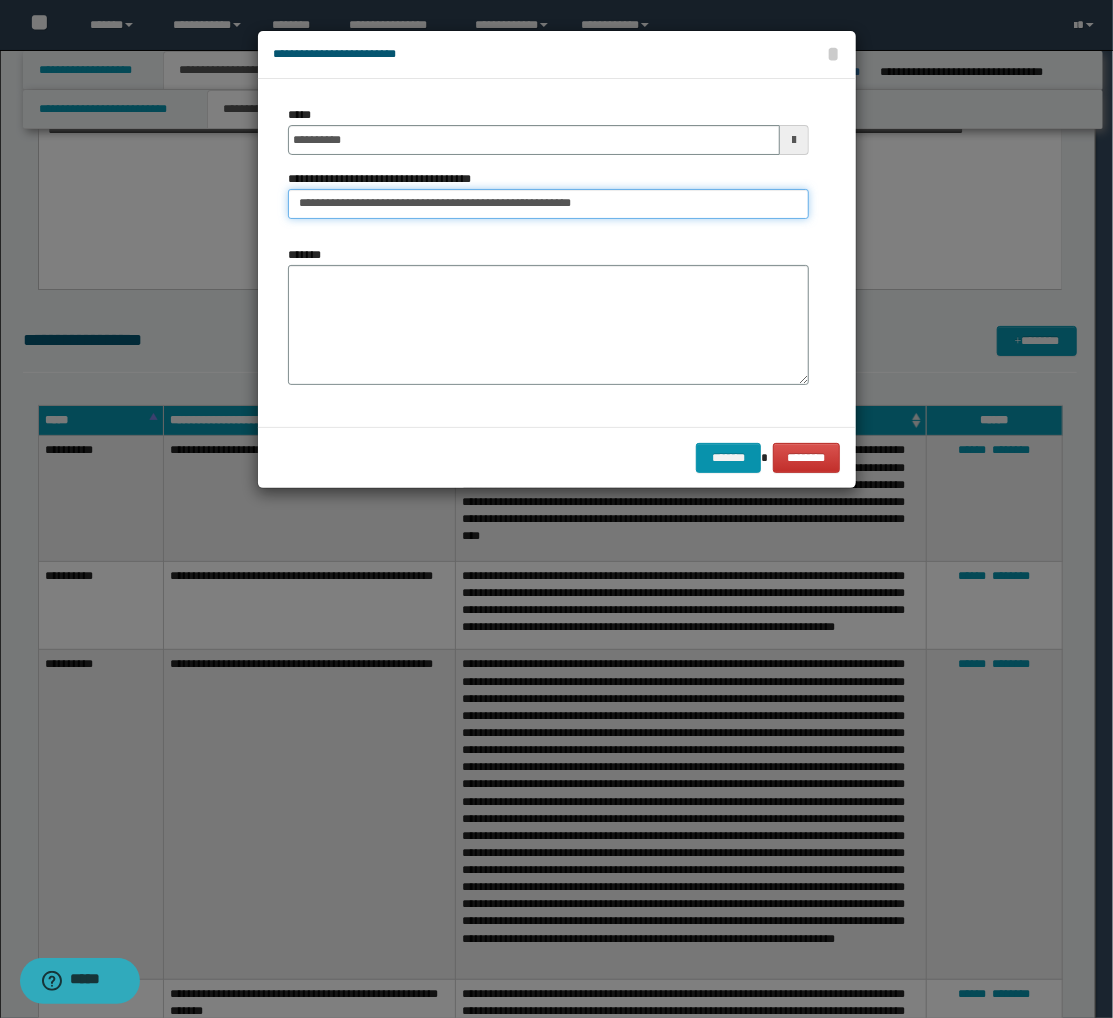 type on "**********" 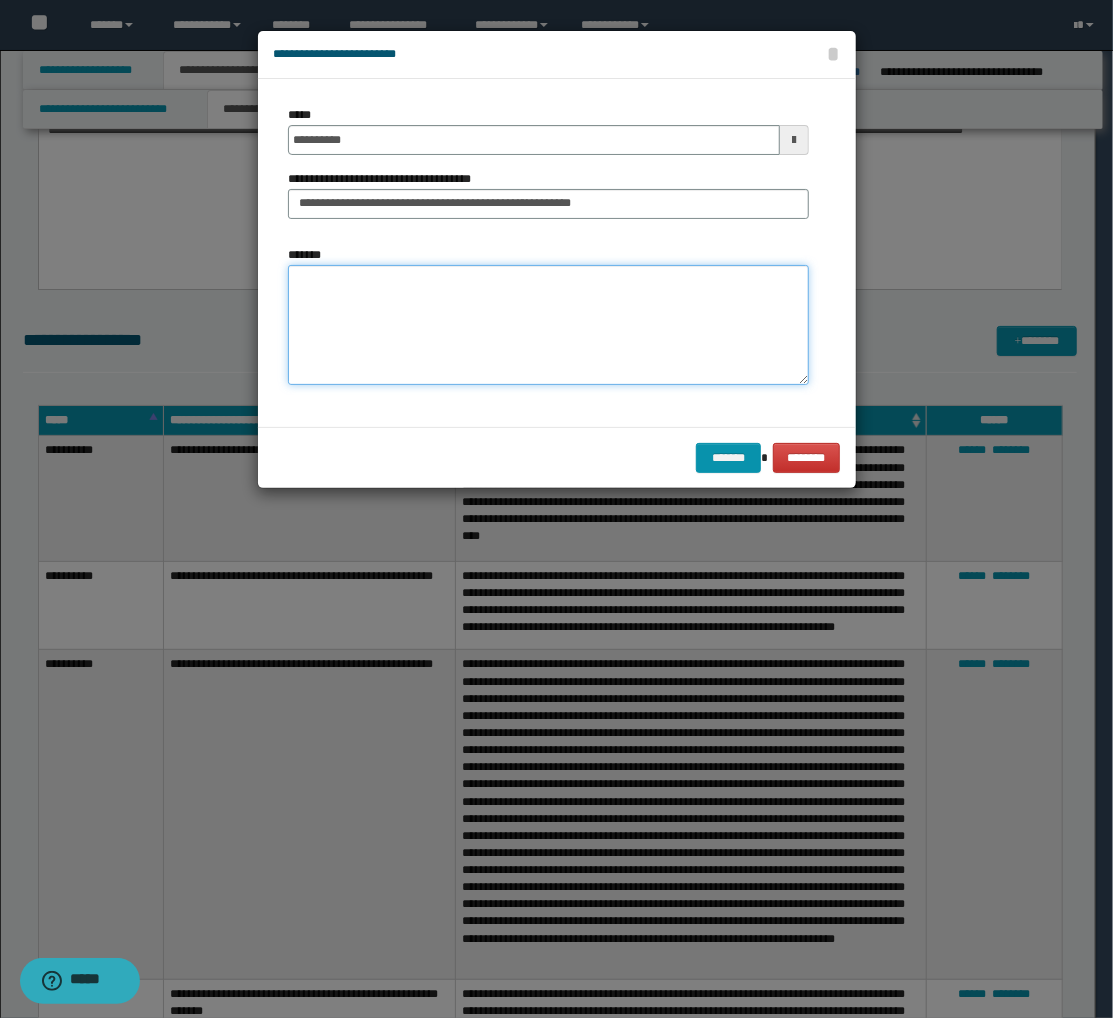 click on "*******" at bounding box center [548, 325] 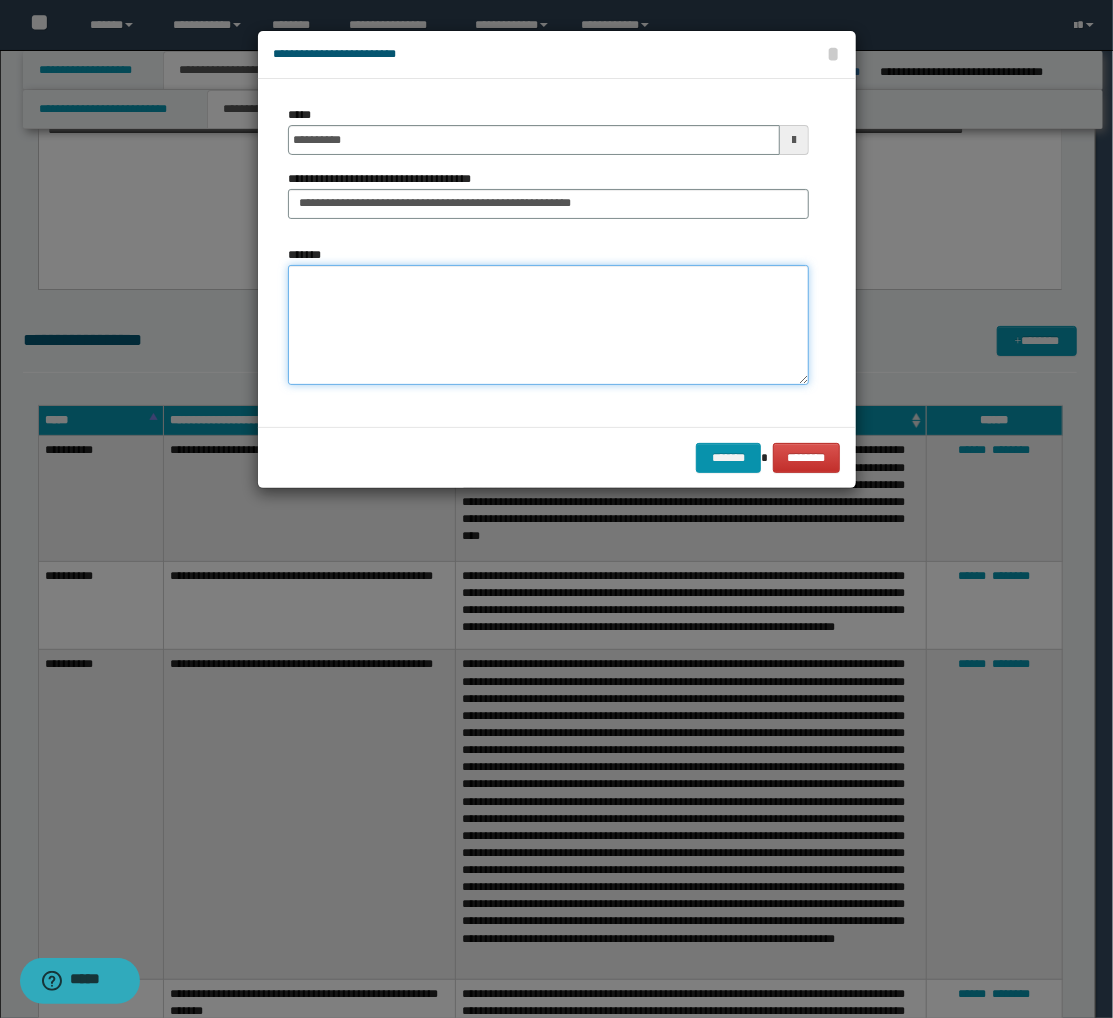 paste on "**********" 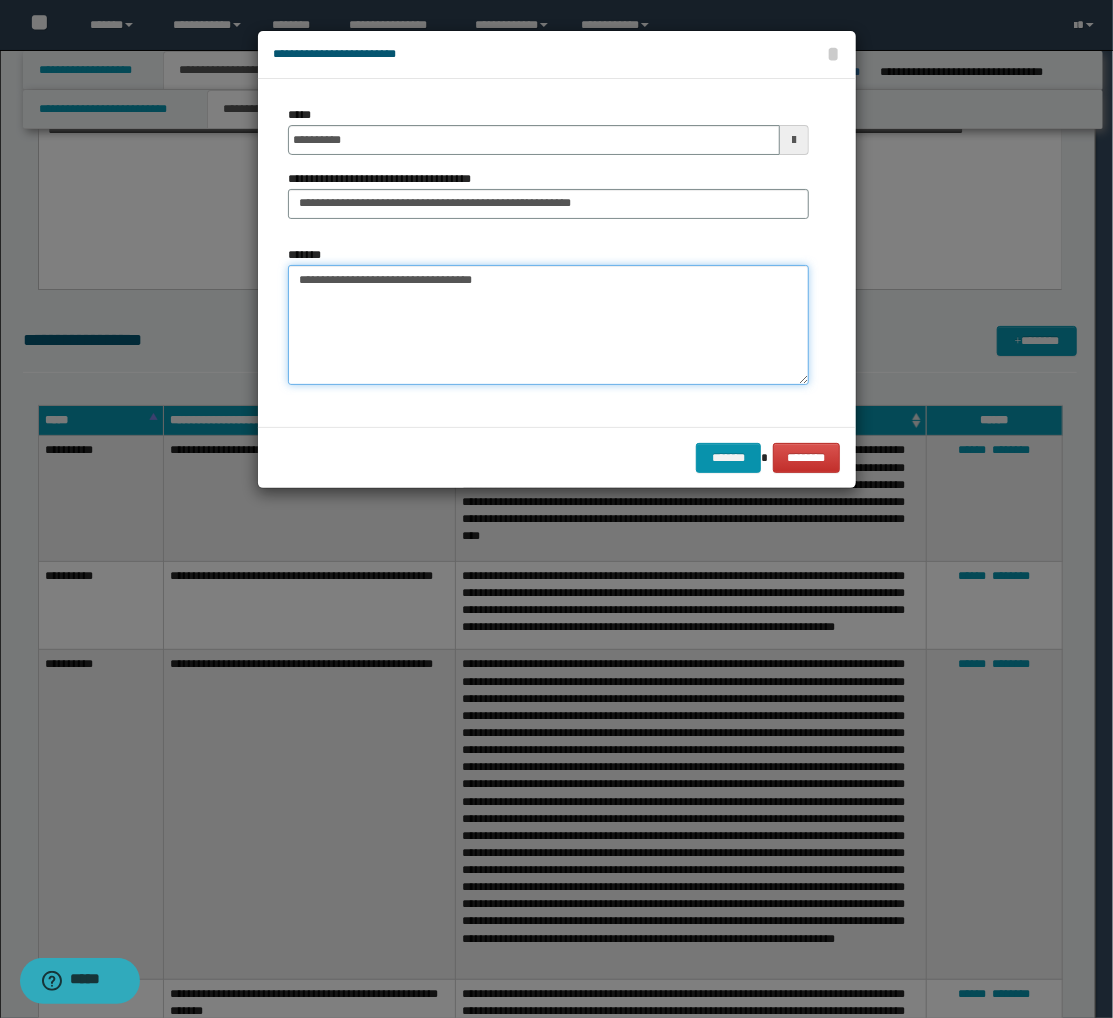 paste on "**********" 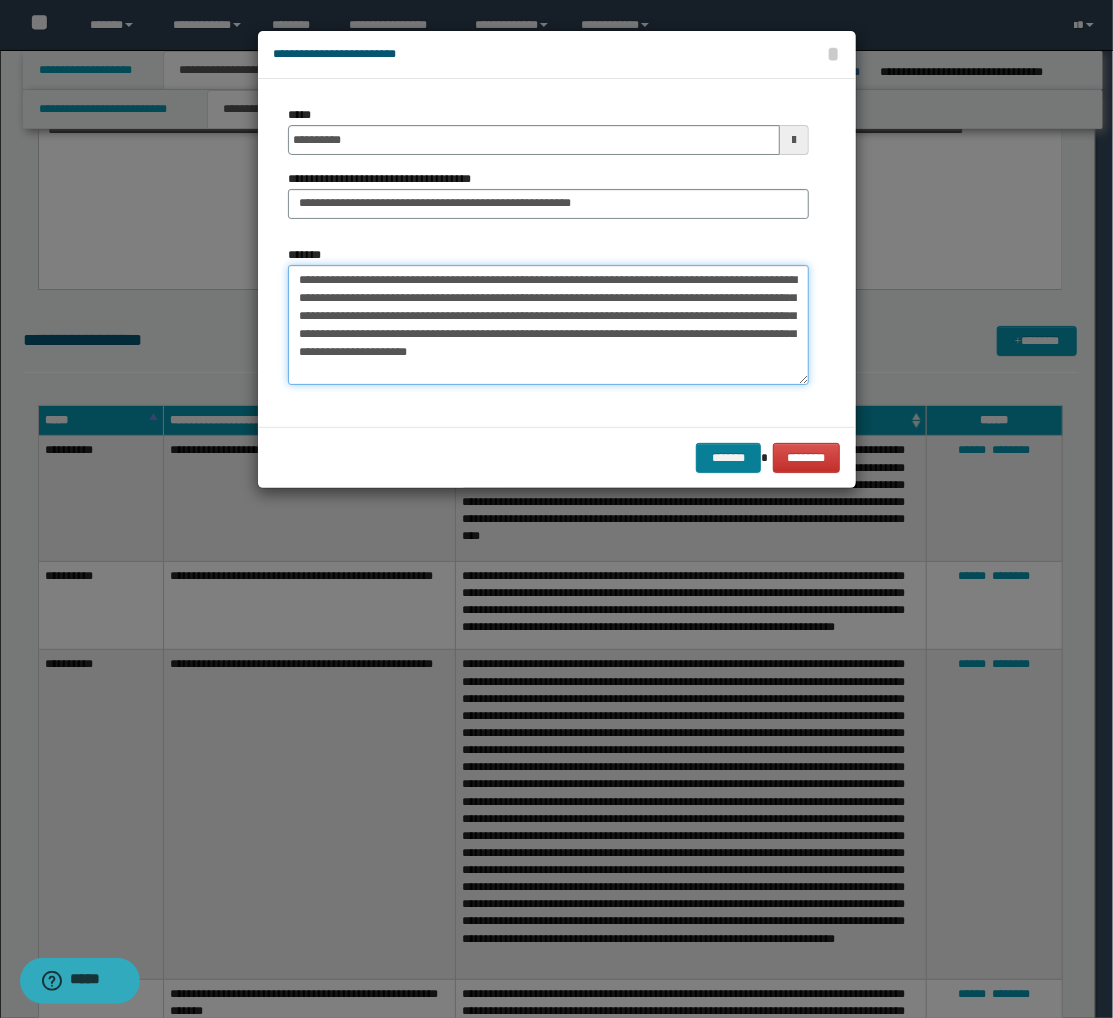 type on "**********" 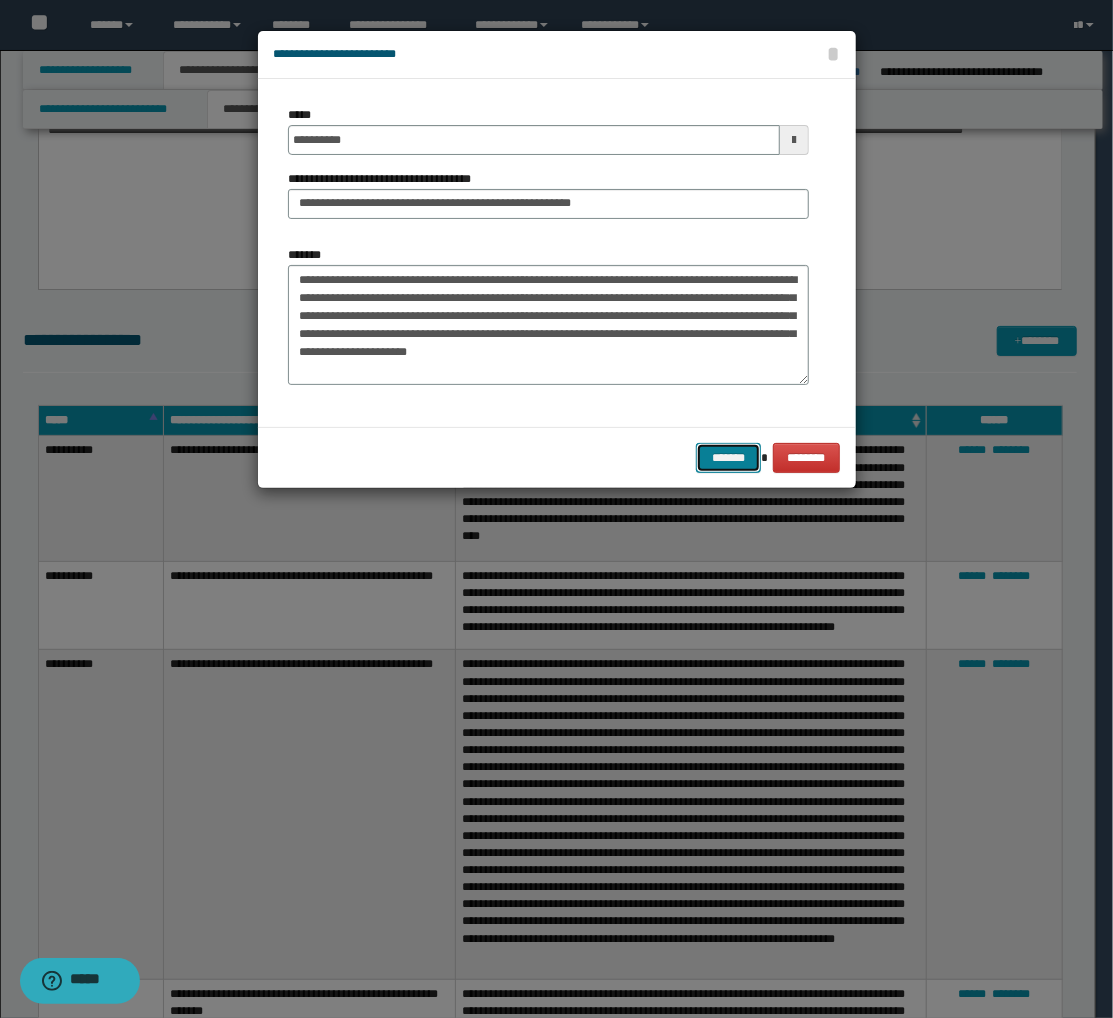 click on "*******" at bounding box center [728, 458] 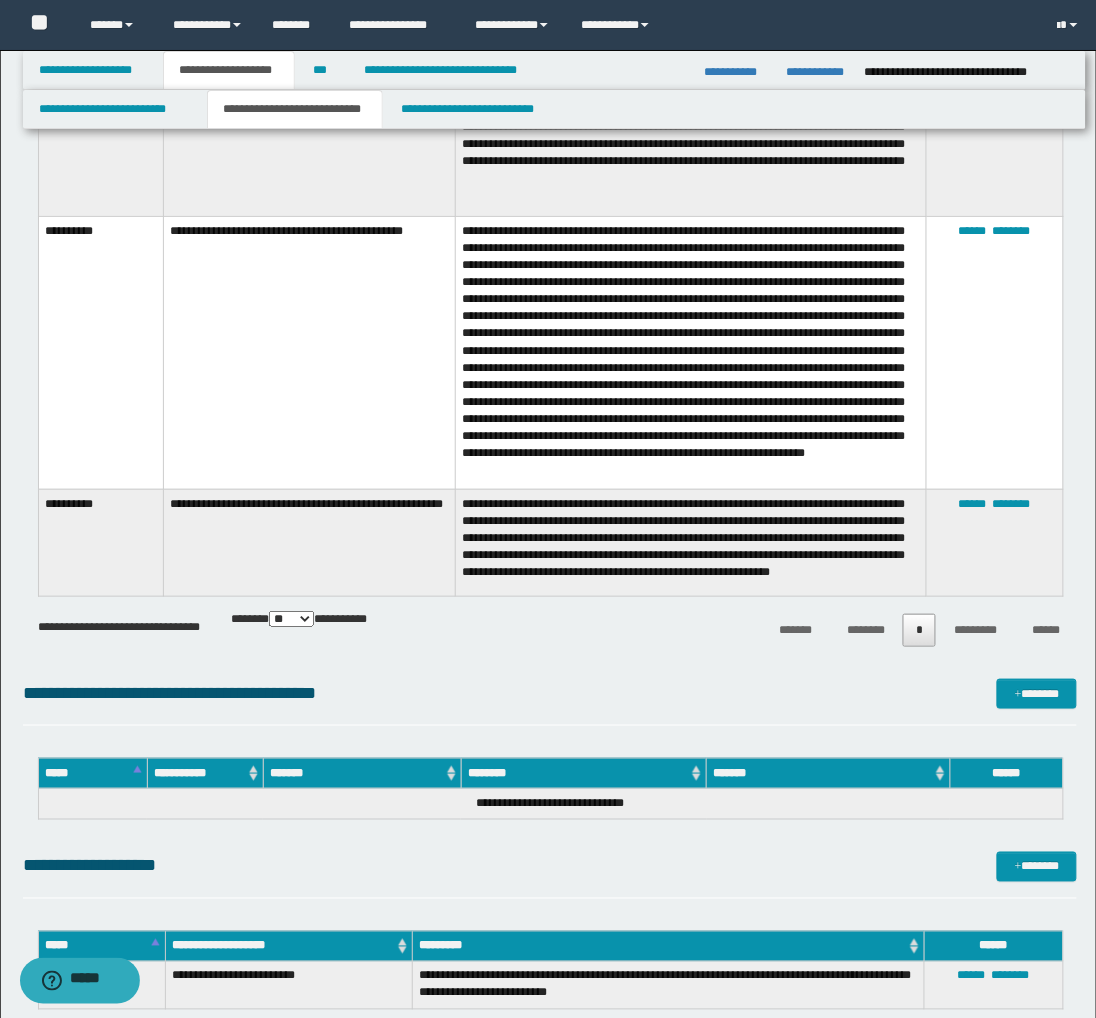 scroll, scrollTop: 5333, scrollLeft: 0, axis: vertical 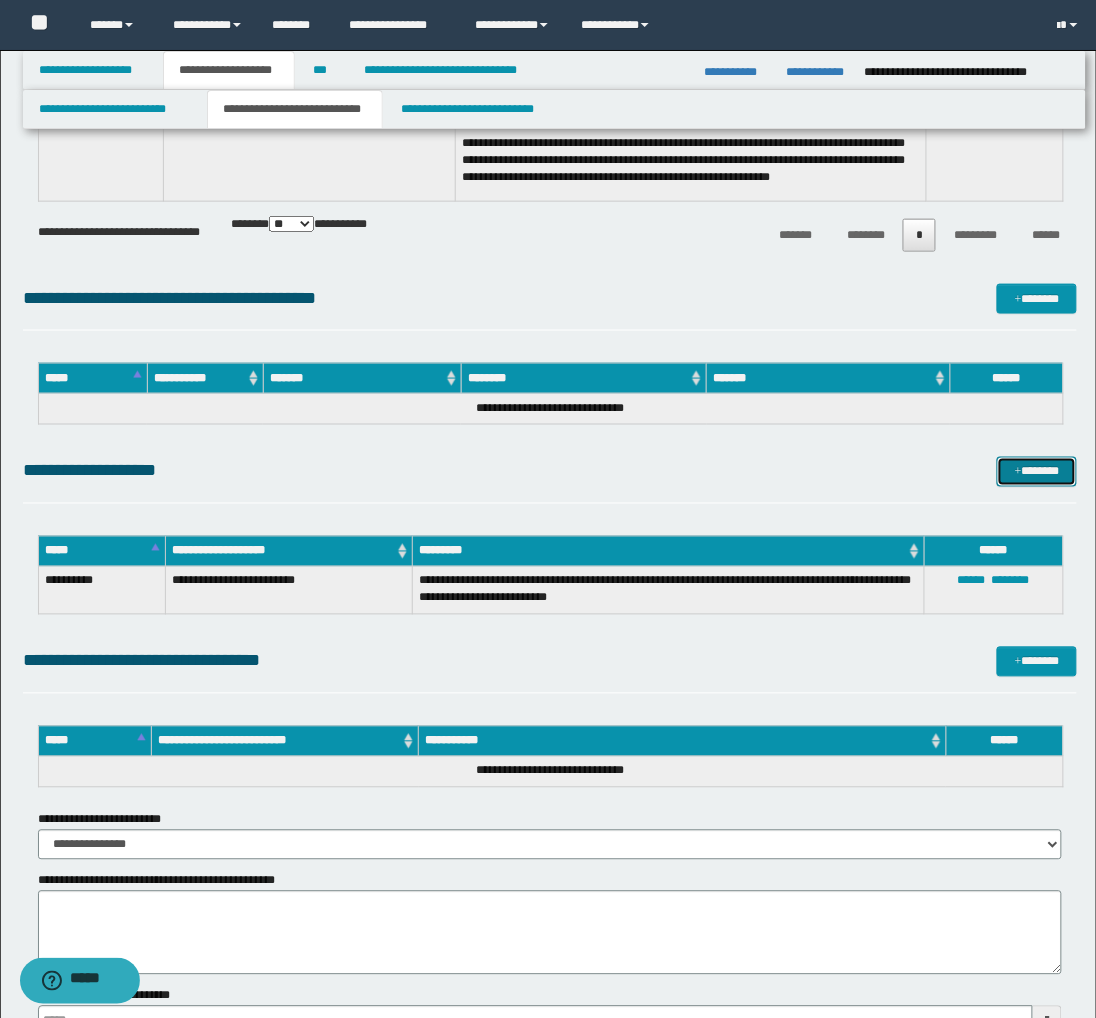 click on "*******" at bounding box center (1037, 472) 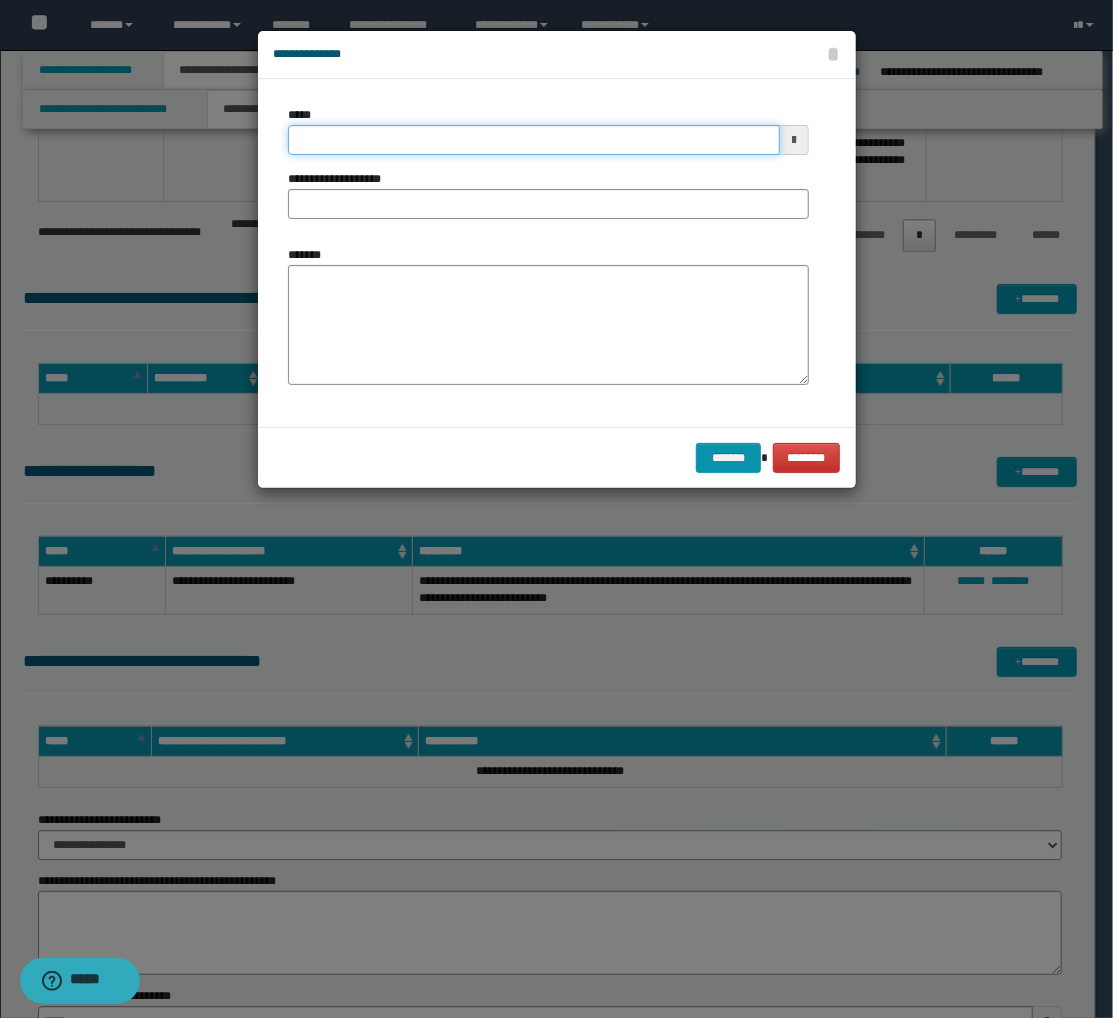 click on "*****" at bounding box center [534, 140] 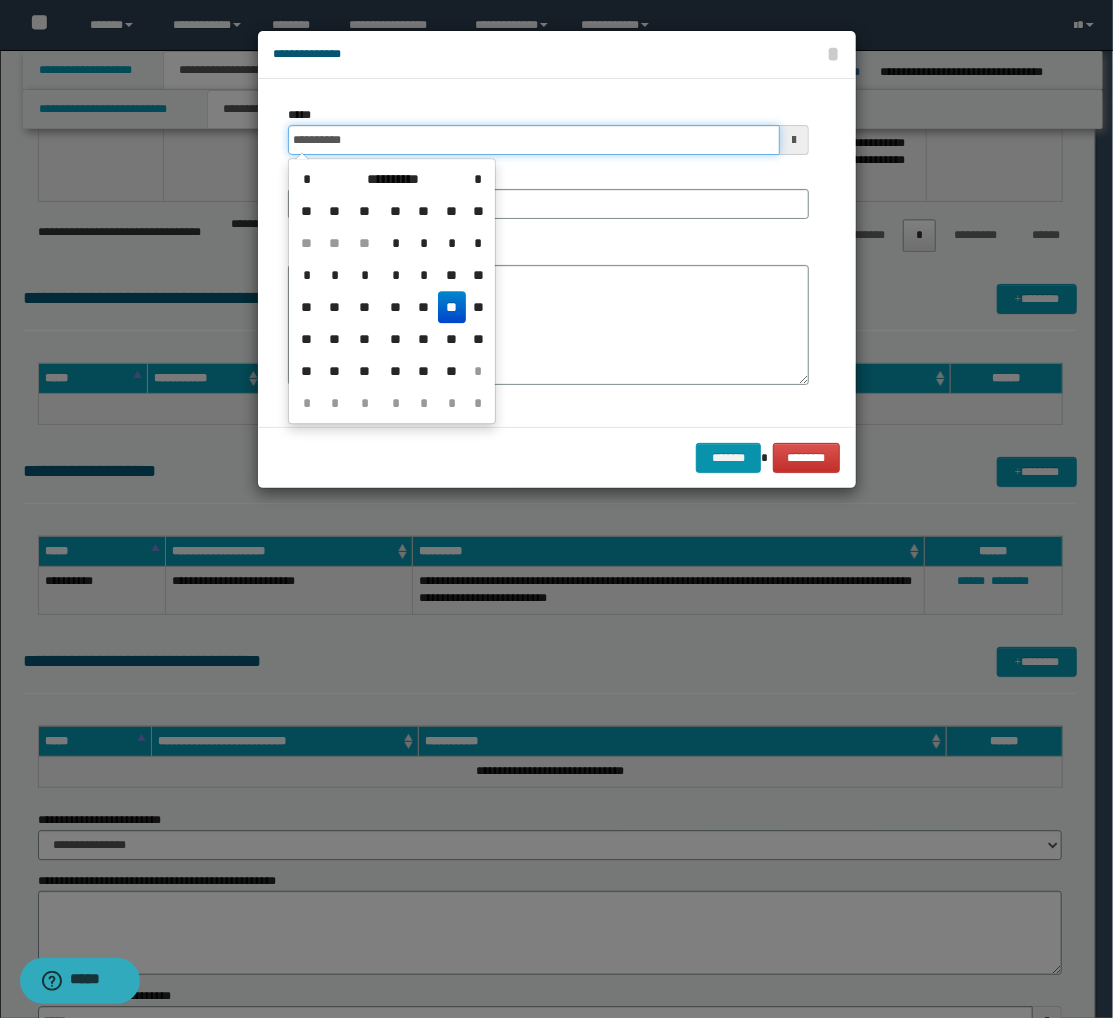 type on "**********" 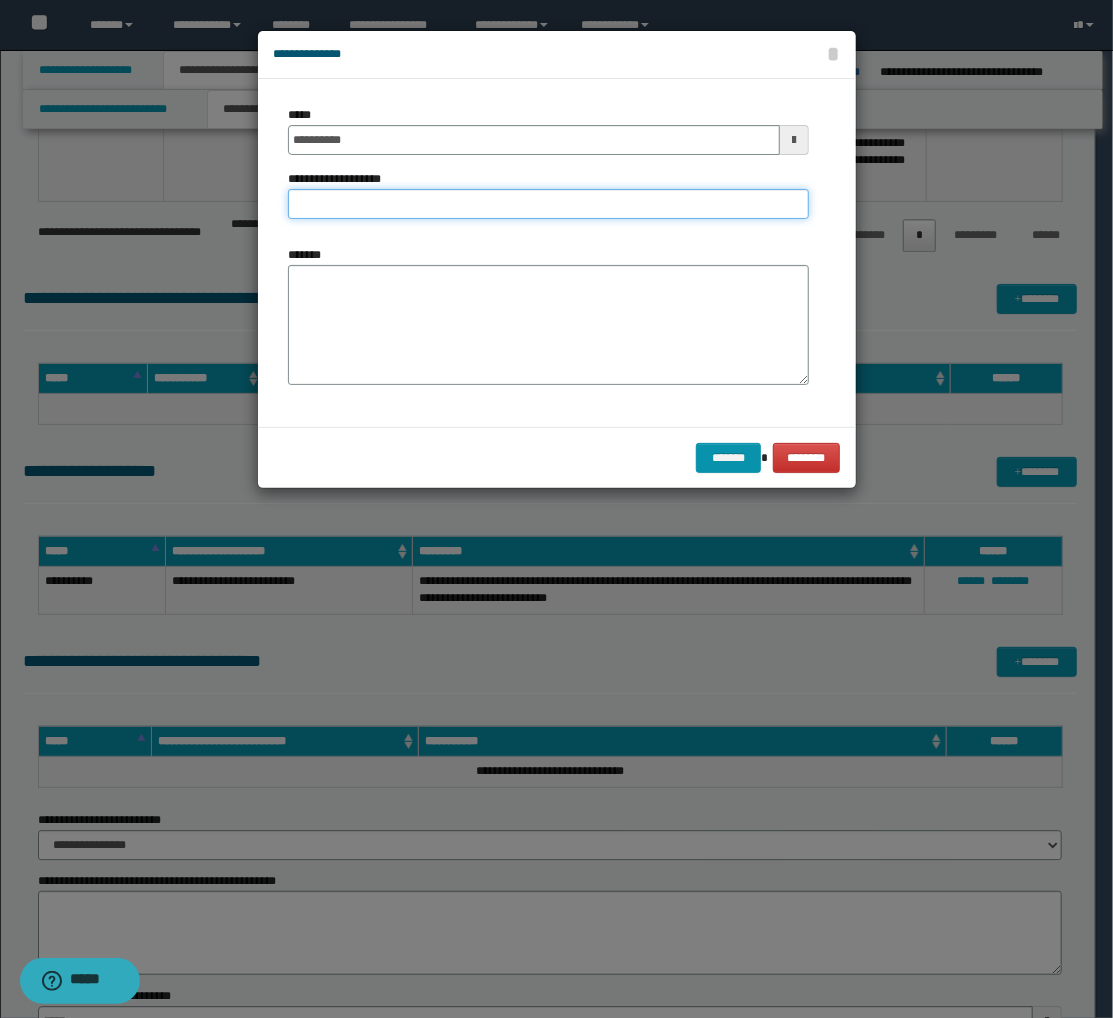 click on "**********" at bounding box center [548, 204] 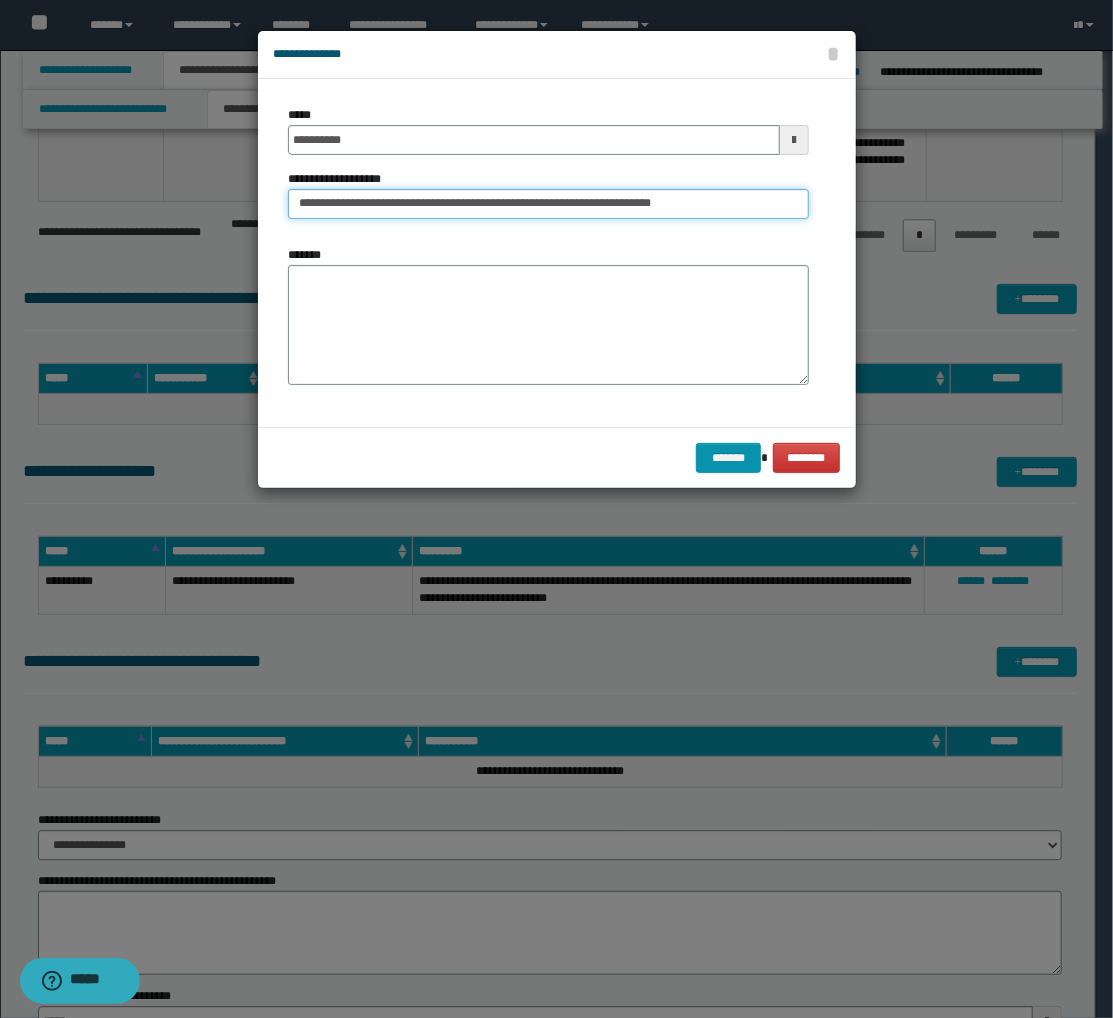 type on "**********" 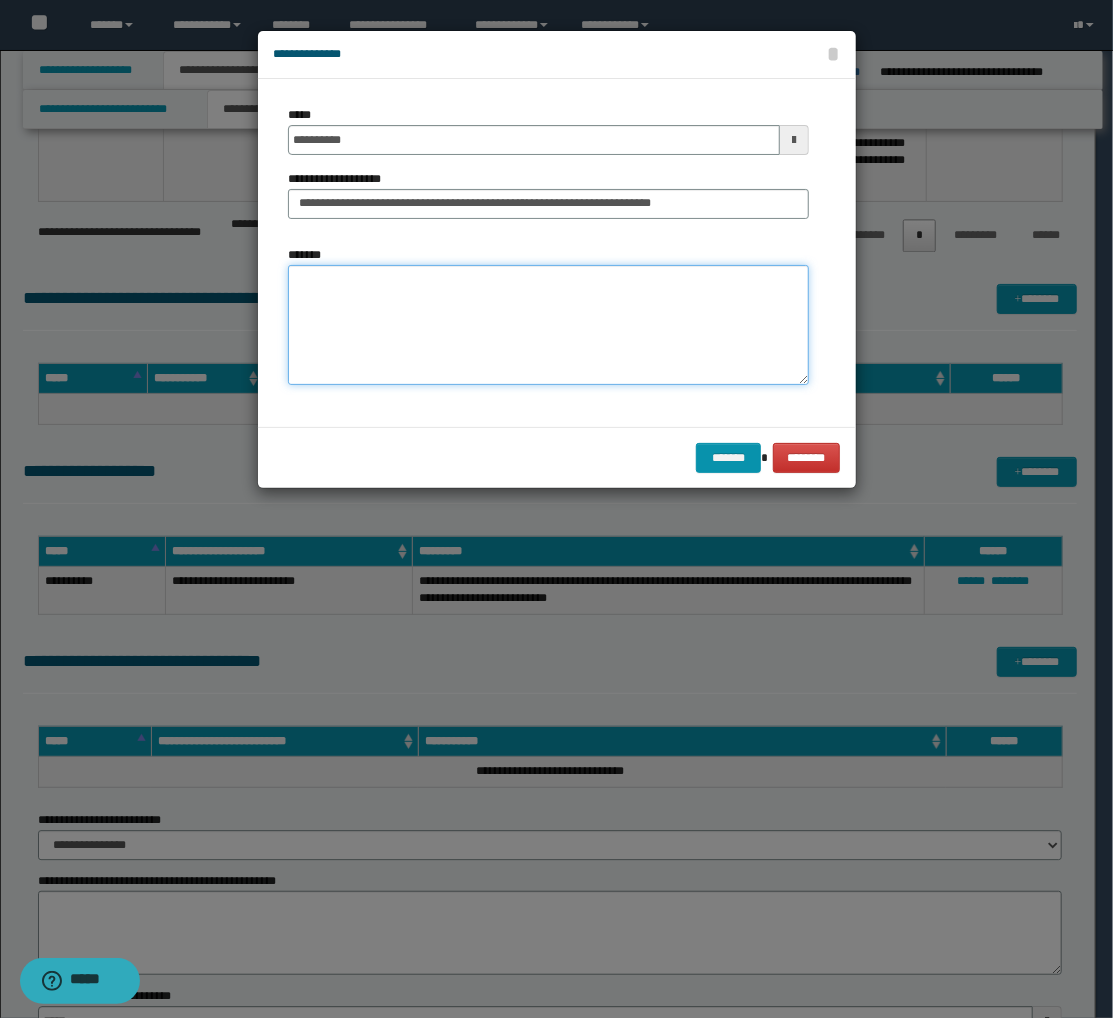 click on "*******" at bounding box center (548, 325) 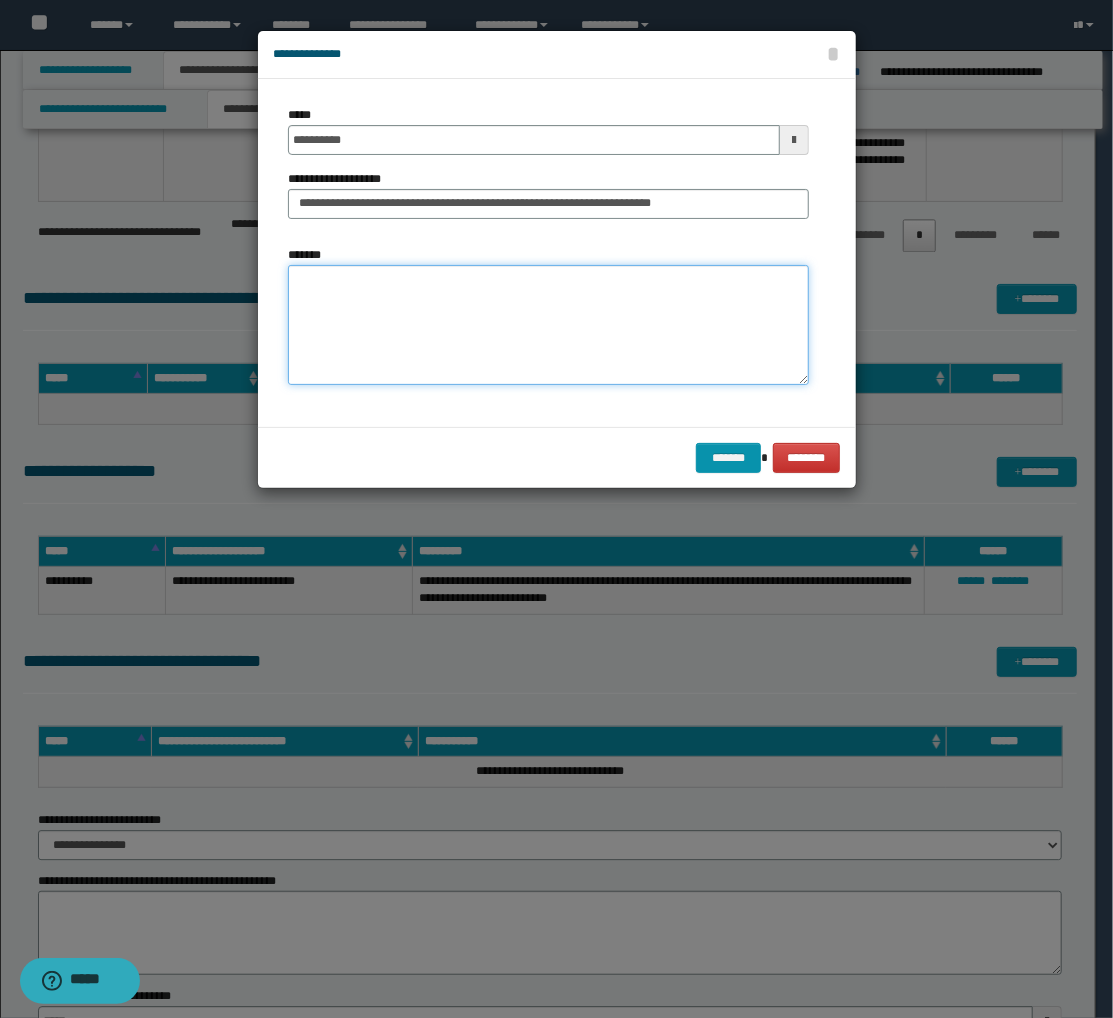 paste on "**********" 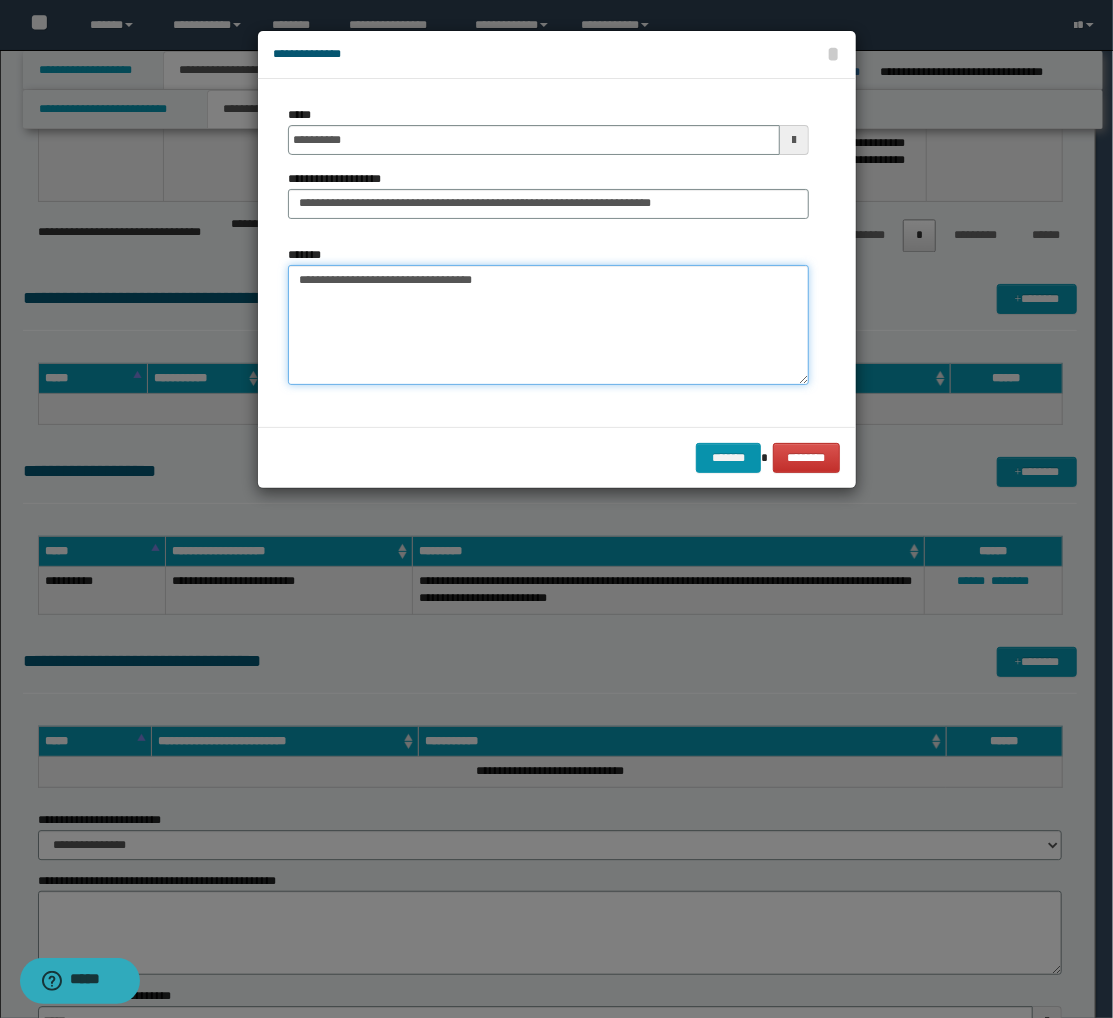 paste on "**********" 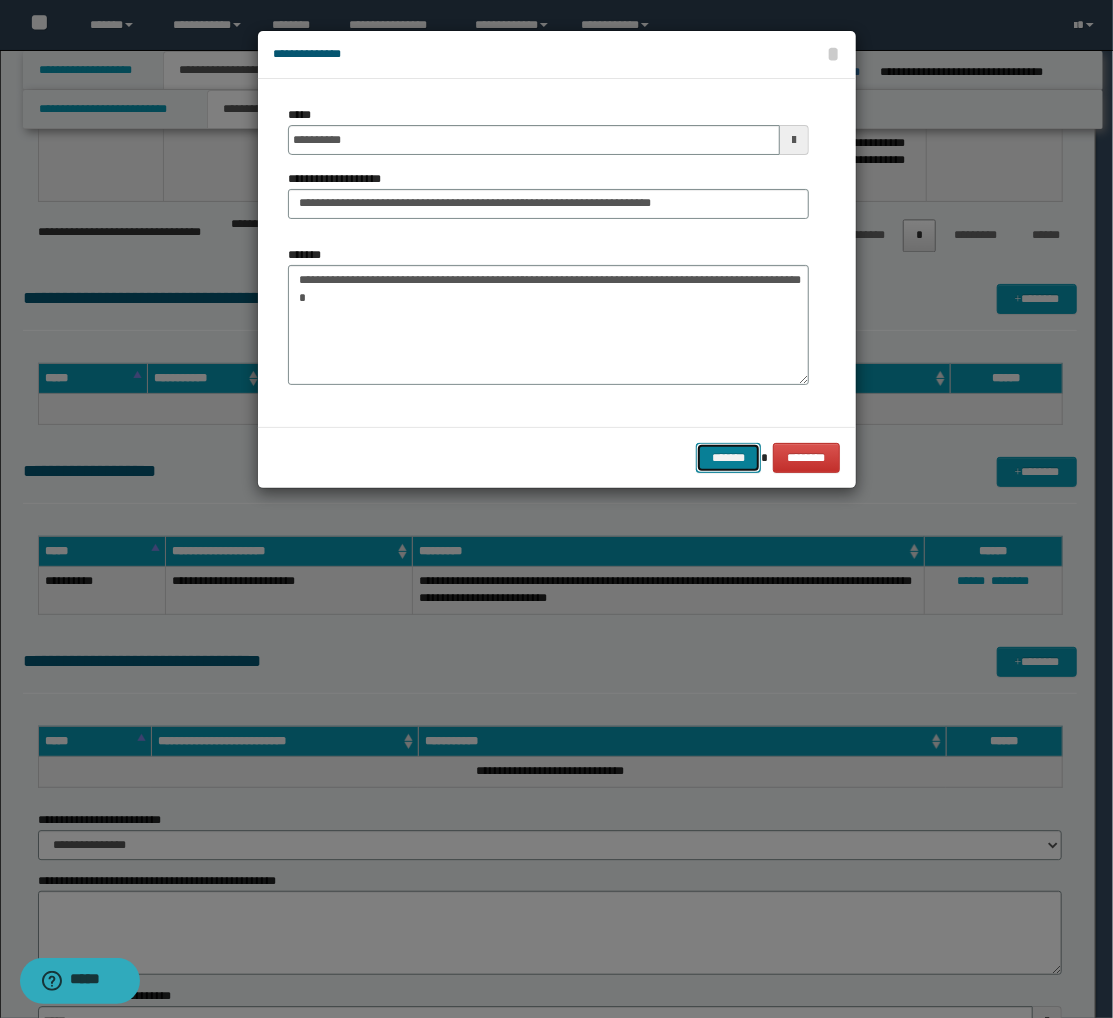 click on "*******" at bounding box center [728, 458] 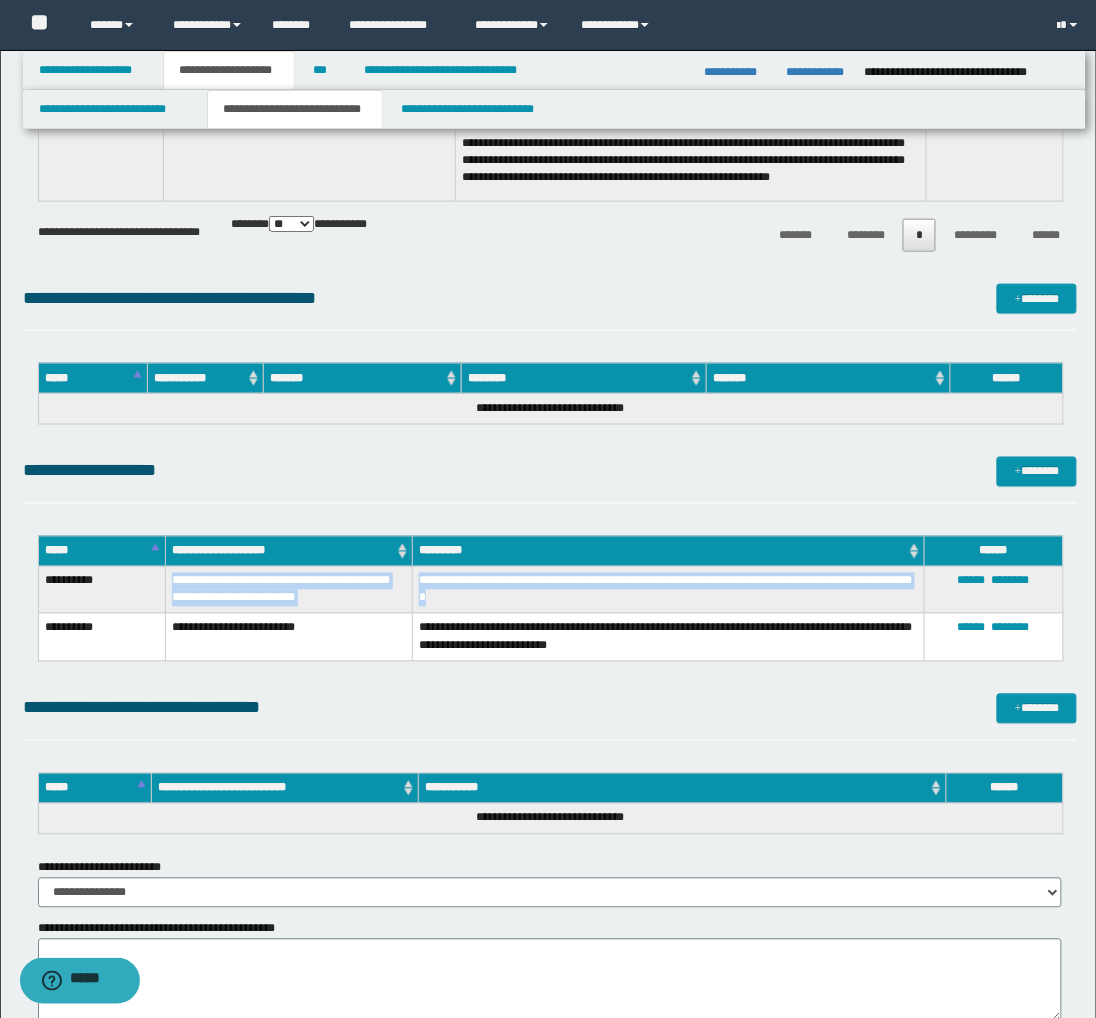 drag, startPoint x: 174, startPoint y: 577, endPoint x: 634, endPoint y: 587, distance: 460.10867 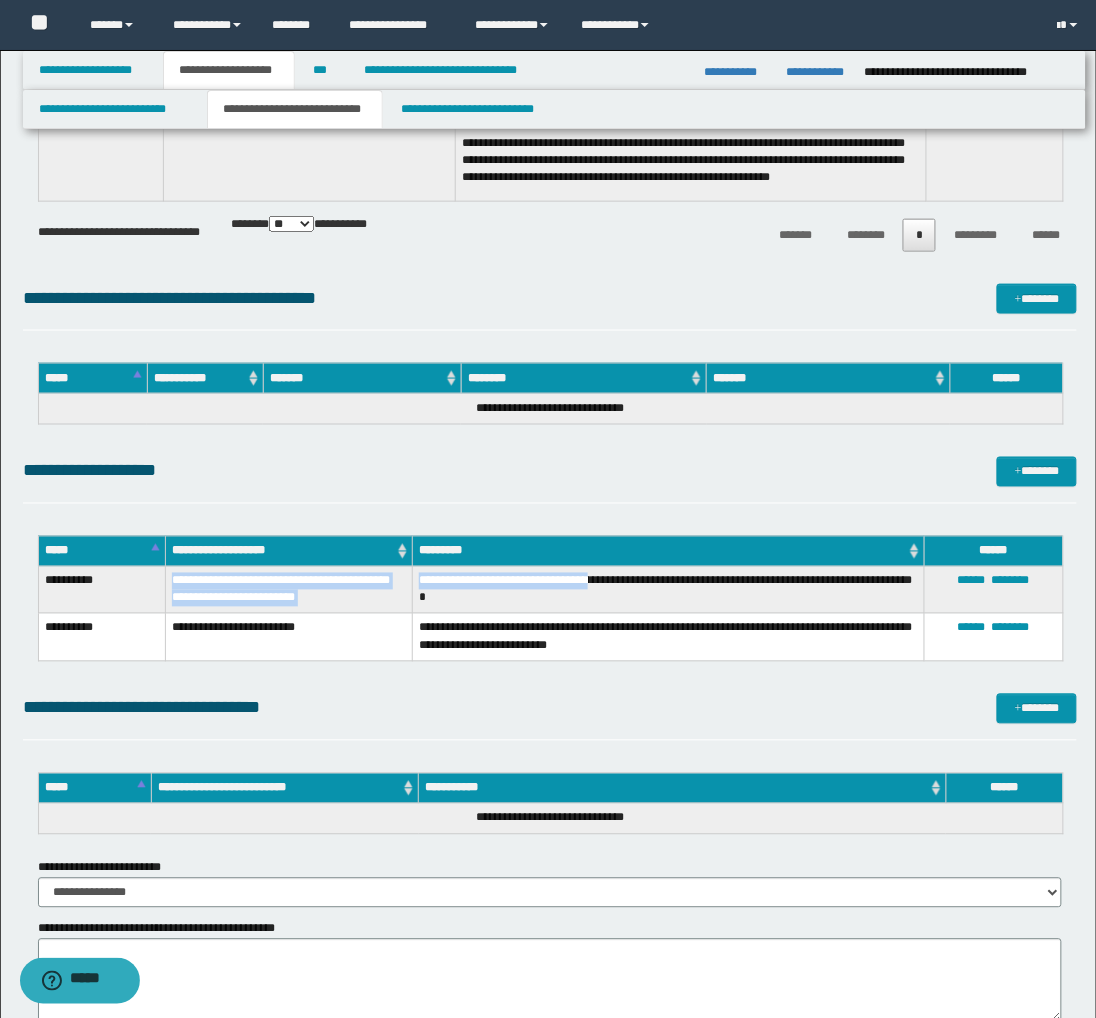 copy on "**********" 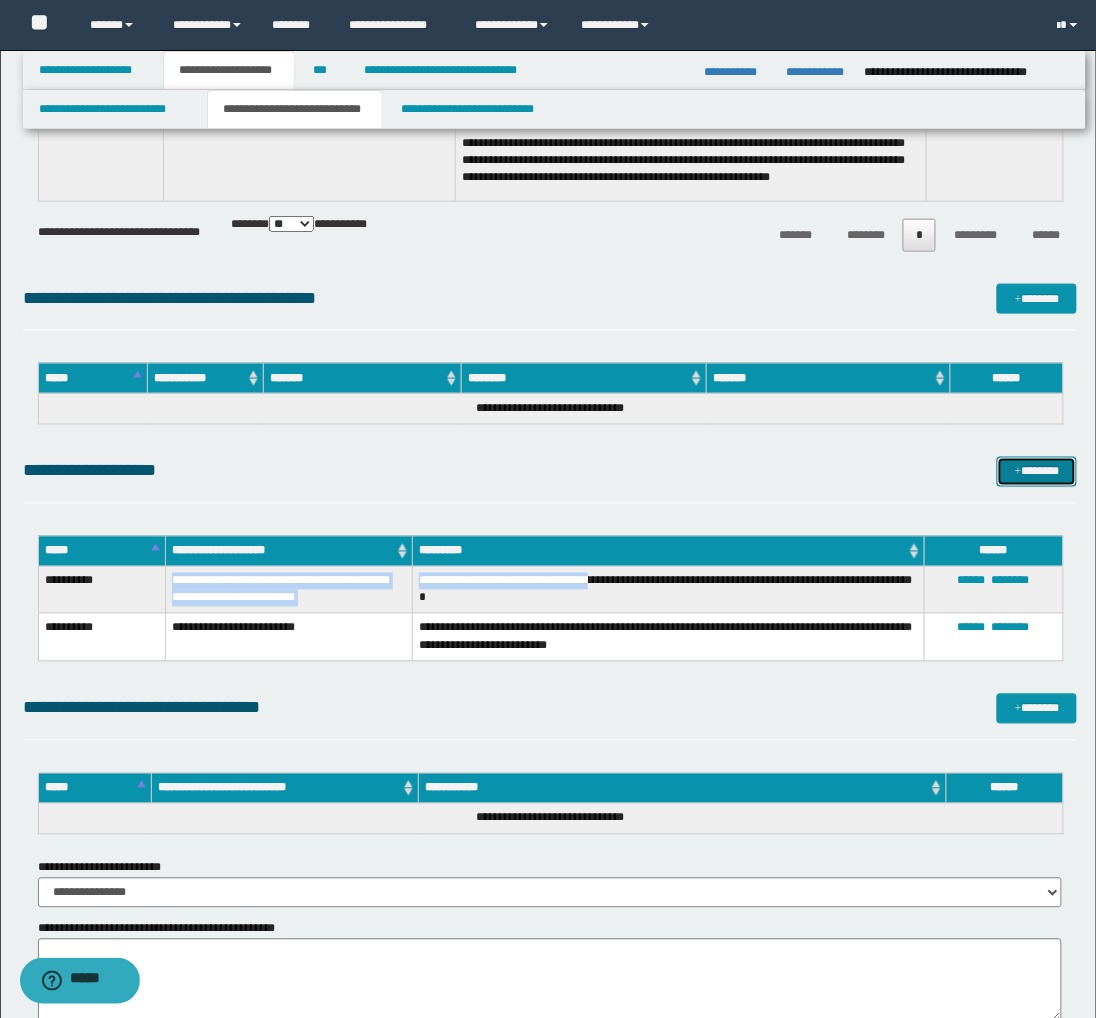 click on "*******" at bounding box center [1037, 472] 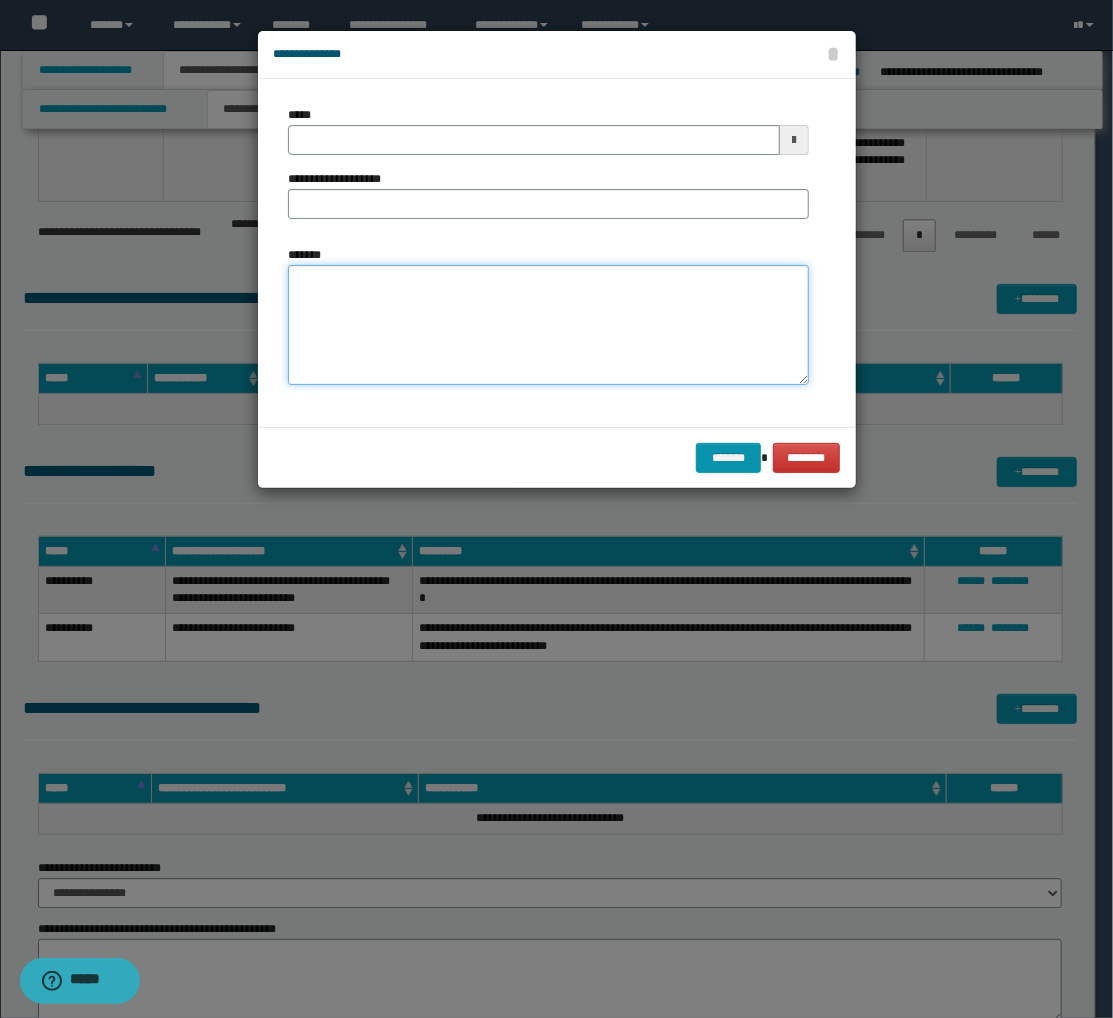 click on "*******" at bounding box center [548, 325] 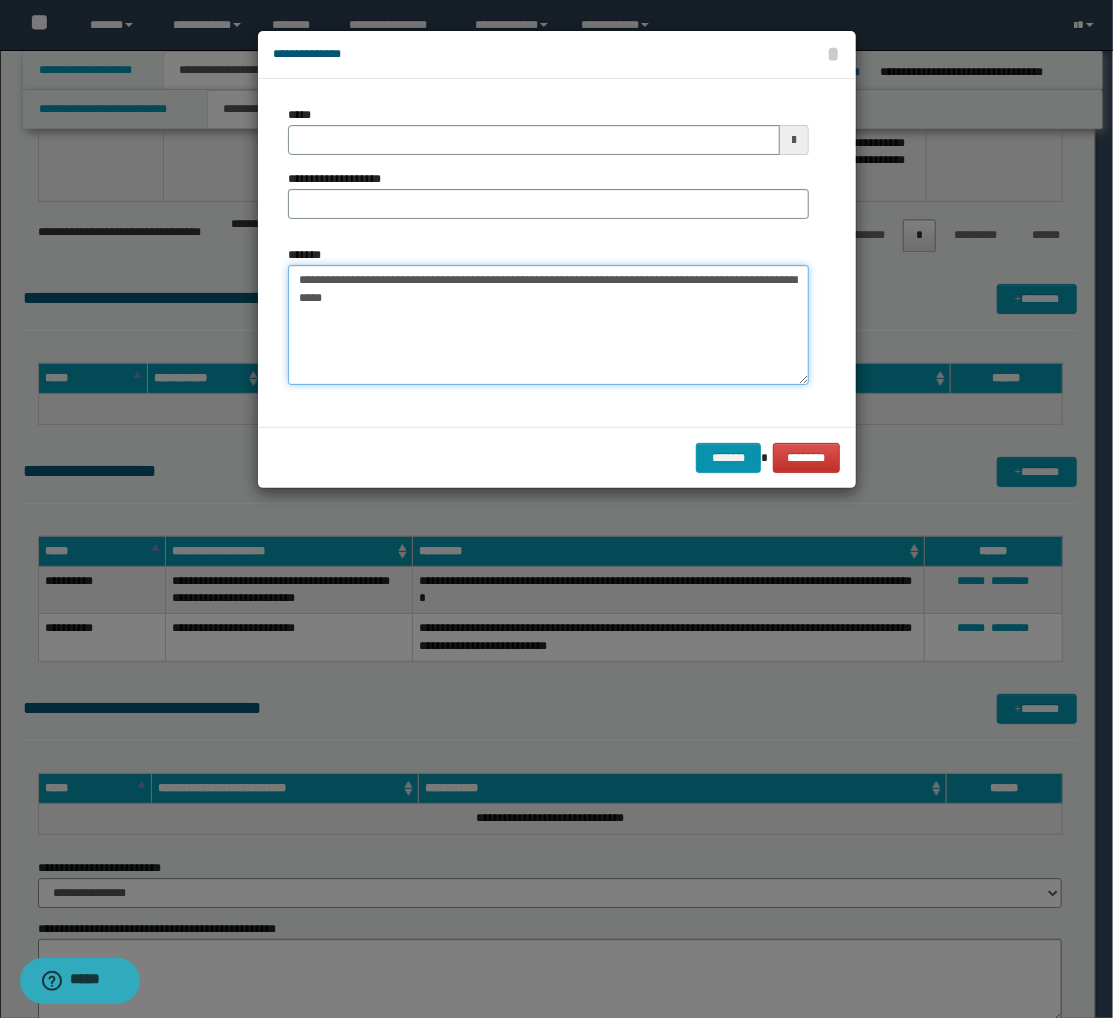 drag, startPoint x: 291, startPoint y: 274, endPoint x: 694, endPoint y: 278, distance: 403.01984 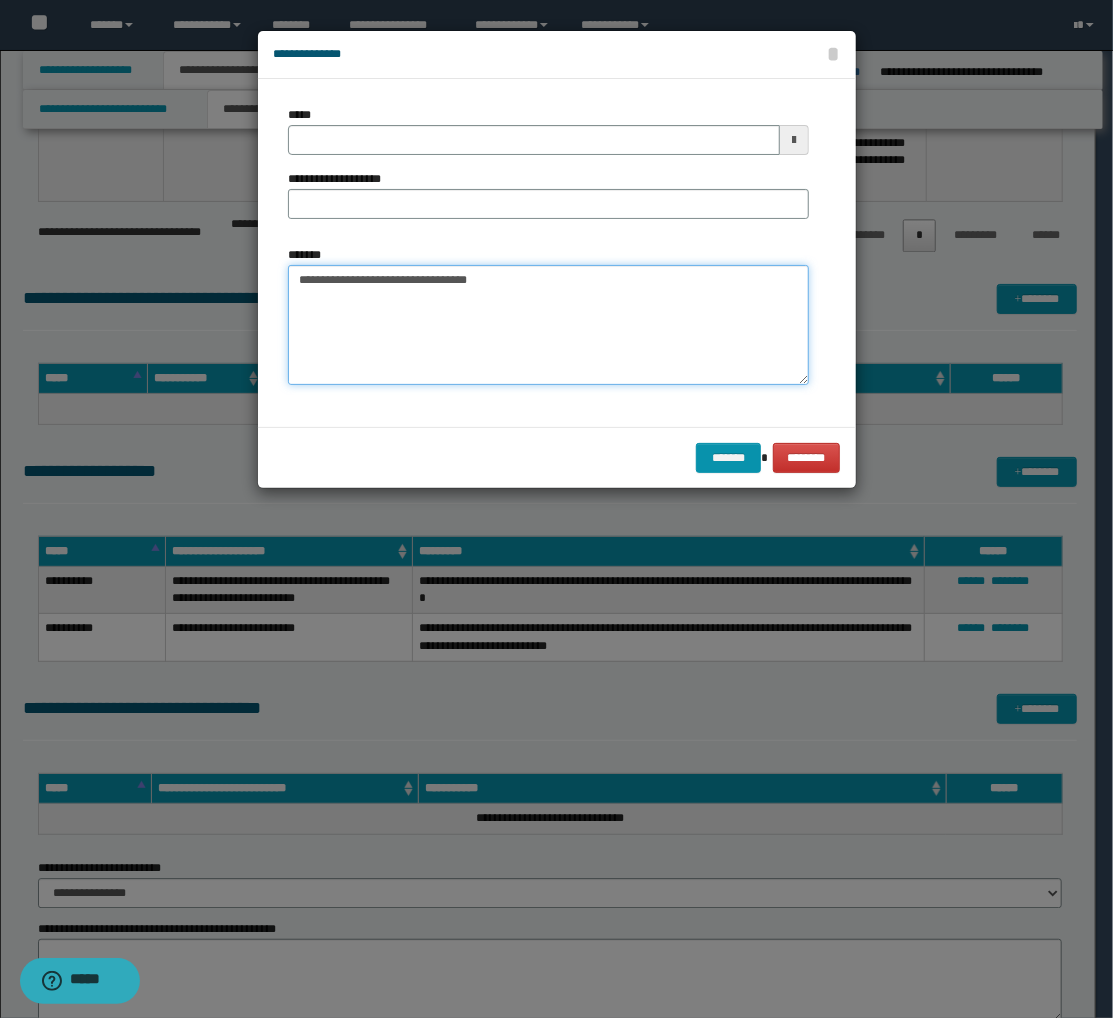 type on "**********" 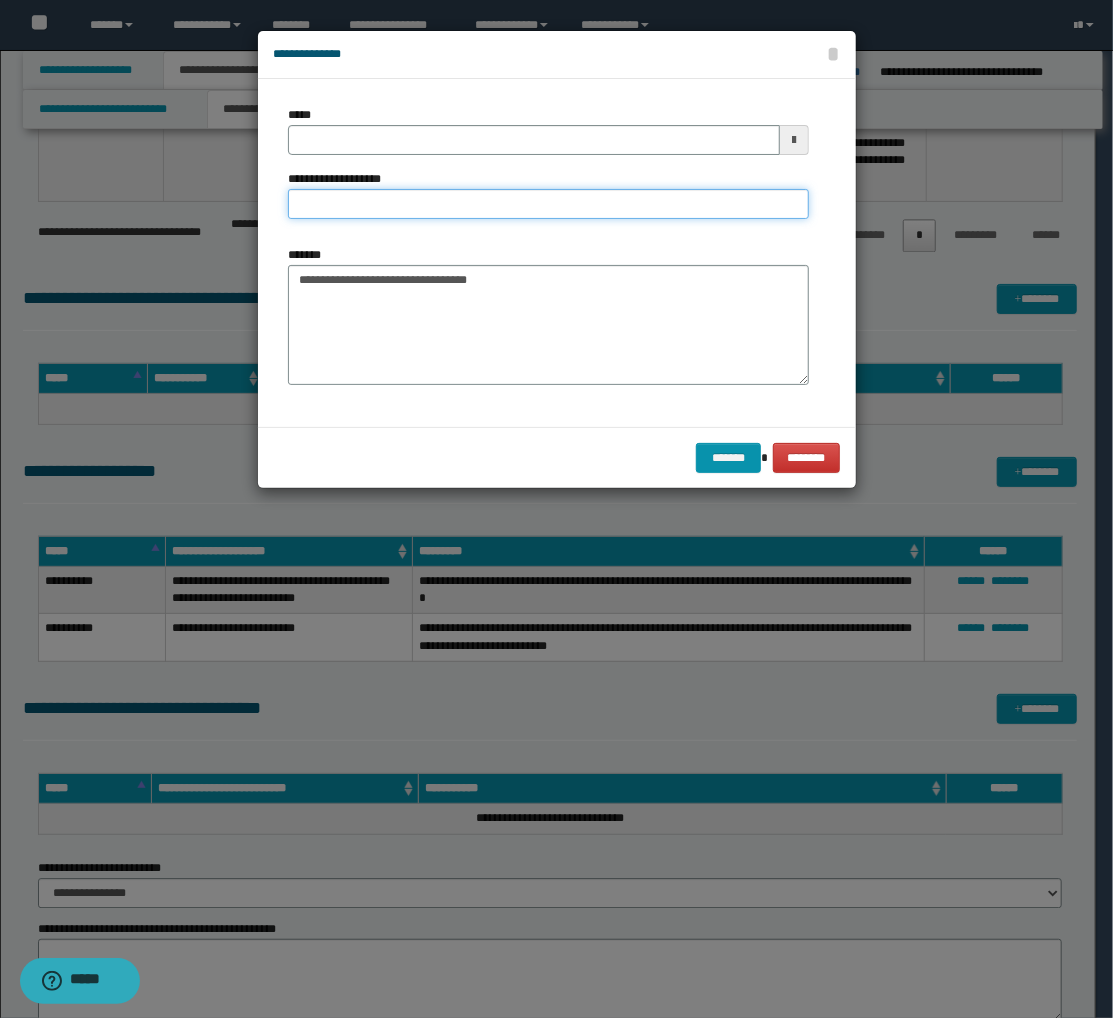 click on "**********" at bounding box center (548, 204) 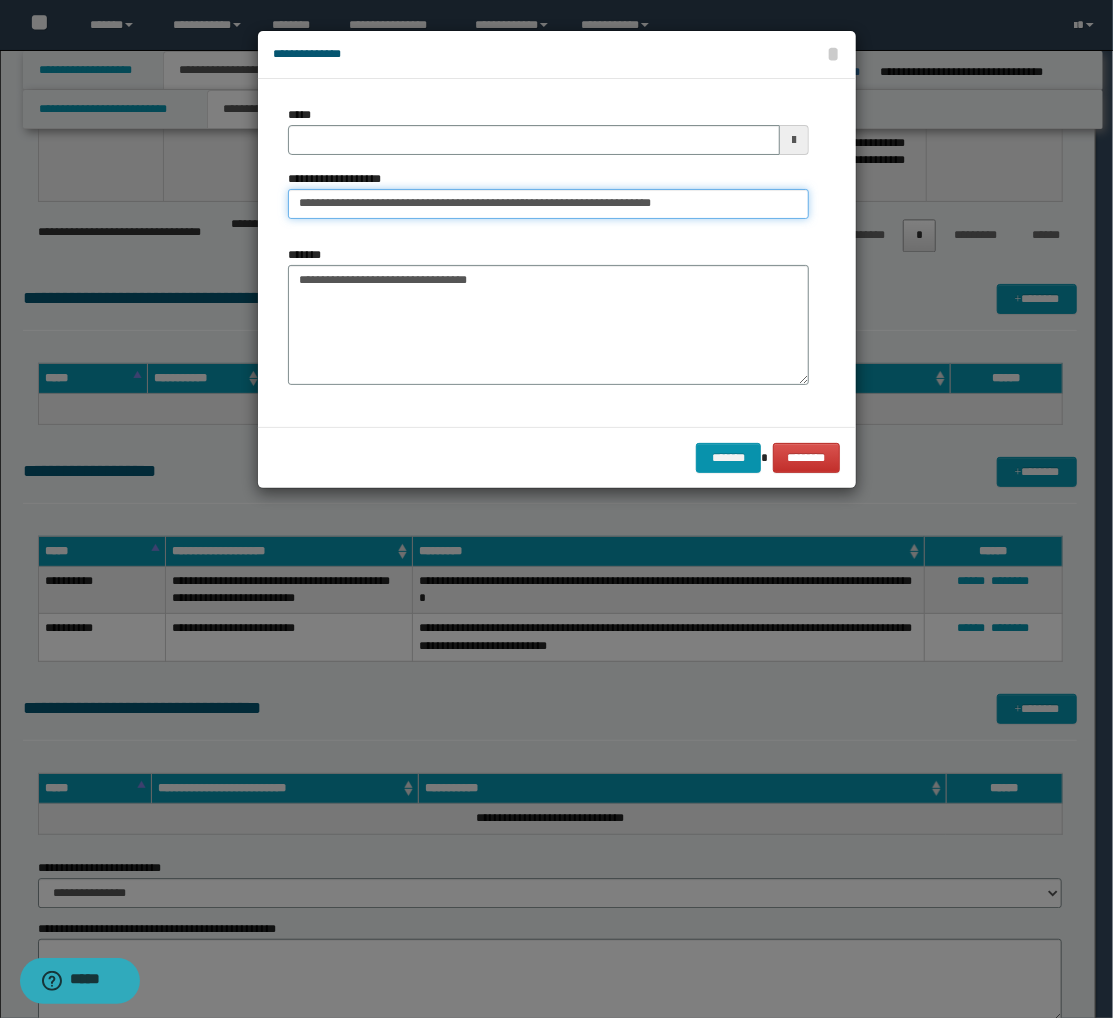 type 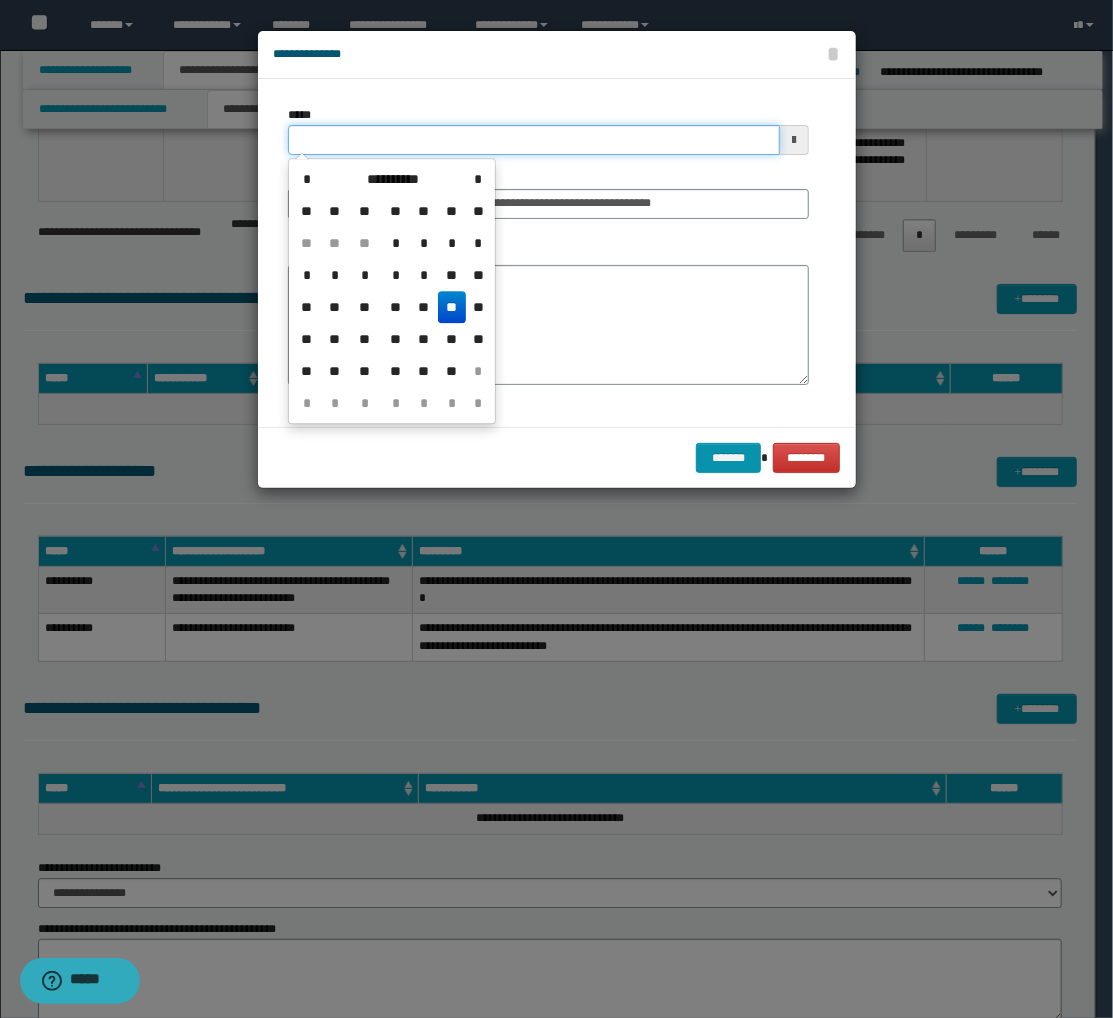 click on "*****" at bounding box center (534, 140) 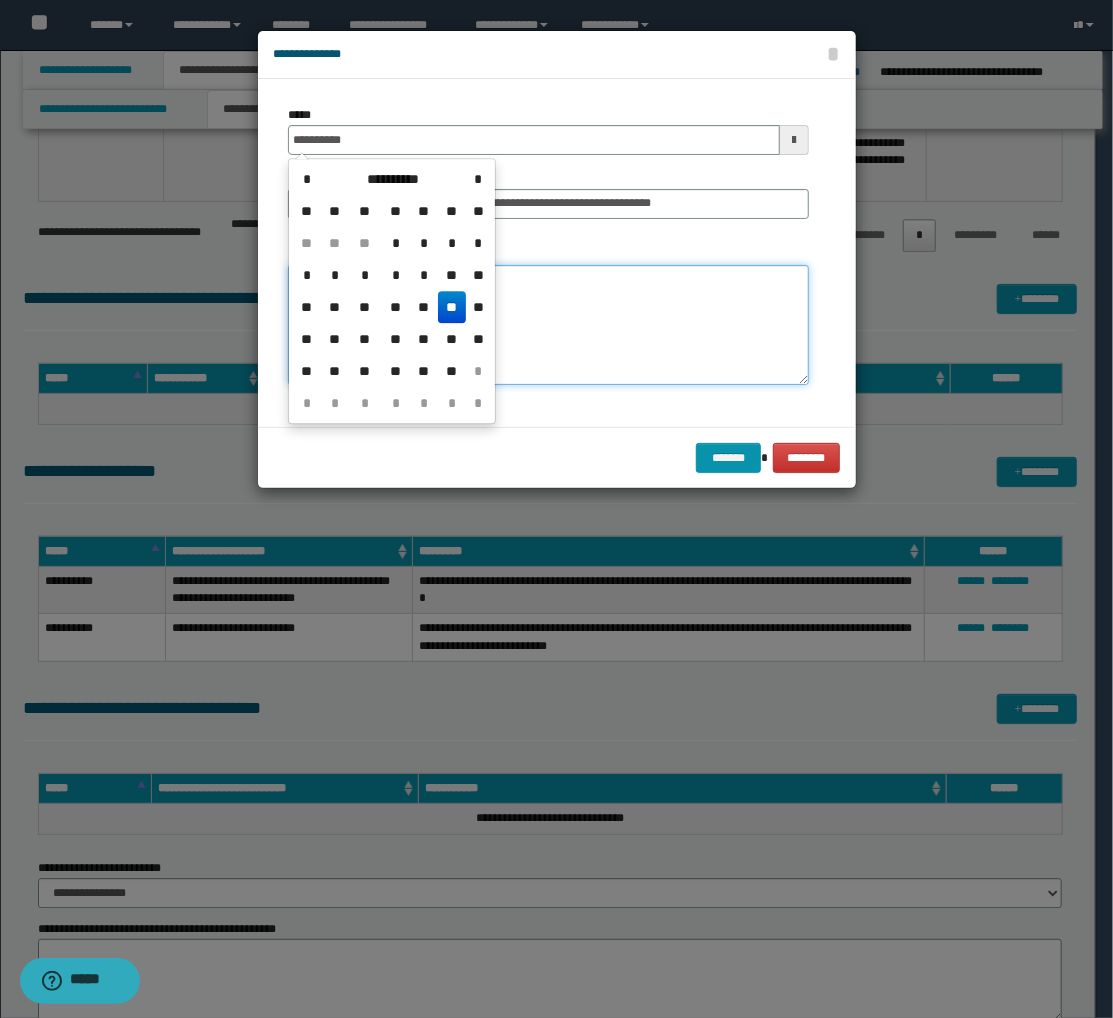 type on "**********" 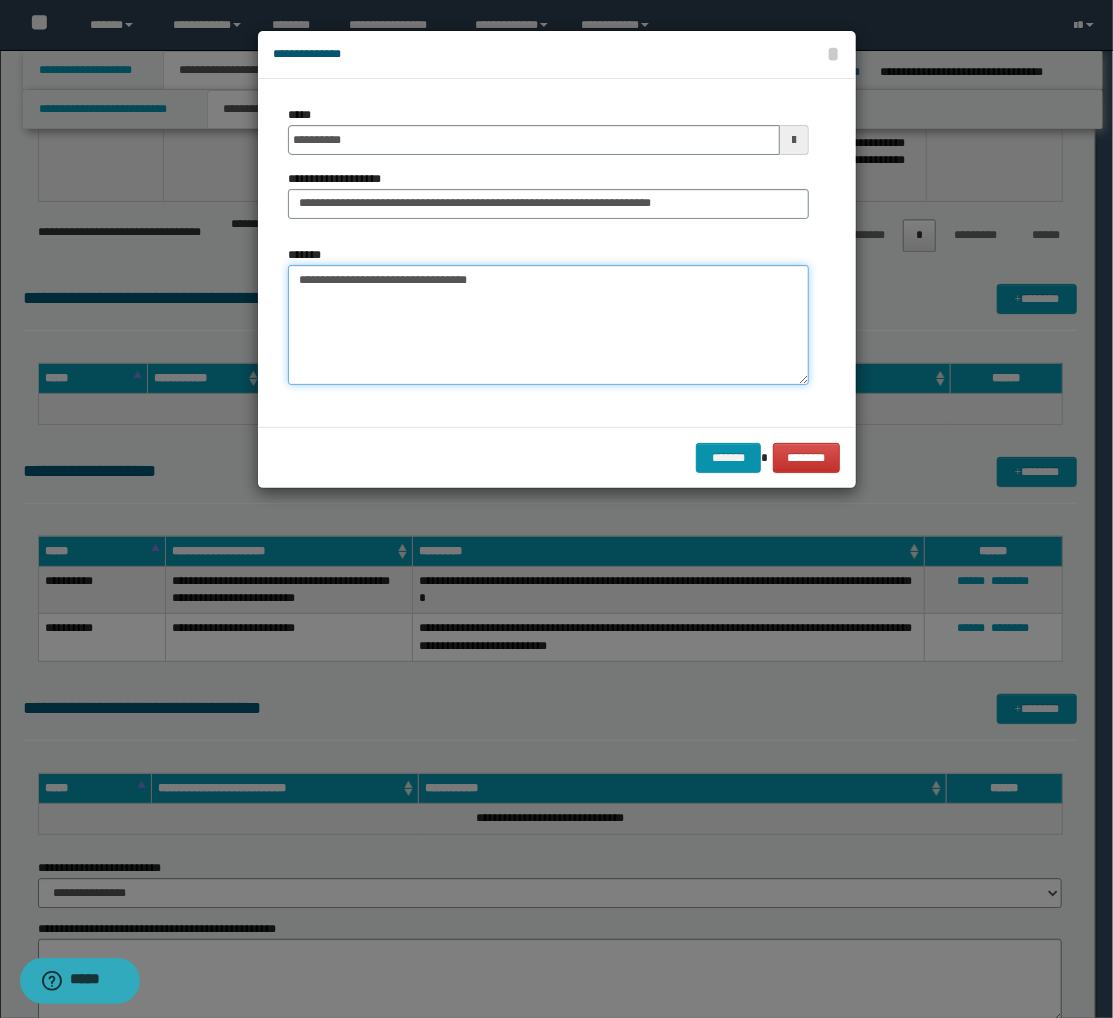 click on "**********" at bounding box center (548, 325) 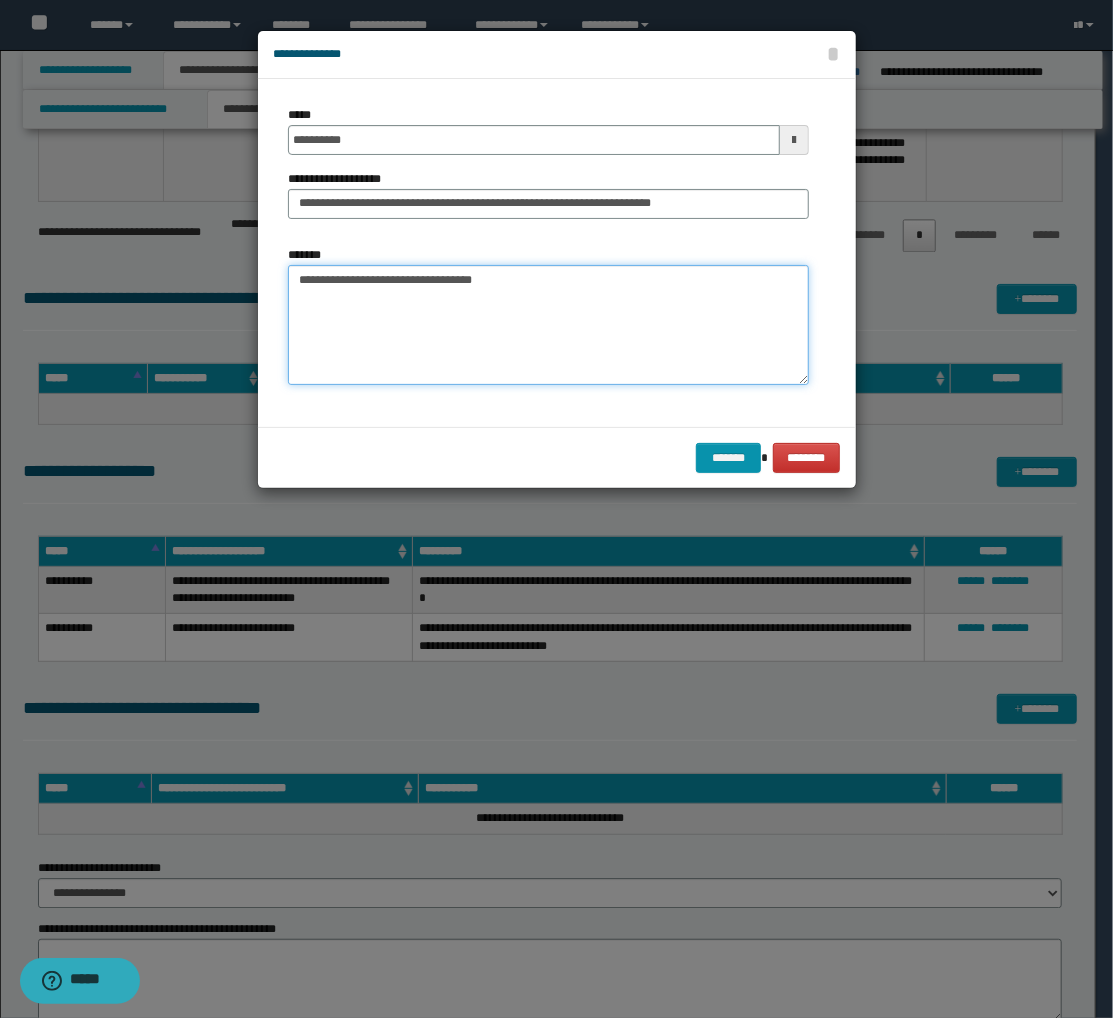 paste on "**********" 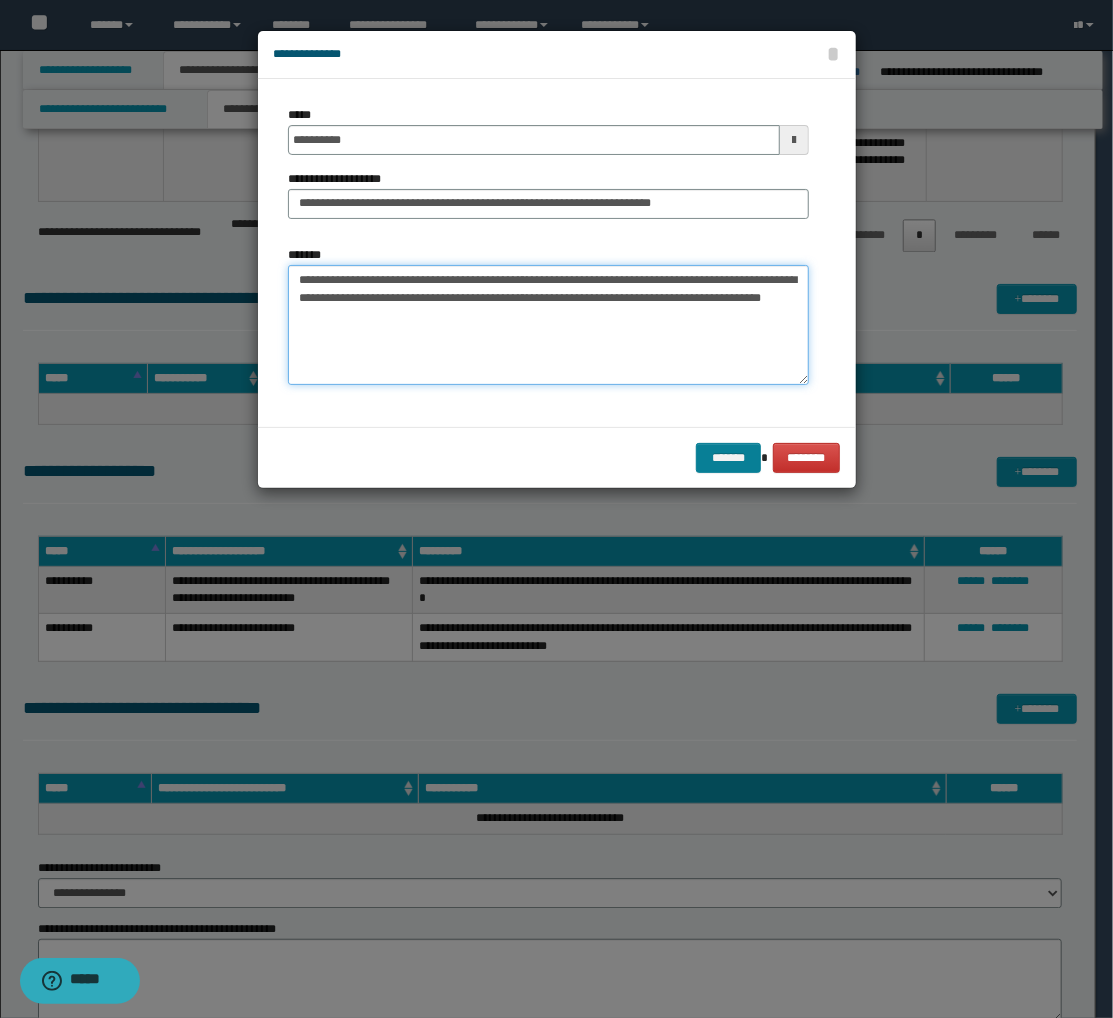 type on "**********" 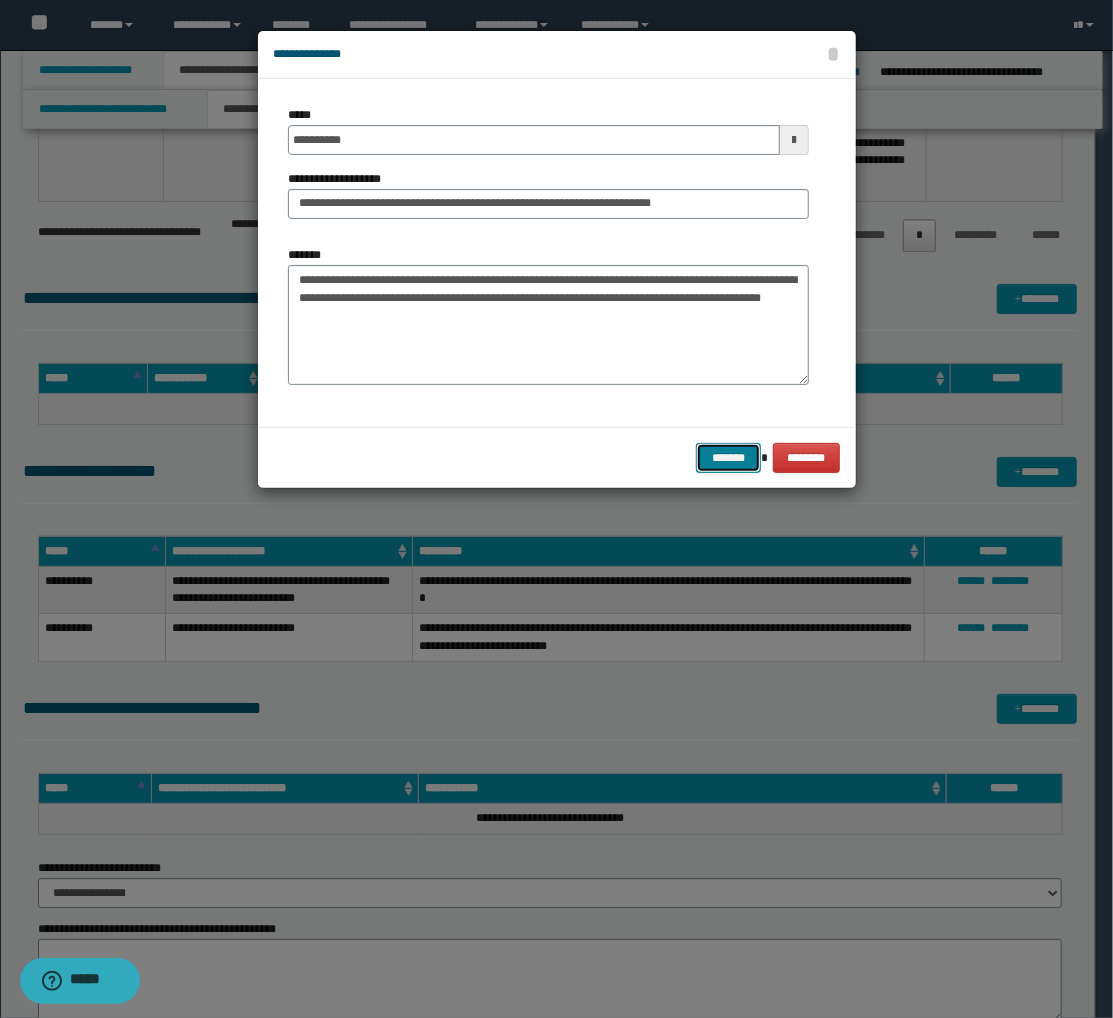 click on "*******" at bounding box center [728, 458] 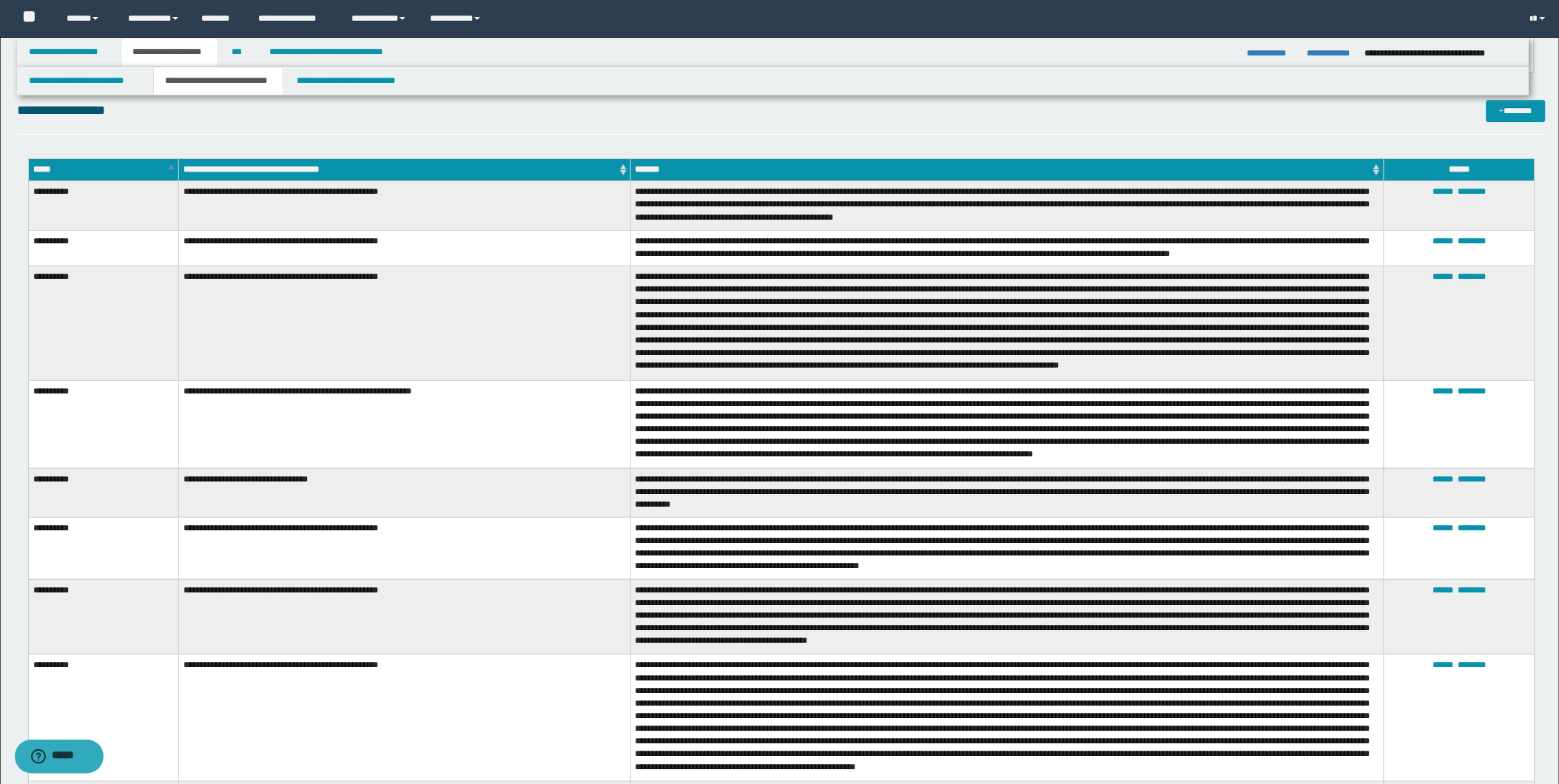 scroll, scrollTop: 2006, scrollLeft: 0, axis: vertical 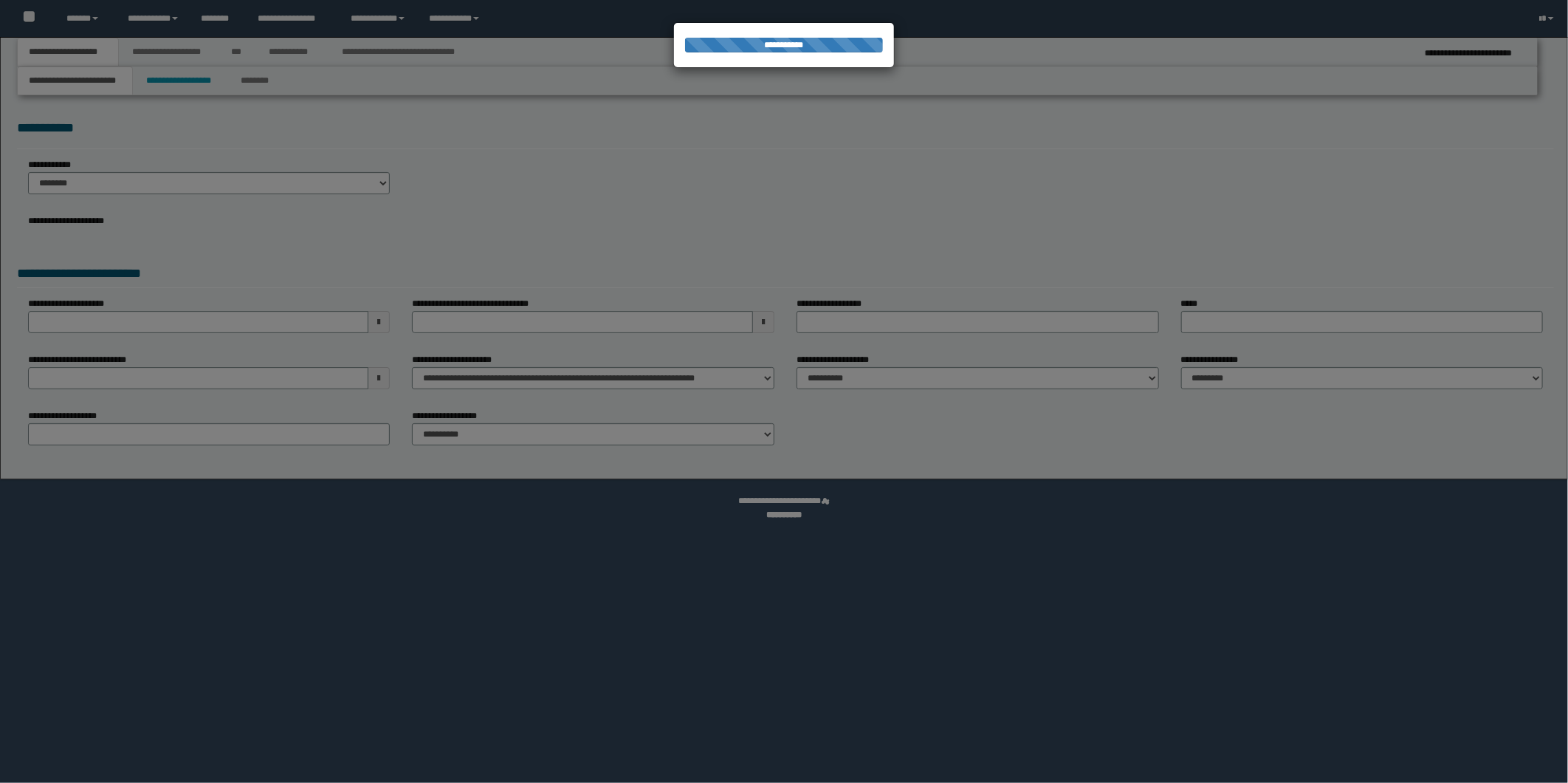 select on "*" 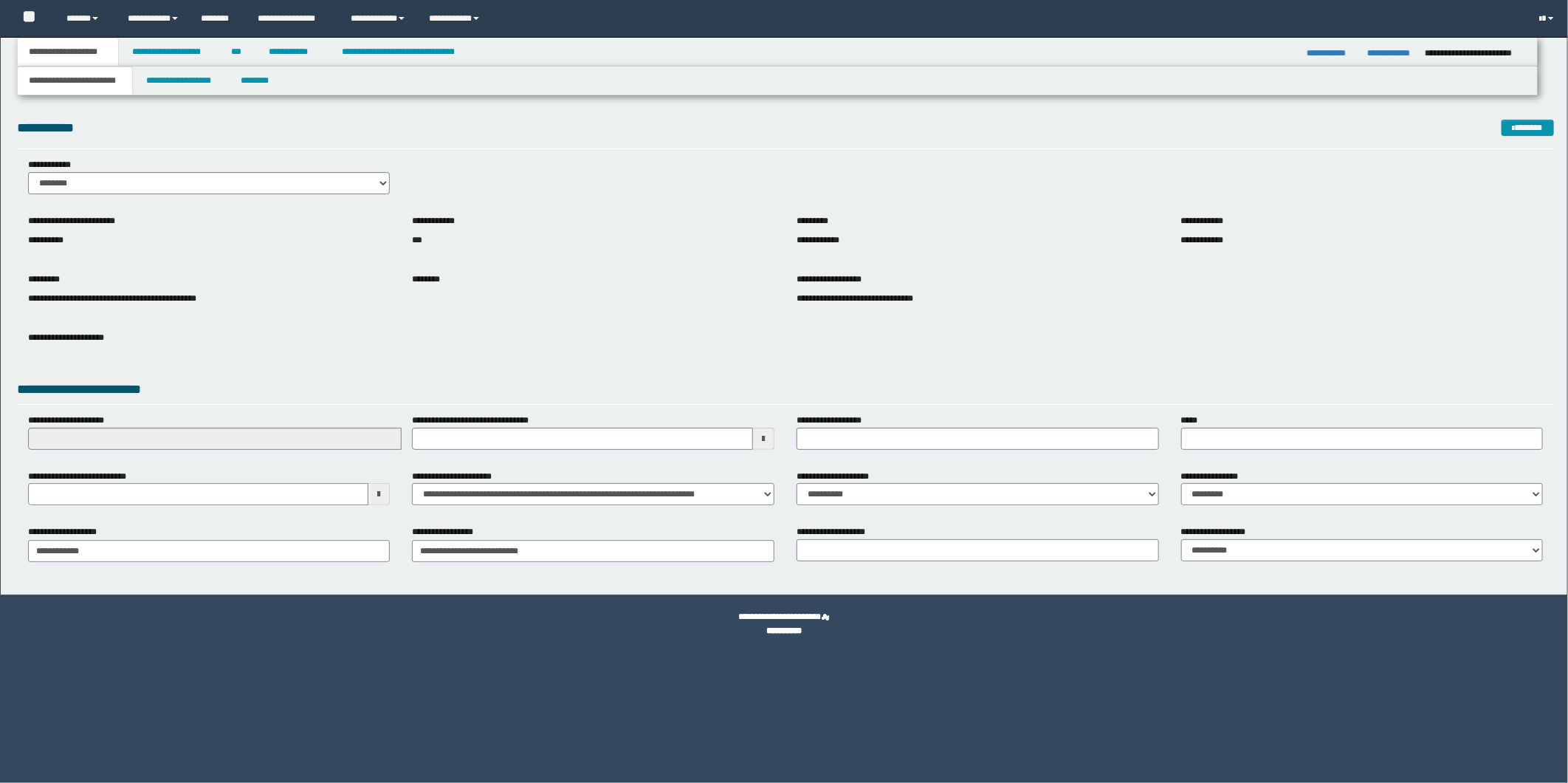 scroll, scrollTop: 0, scrollLeft: 0, axis: both 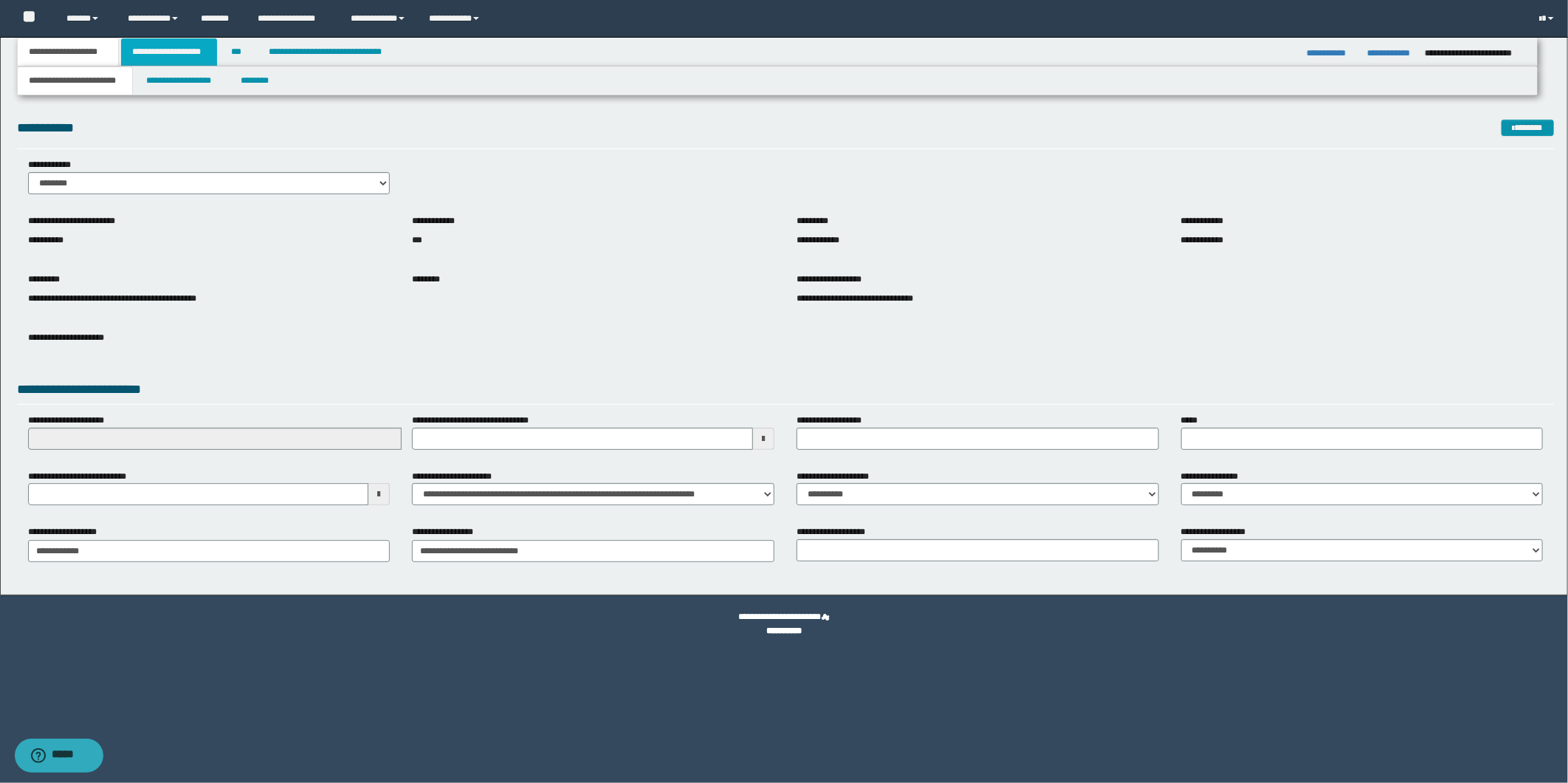 click on "**********" at bounding box center [169, 52] 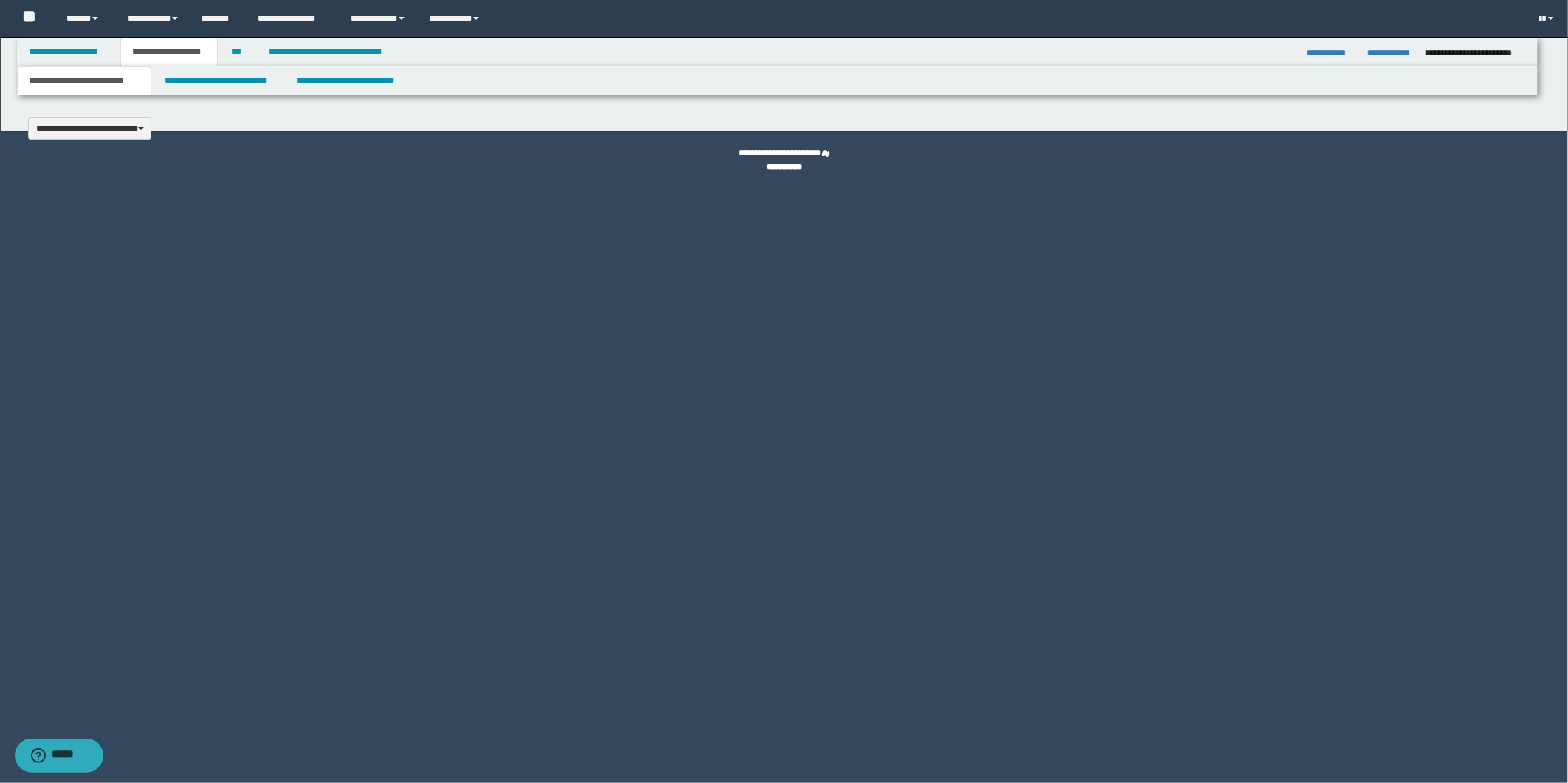 type 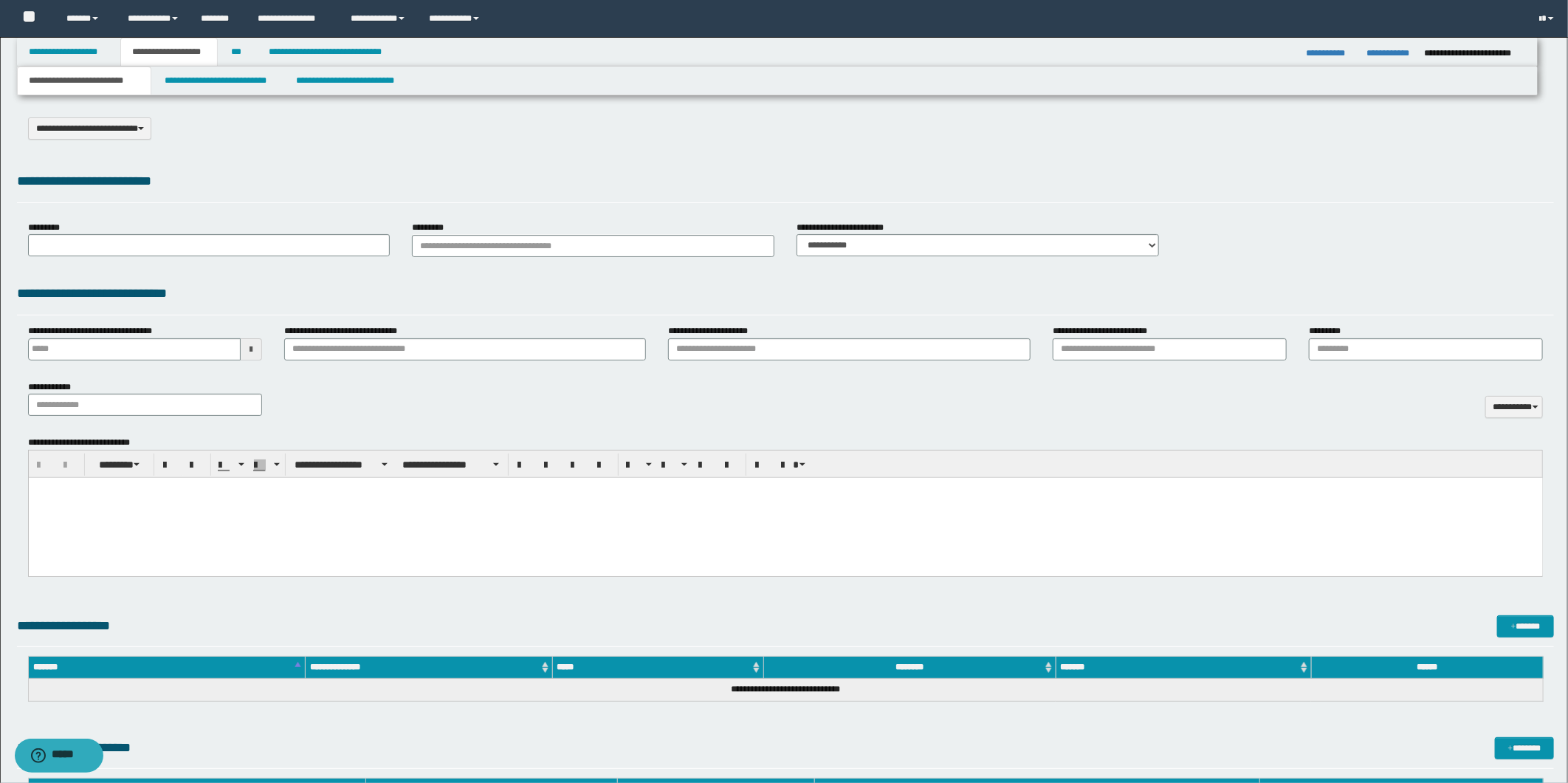 scroll, scrollTop: 0, scrollLeft: 0, axis: both 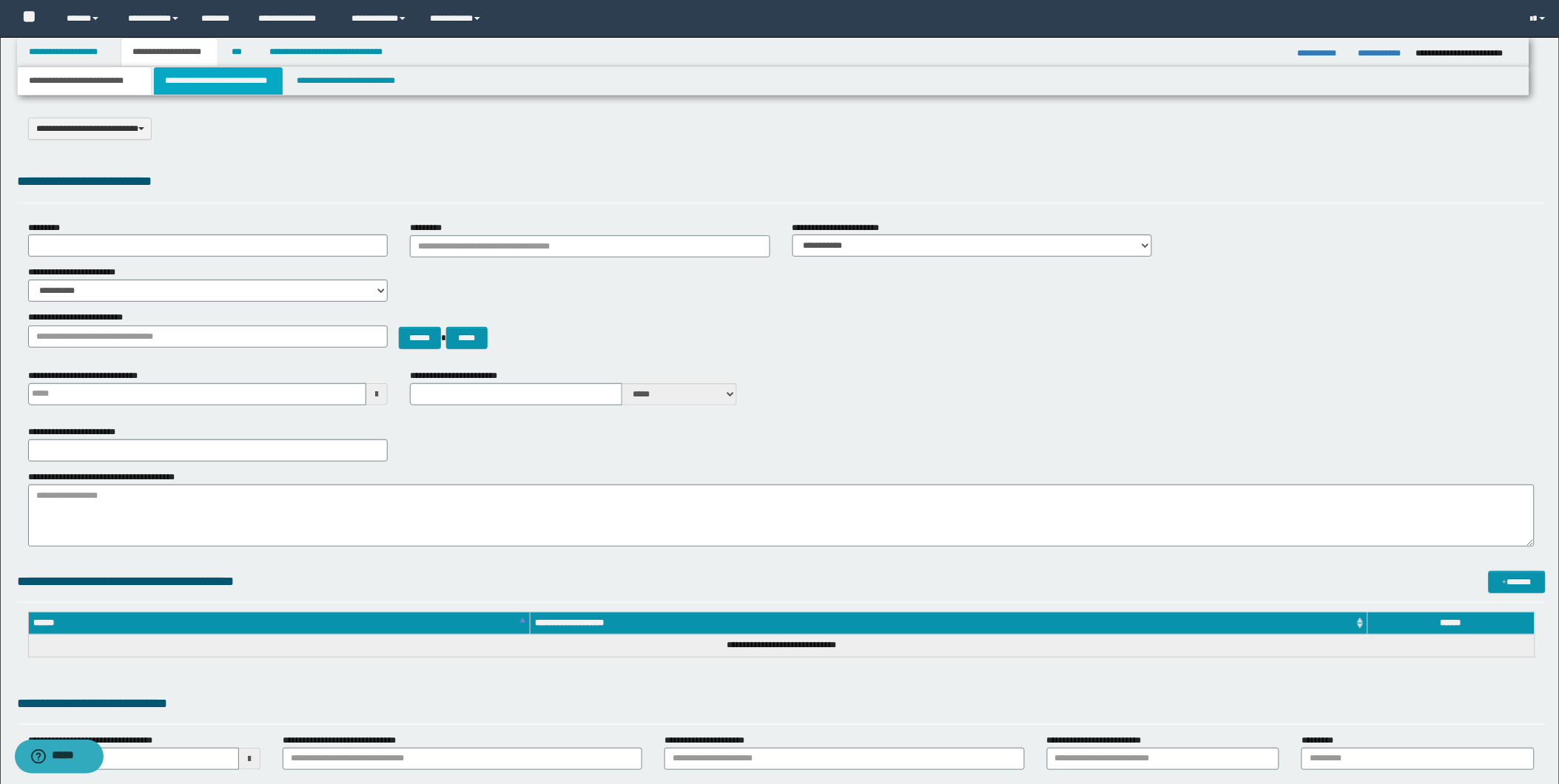 click on "**********" at bounding box center [218, 81] 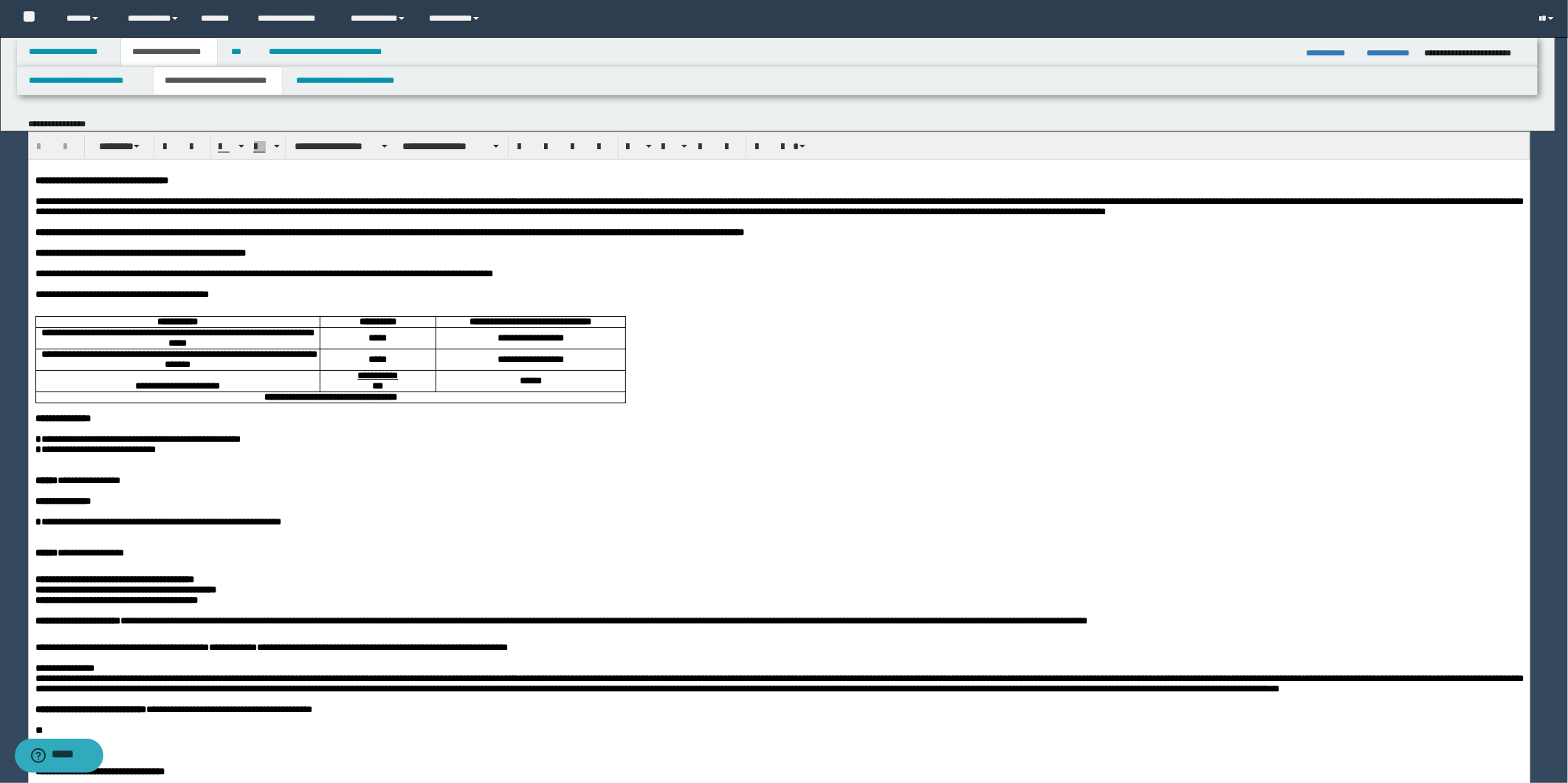scroll, scrollTop: 0, scrollLeft: 0, axis: both 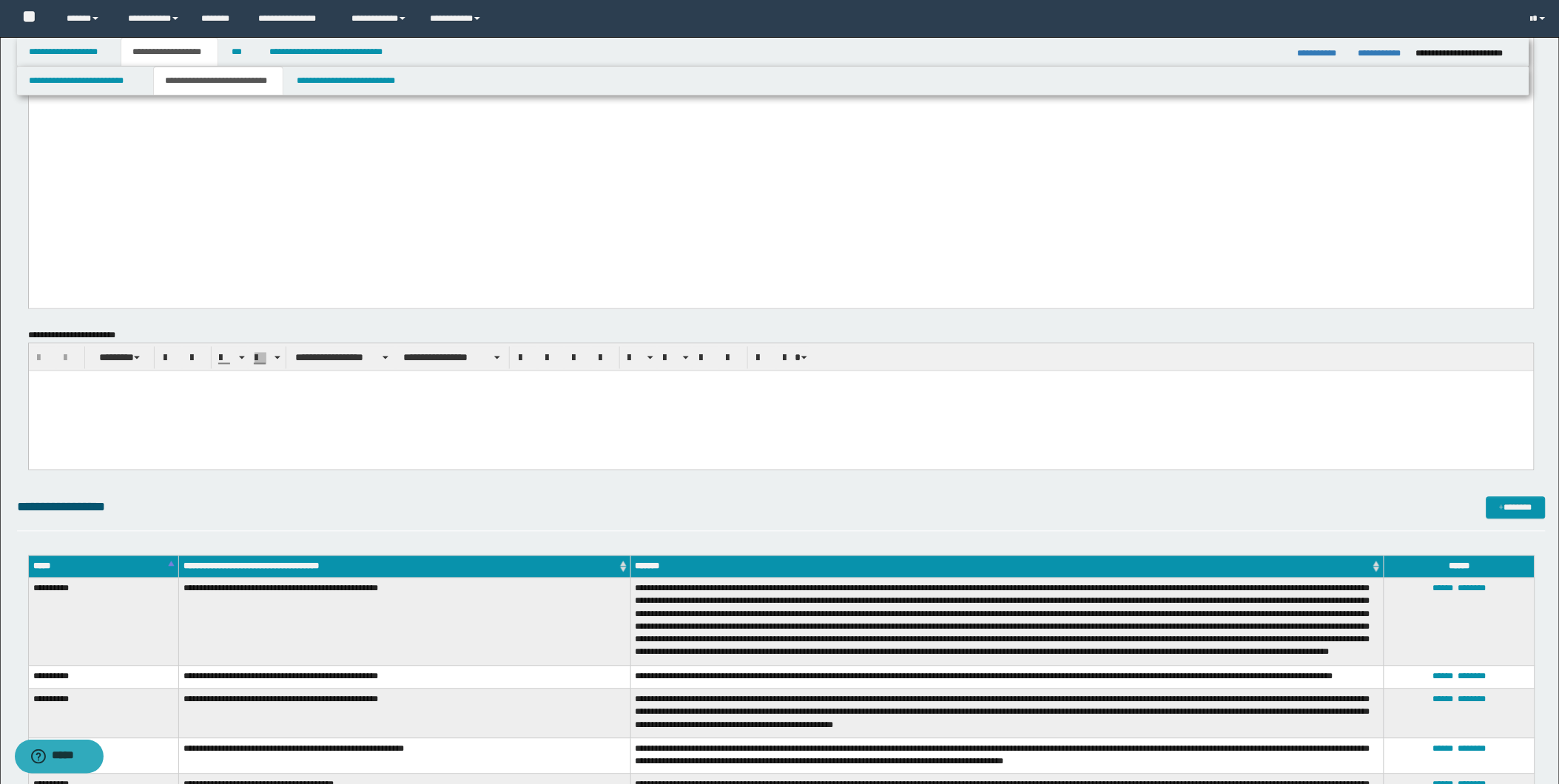click at bounding box center (781, 401) 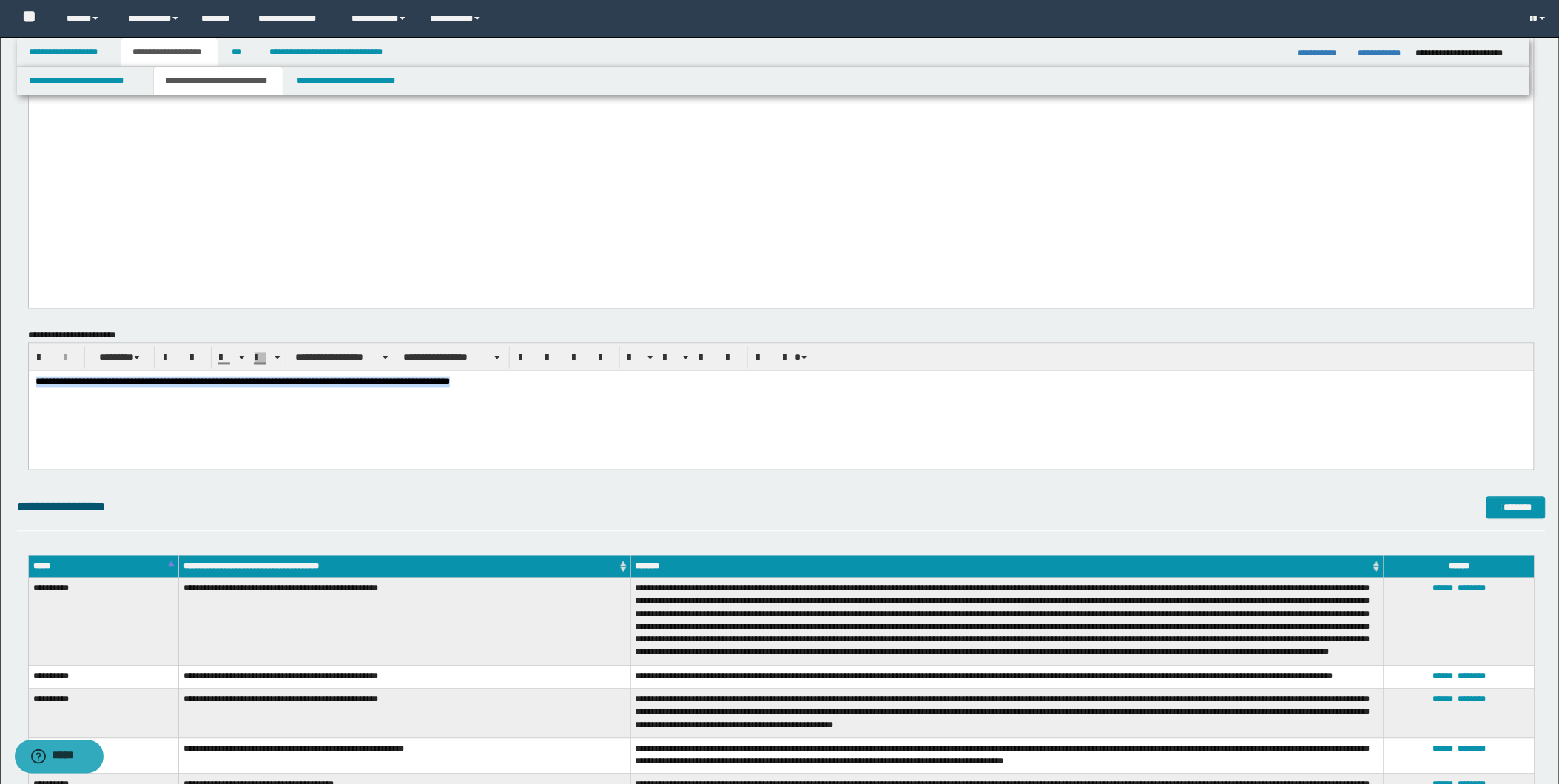 drag, startPoint x: 33, startPoint y: 379, endPoint x: 561, endPoint y: 384, distance: 528.02367 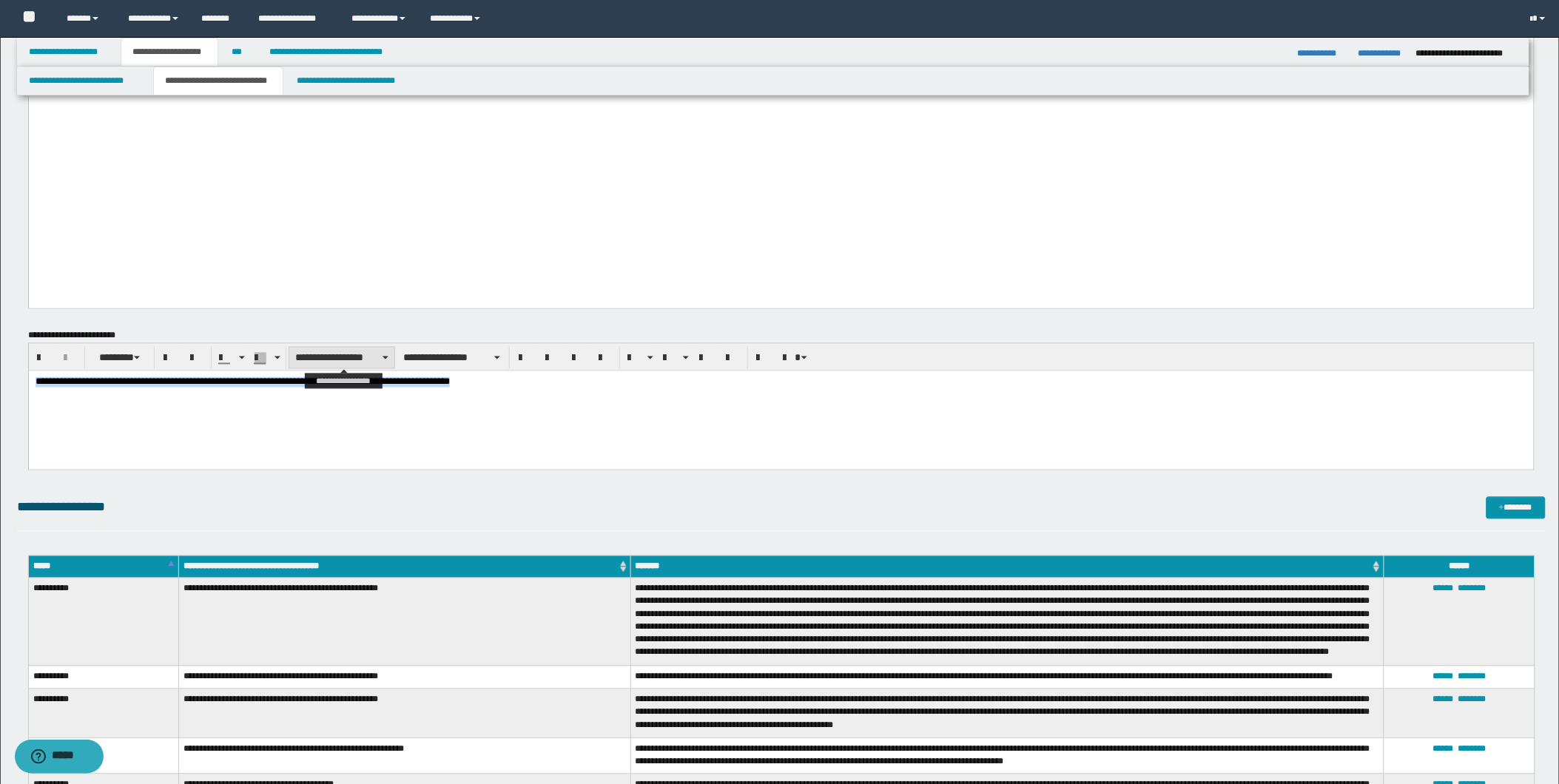 click on "**********" at bounding box center [342, 358] 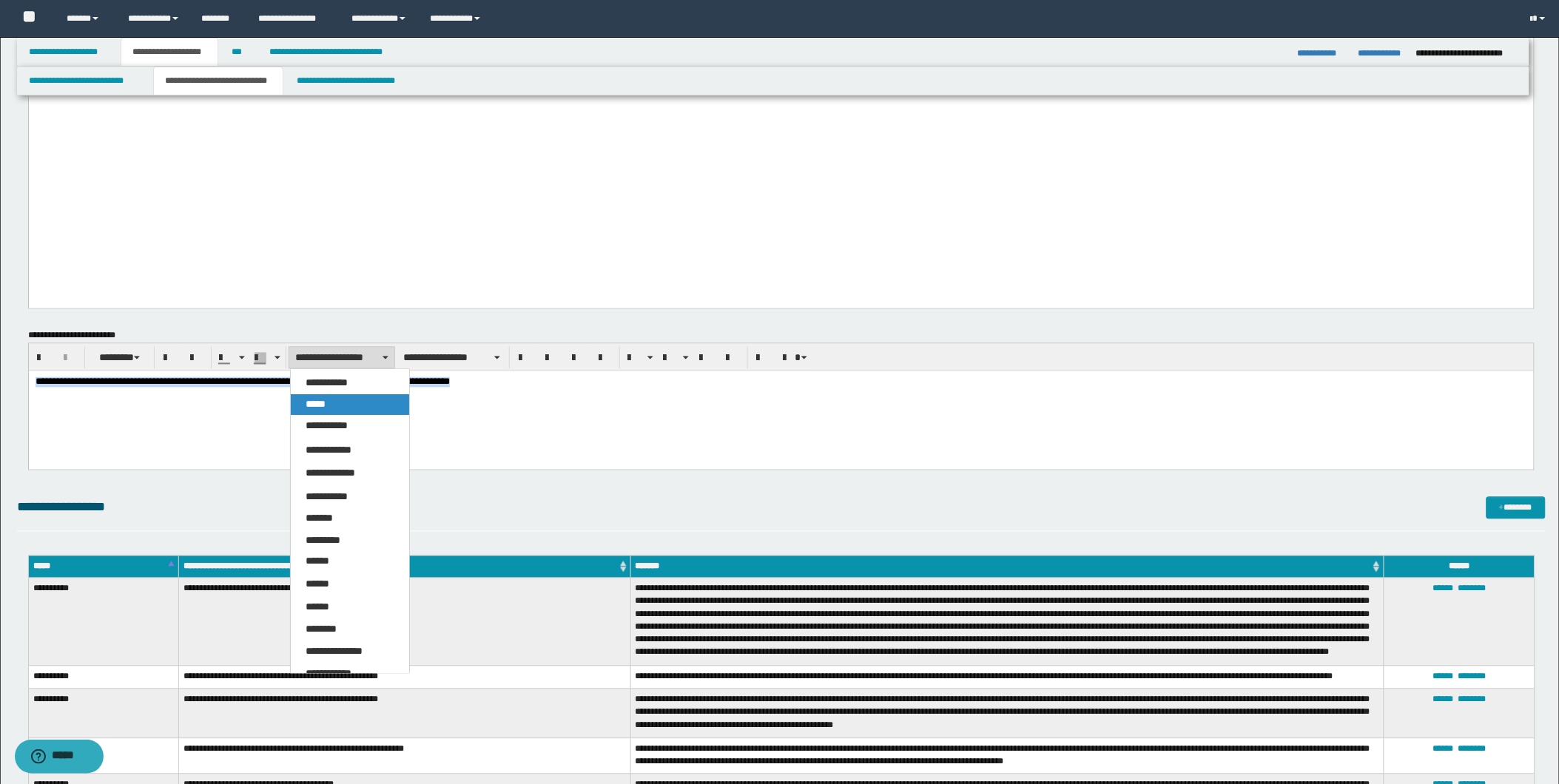 click on "*****" at bounding box center (350, 405) 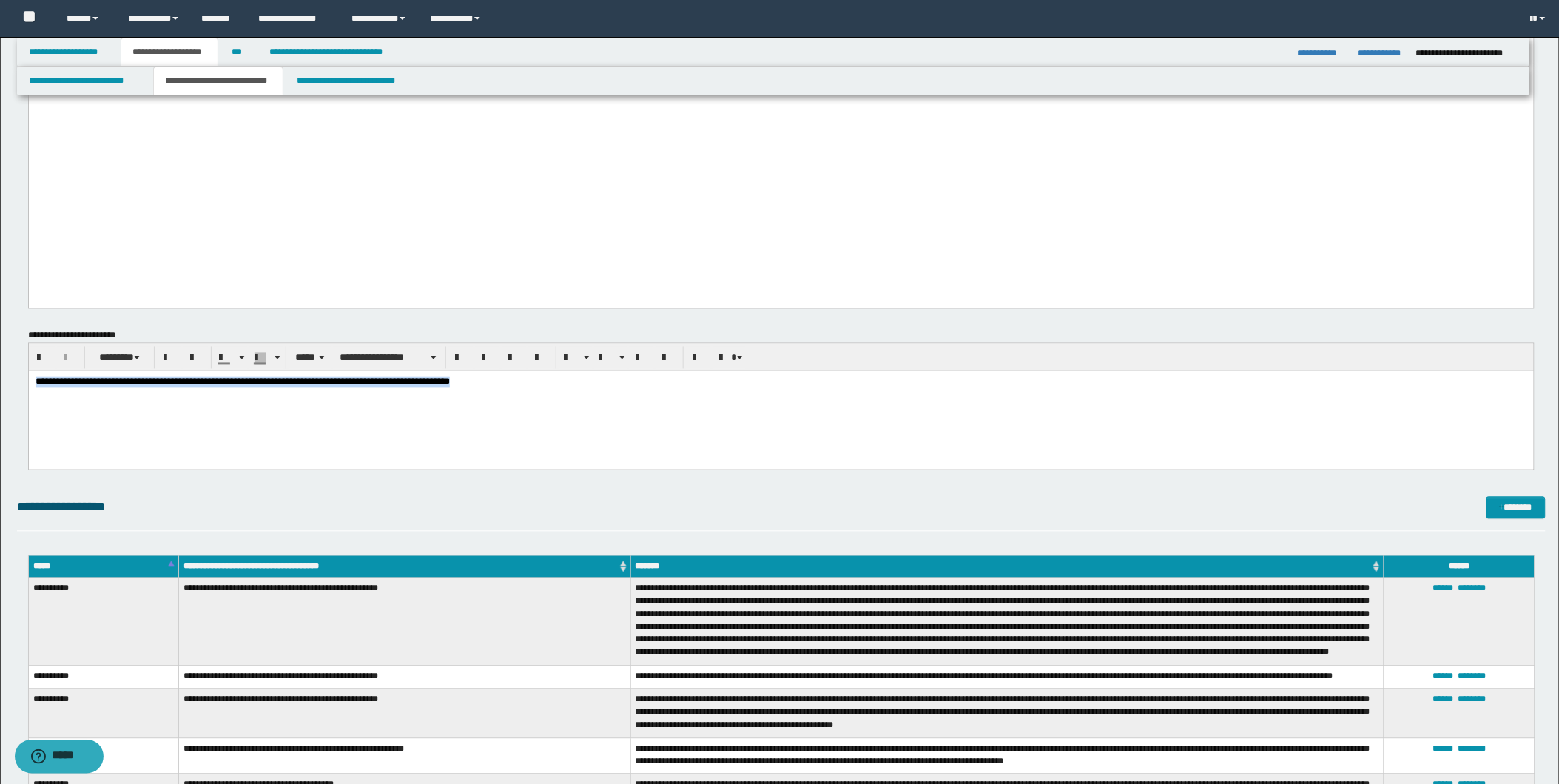 click on "**********" at bounding box center [242, 382] 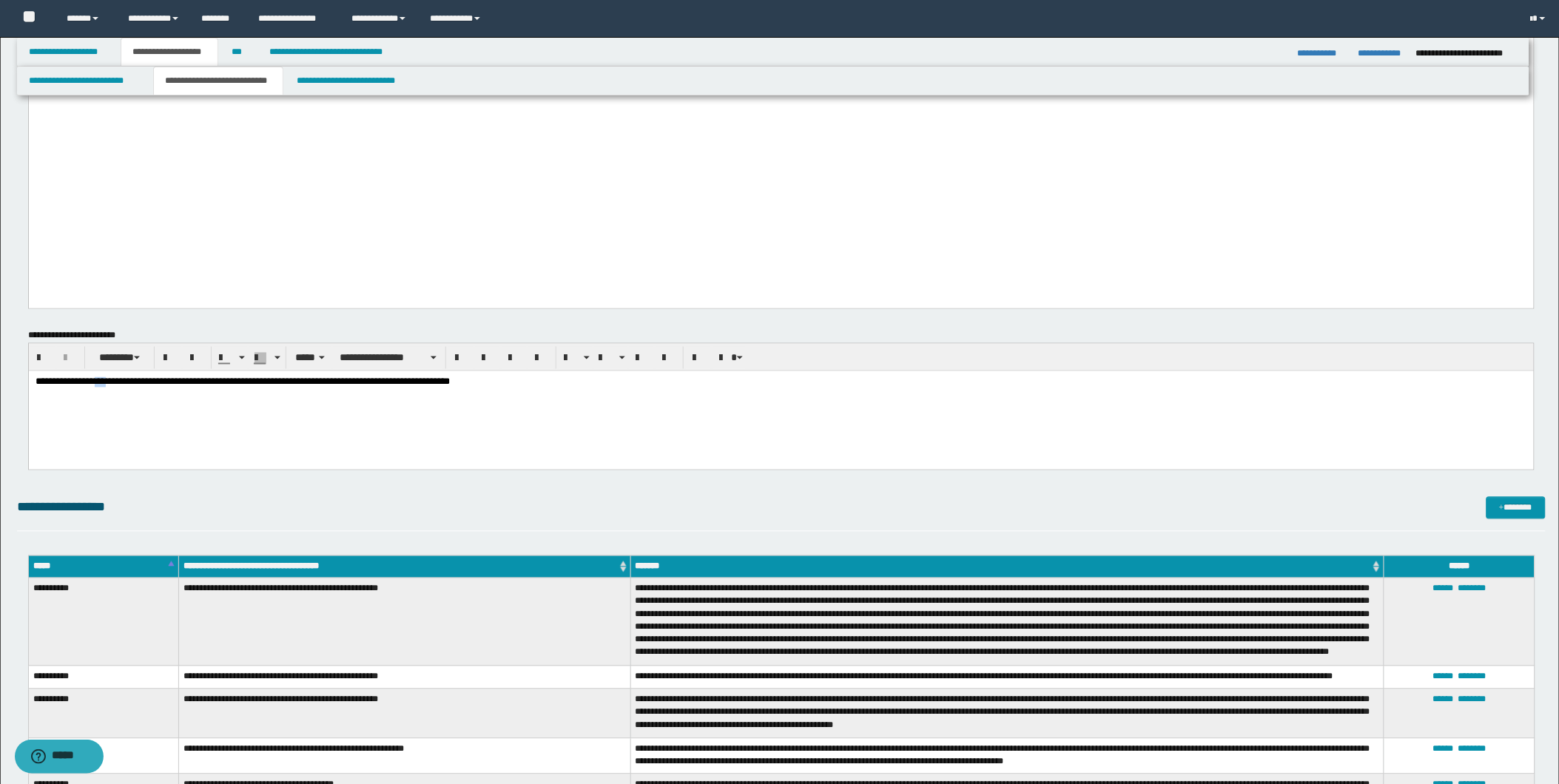 drag, startPoint x: 119, startPoint y: 388, endPoint x: 135, endPoint y: 380, distance: 17.888544 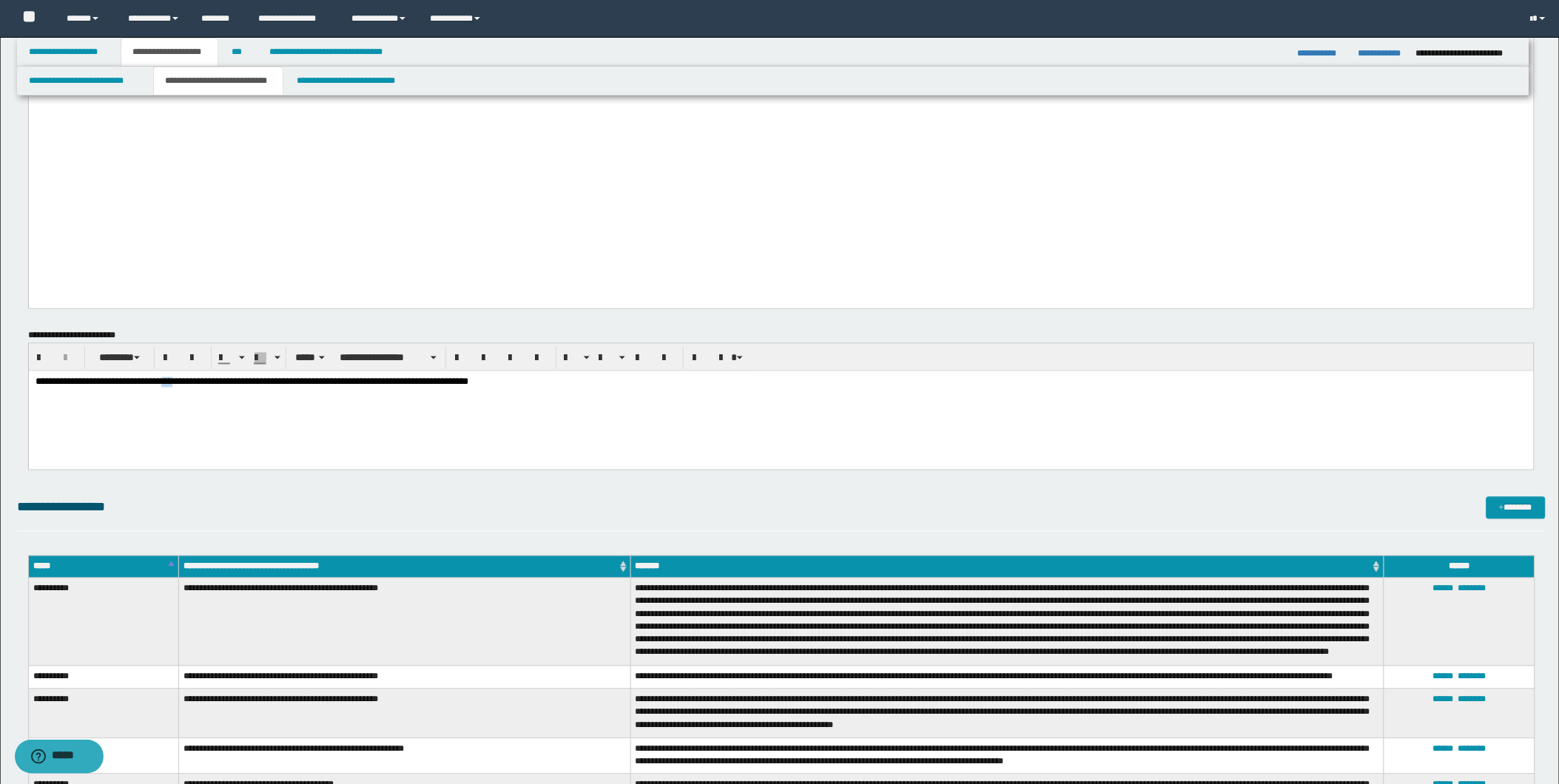 drag, startPoint x: 204, startPoint y: 382, endPoint x: 222, endPoint y: 379, distance: 18.24829 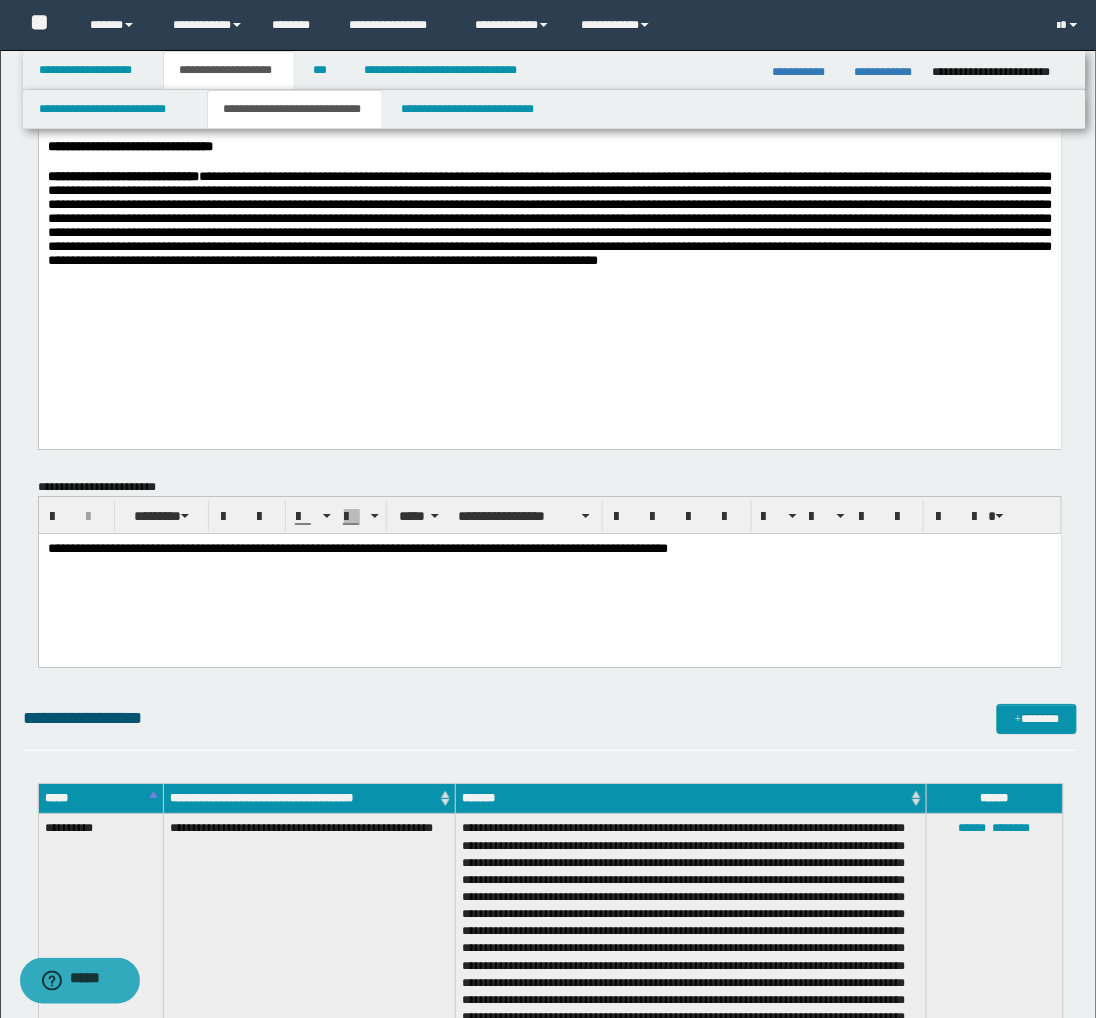drag, startPoint x: 962, startPoint y: 1061, endPoint x: 921, endPoint y: 551, distance: 511.6454 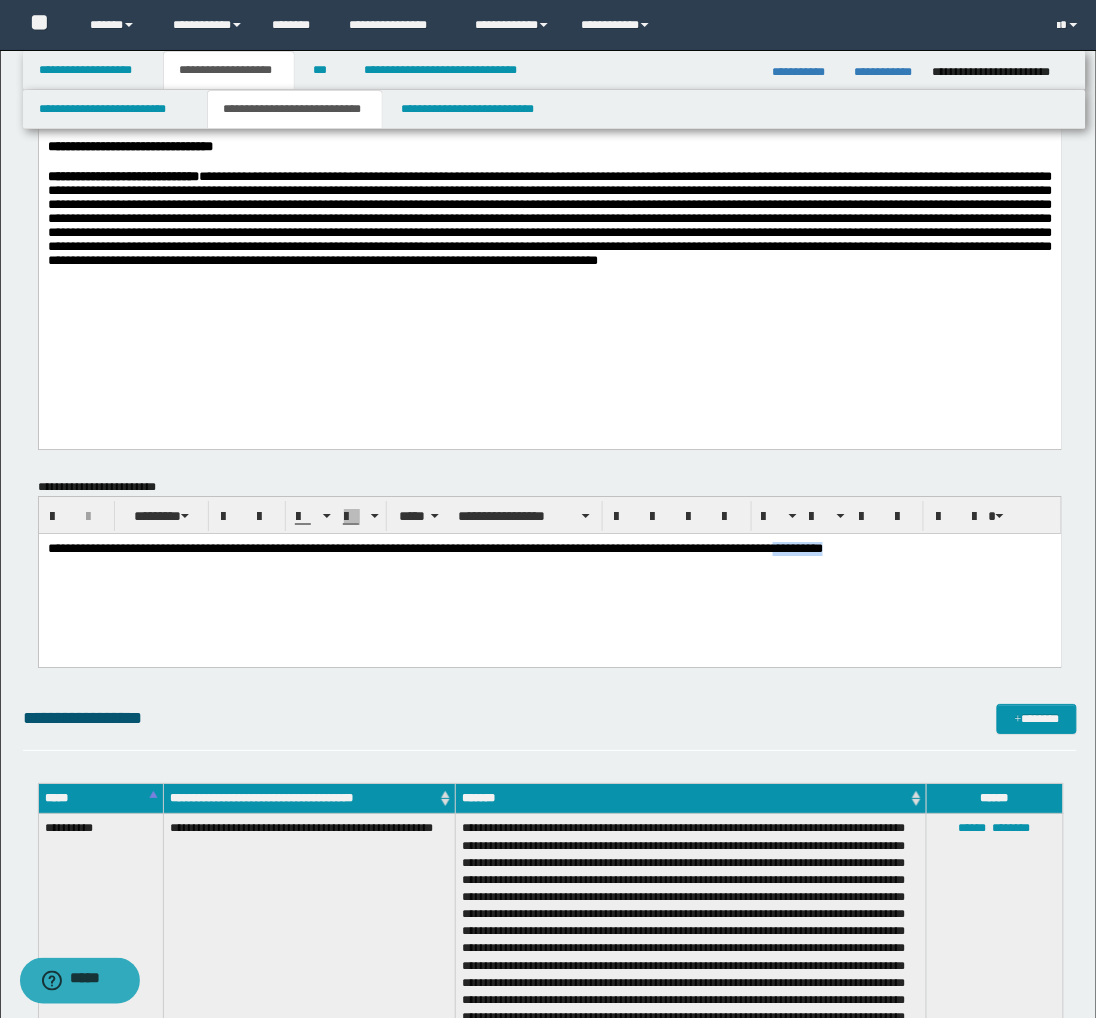 drag, startPoint x: 1045, startPoint y: 545, endPoint x: 972, endPoint y: 559, distance: 74.330345 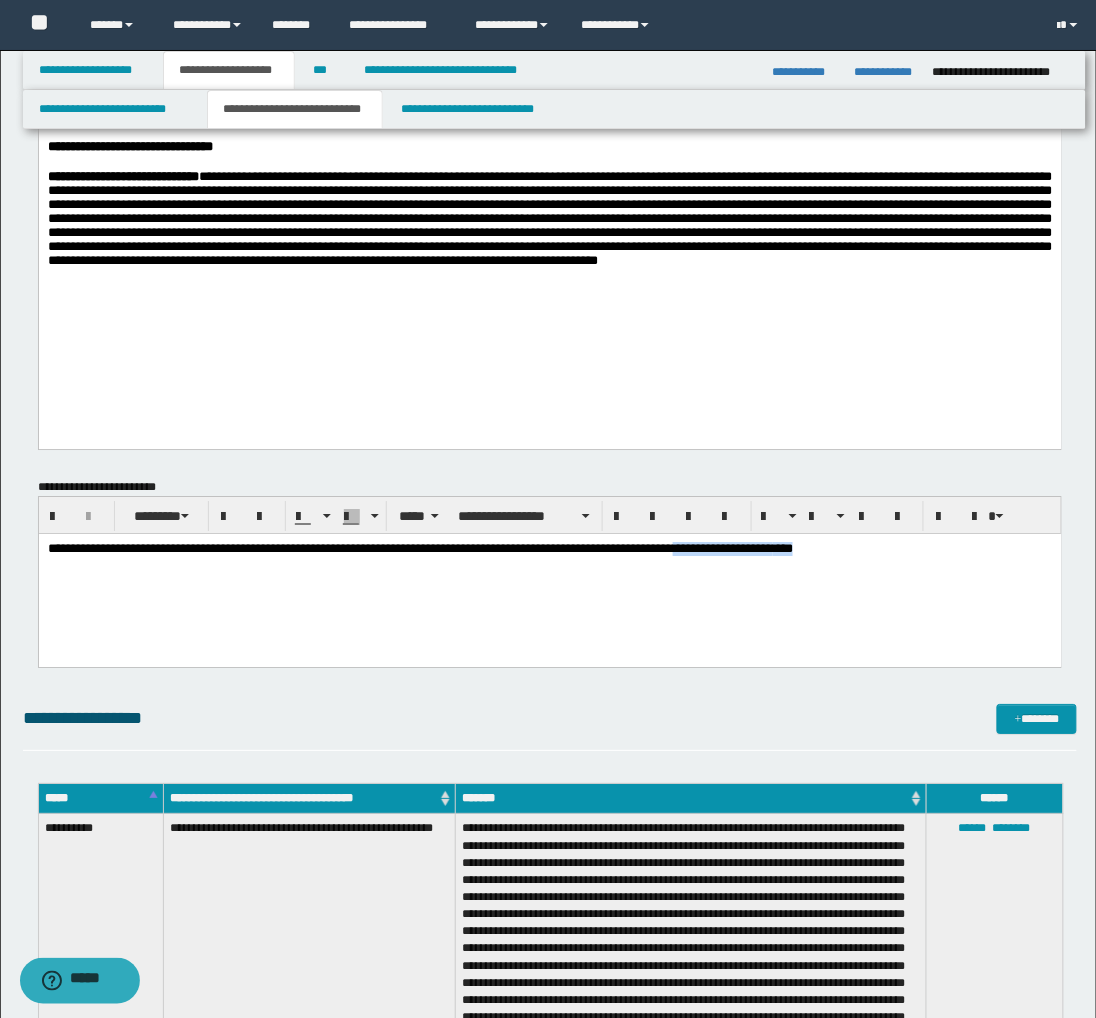 drag, startPoint x: 846, startPoint y: 556, endPoint x: 1010, endPoint y: 552, distance: 164.04877 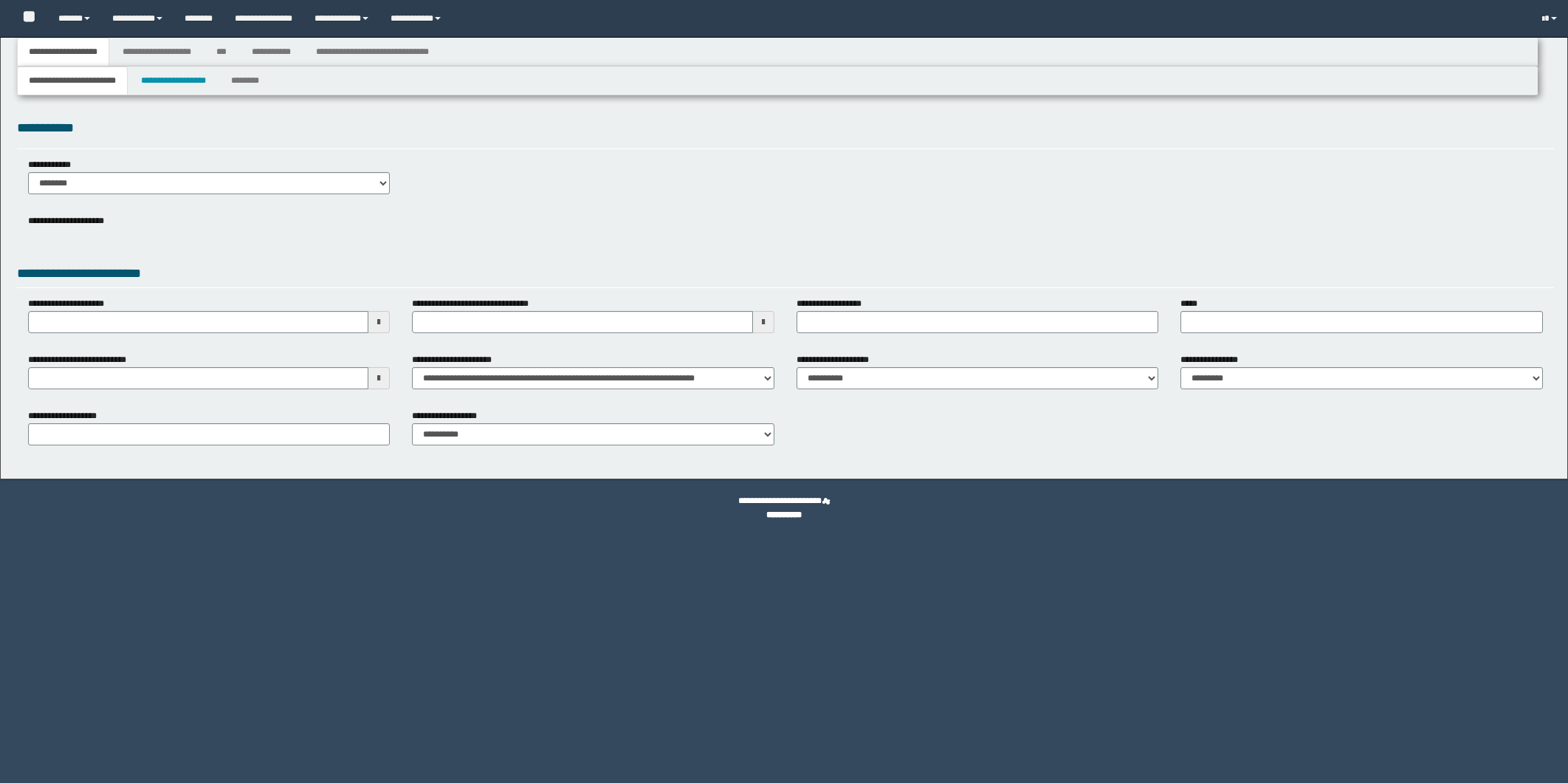 scroll, scrollTop: 0, scrollLeft: 0, axis: both 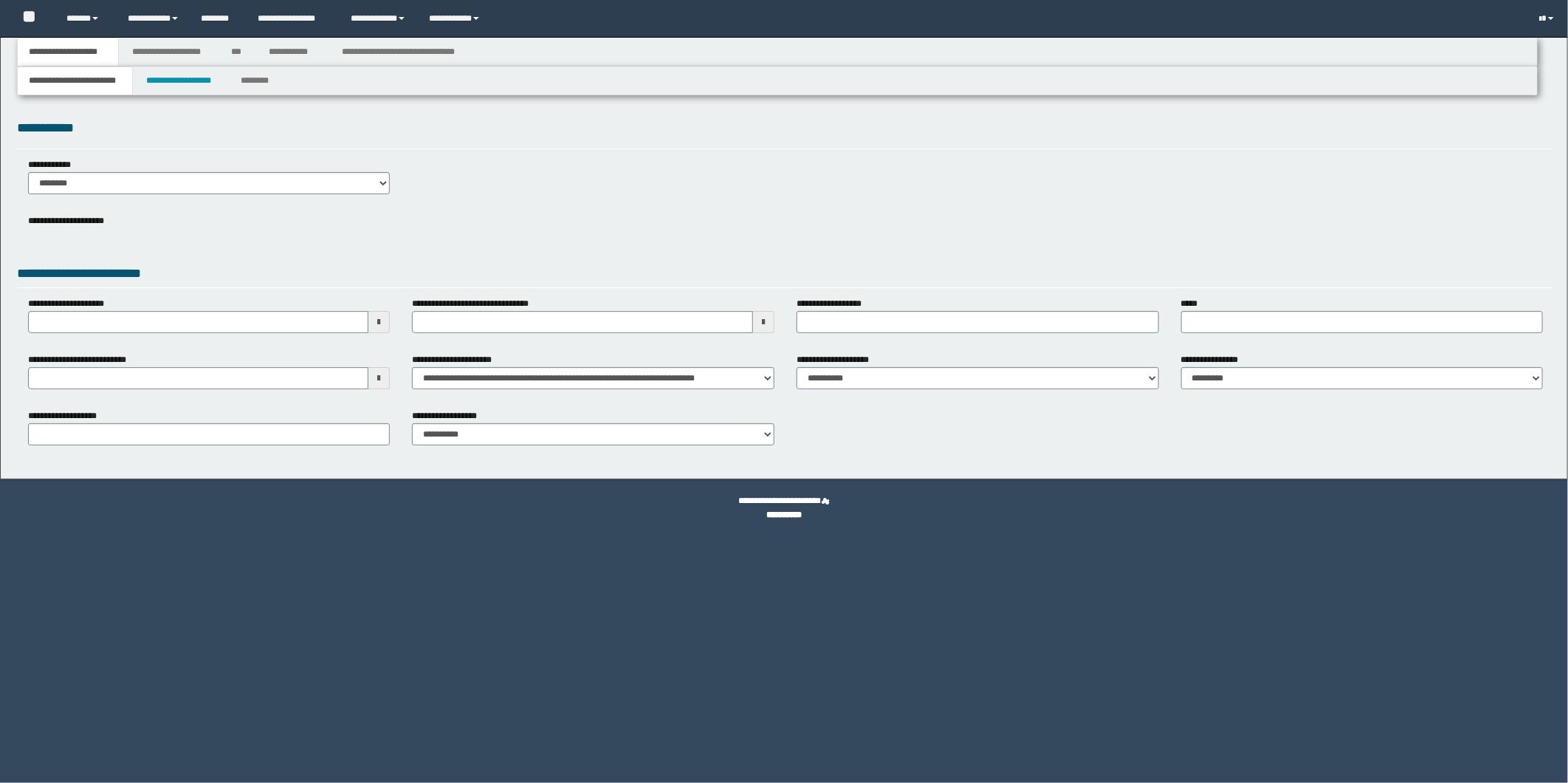 select on "*" 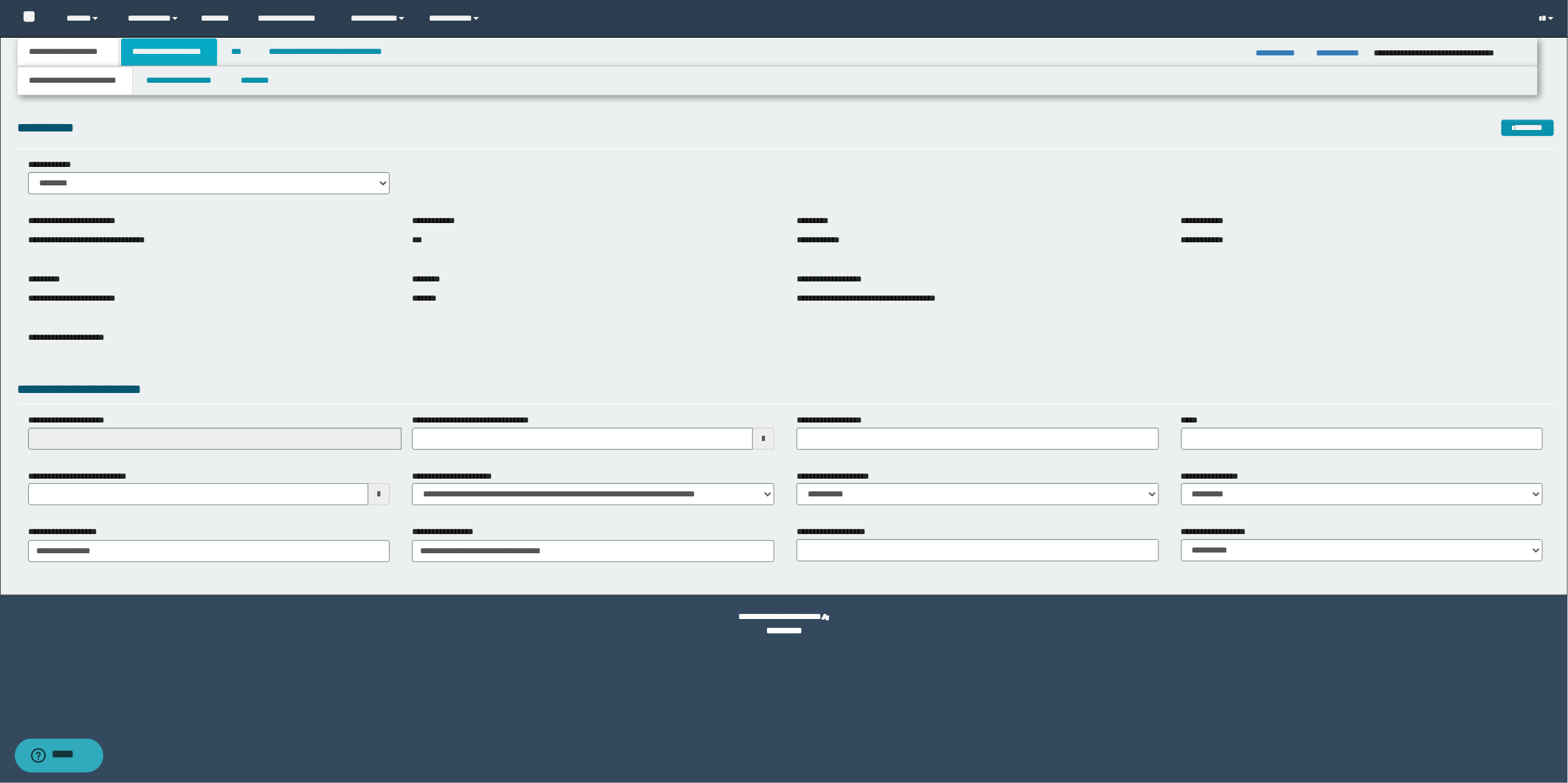 click on "**********" at bounding box center [169, 52] 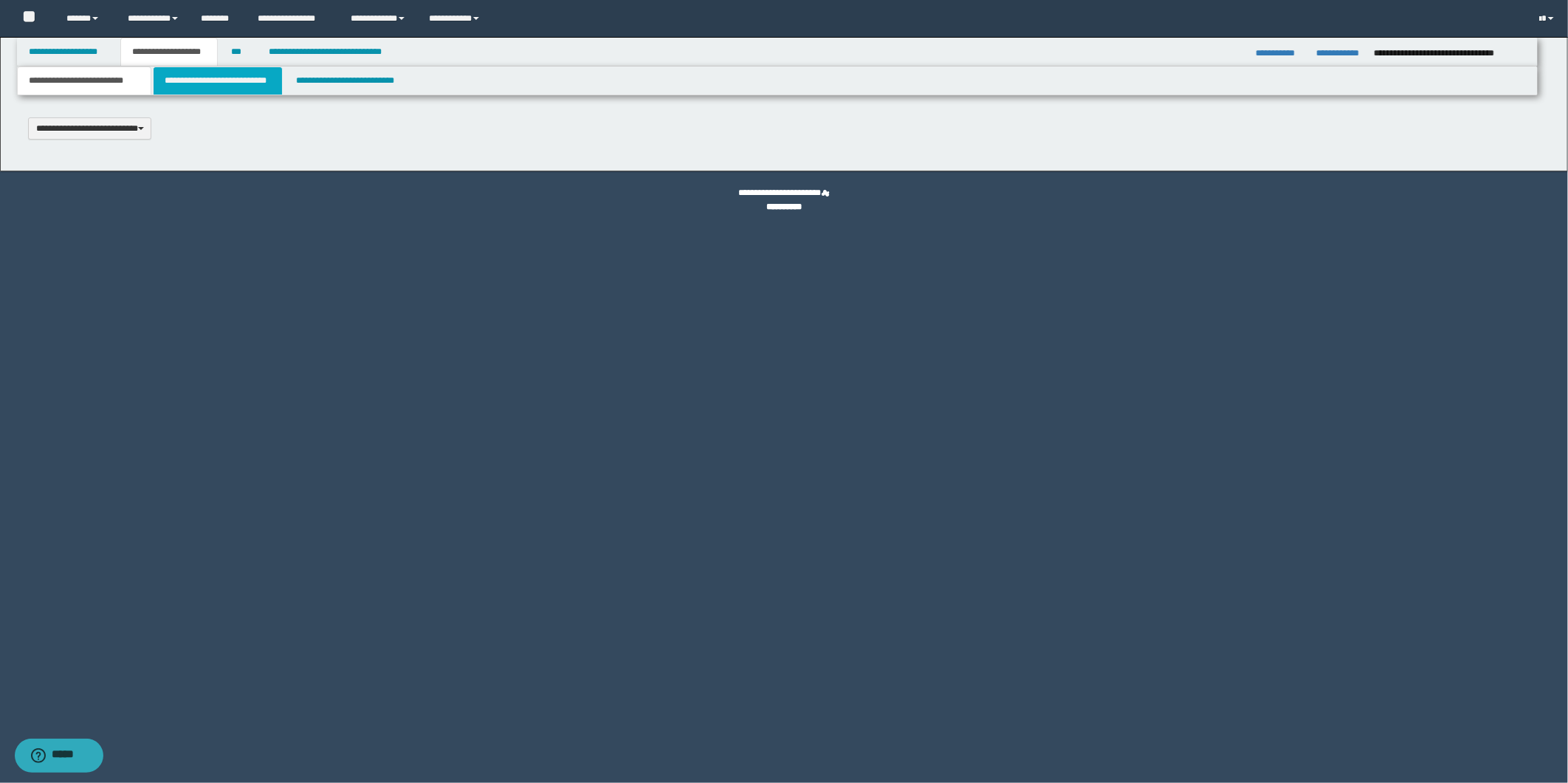 type 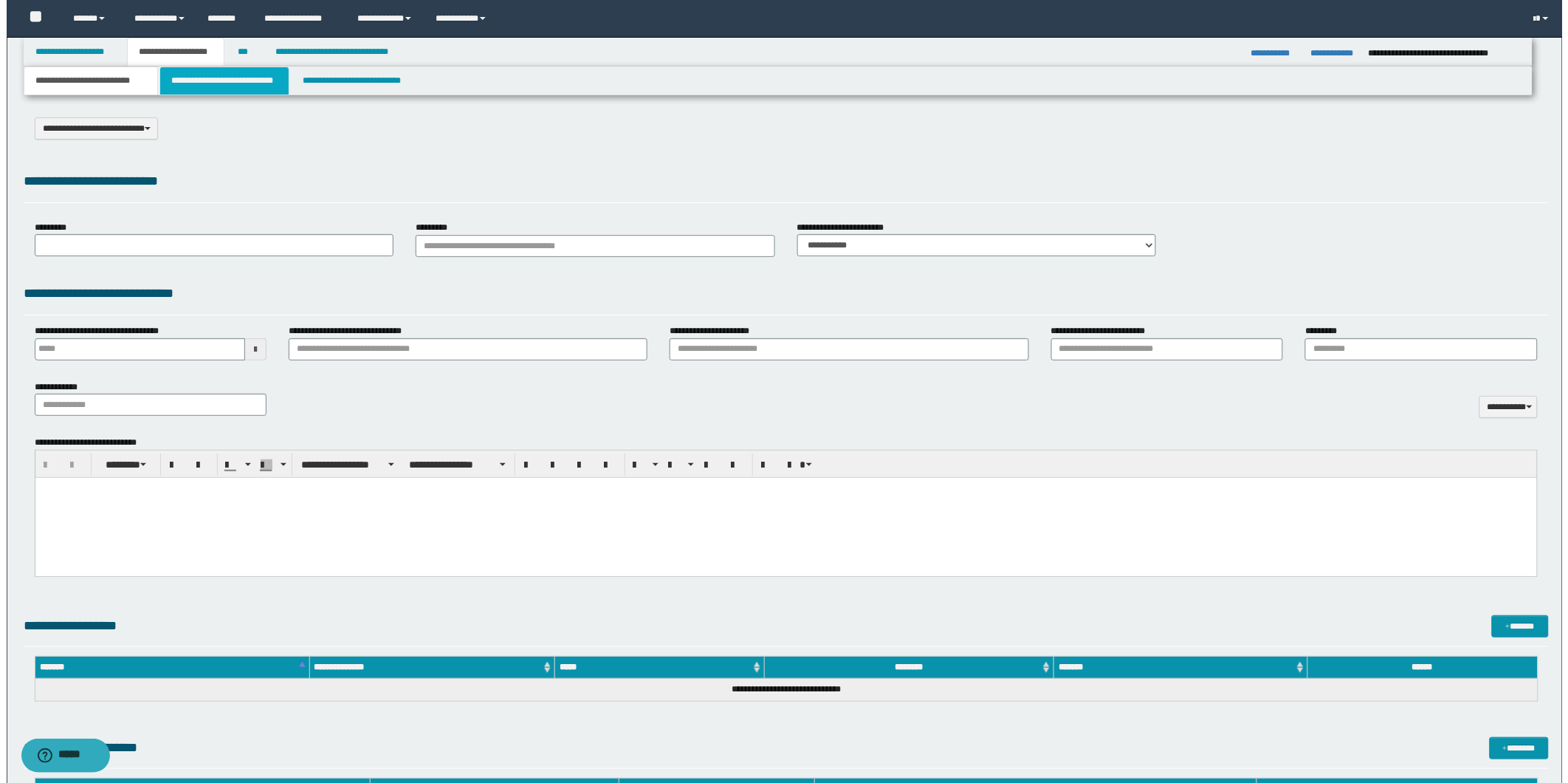 scroll, scrollTop: 0, scrollLeft: 0, axis: both 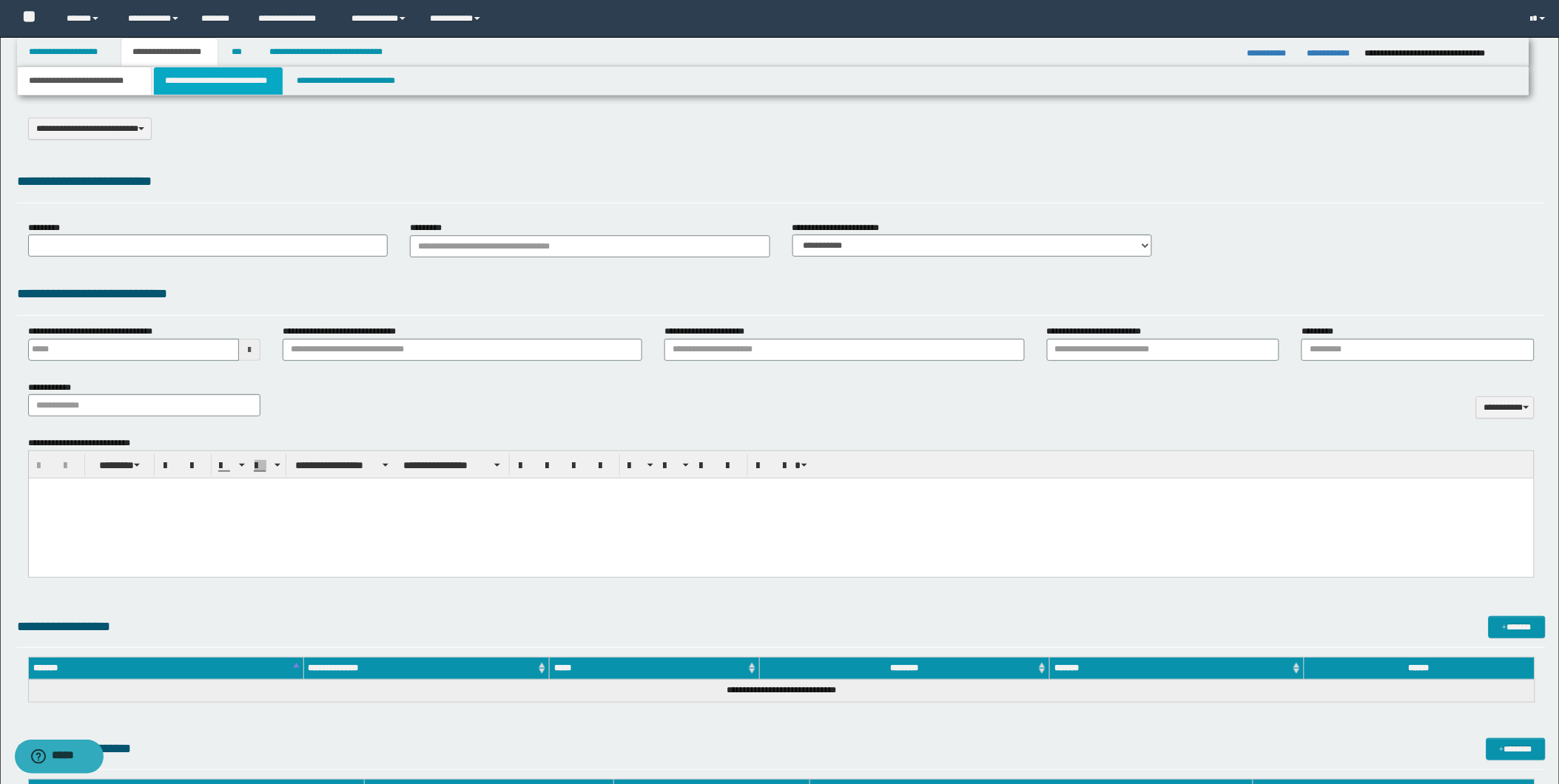 select on "*" 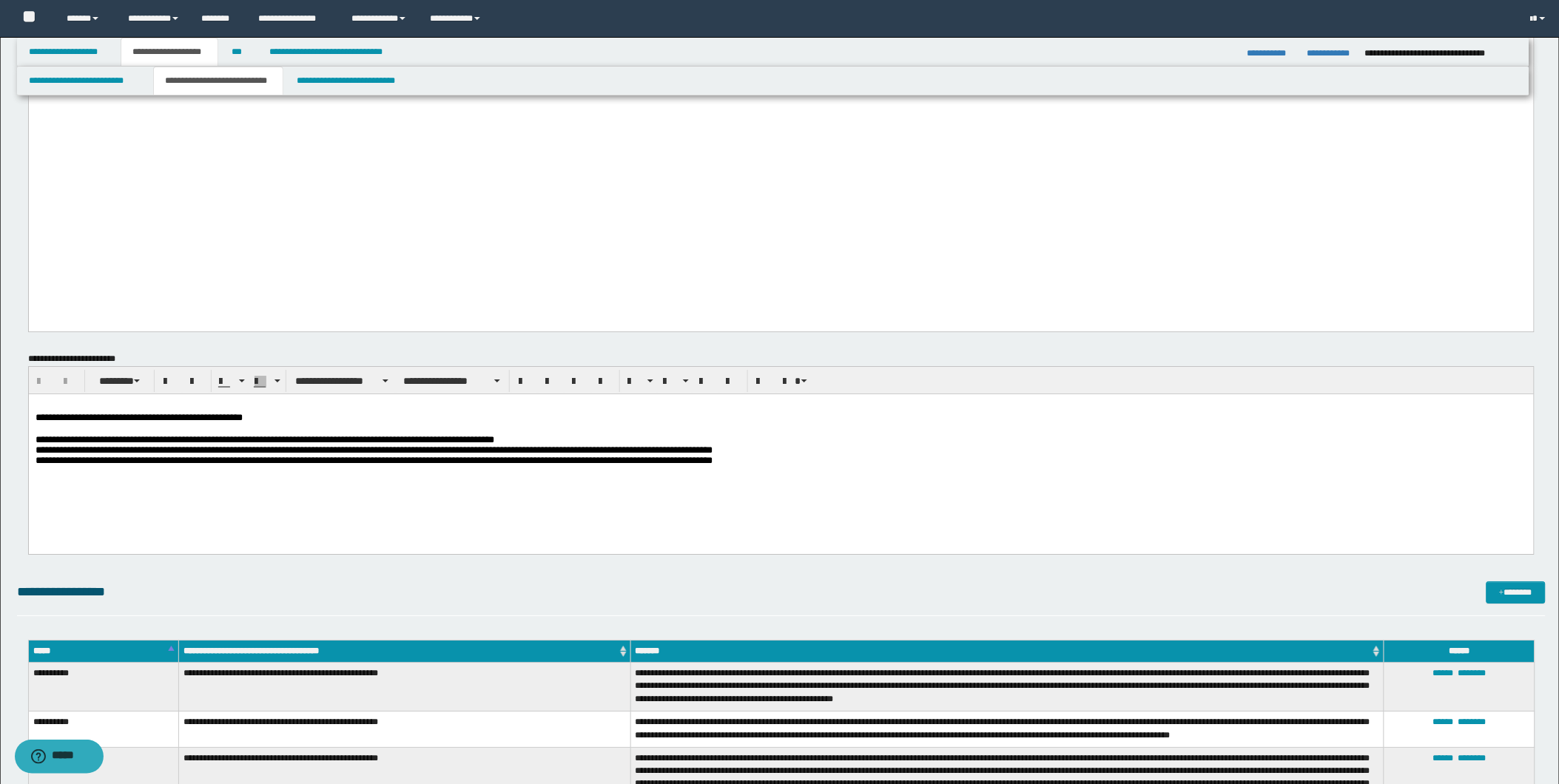scroll, scrollTop: 1643, scrollLeft: 0, axis: vertical 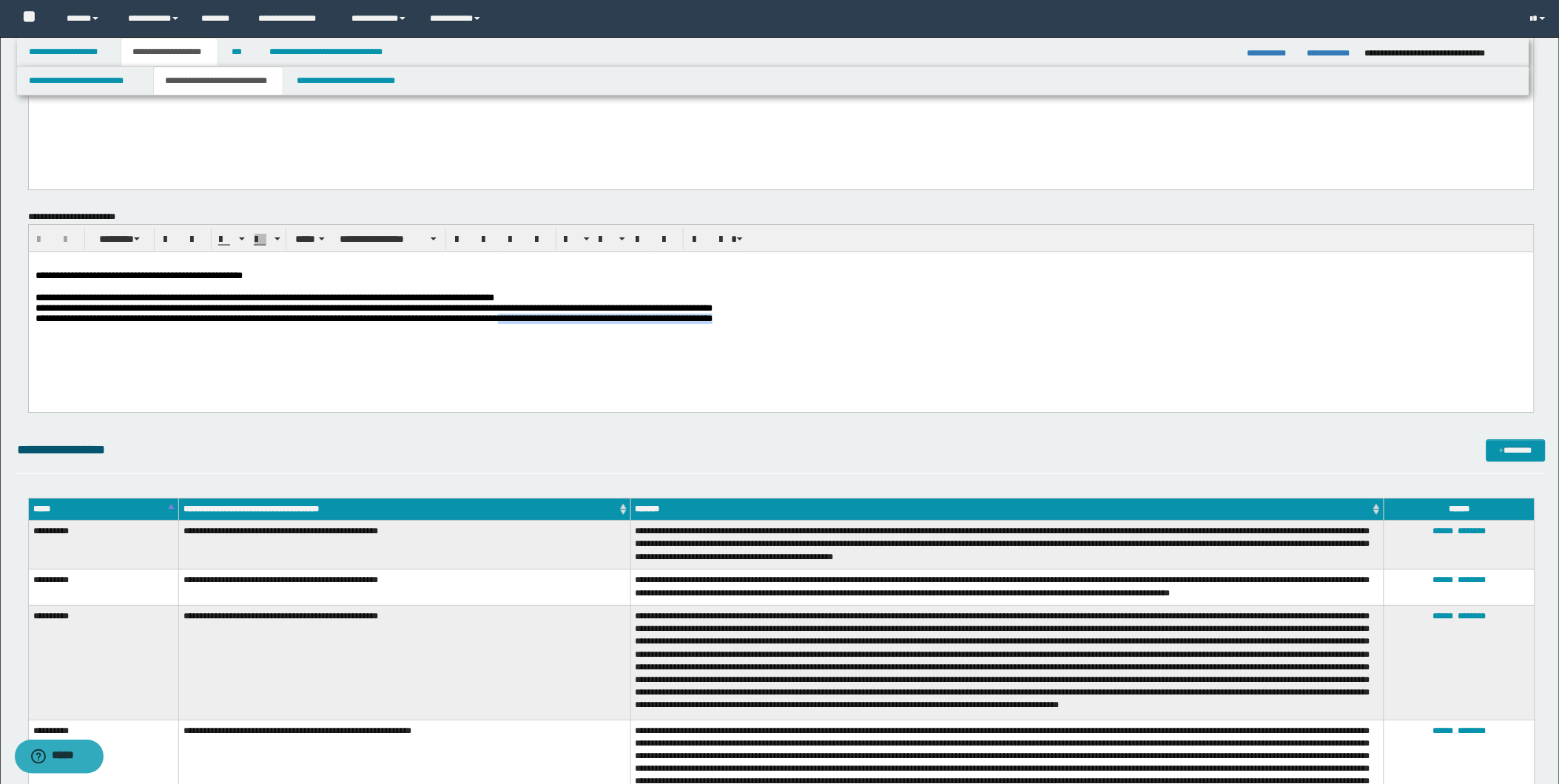 drag, startPoint x: 906, startPoint y: 325, endPoint x: 628, endPoint y: 330, distance: 278.04496 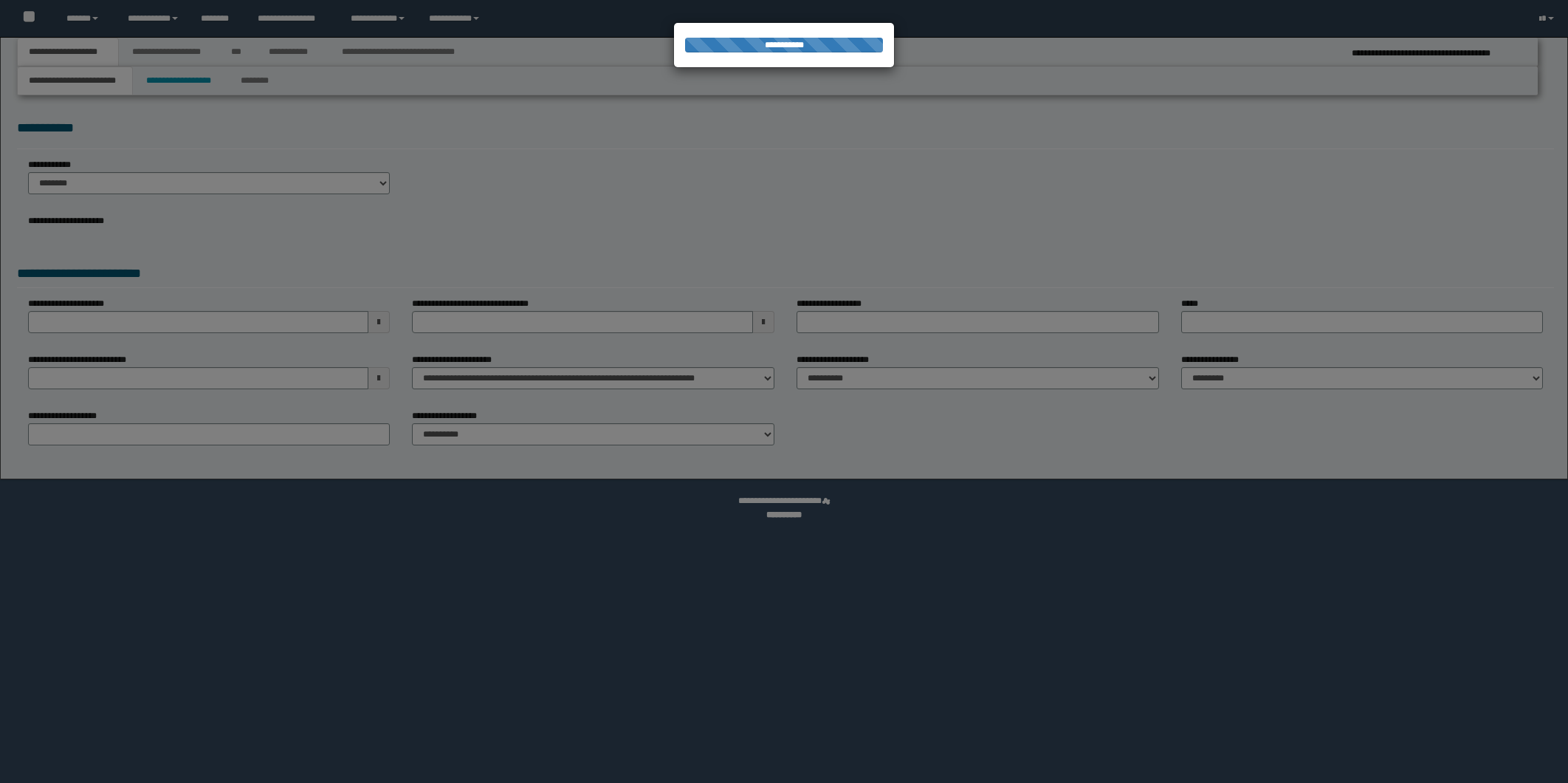 scroll, scrollTop: 0, scrollLeft: 0, axis: both 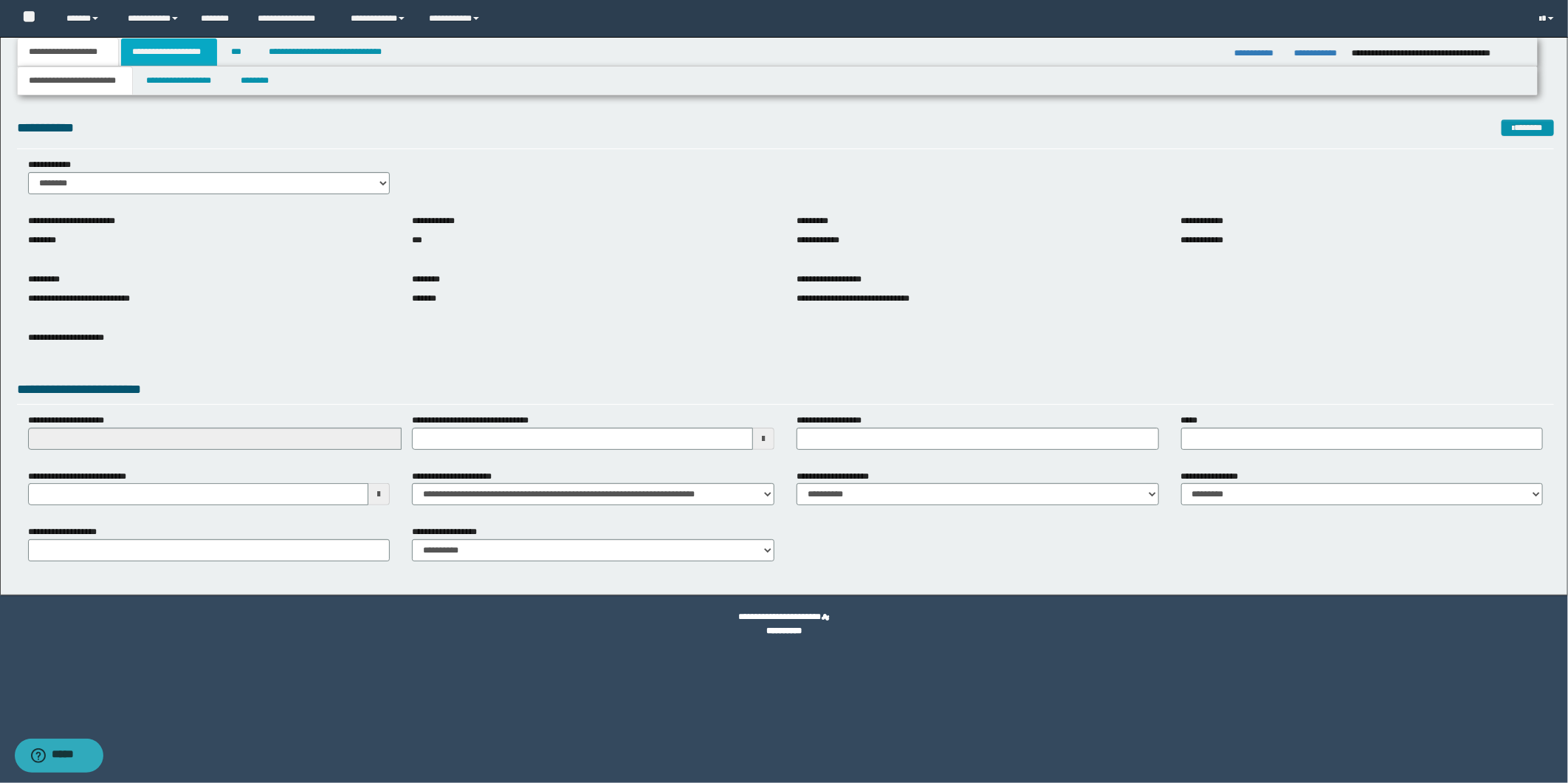 click on "**********" at bounding box center (169, 52) 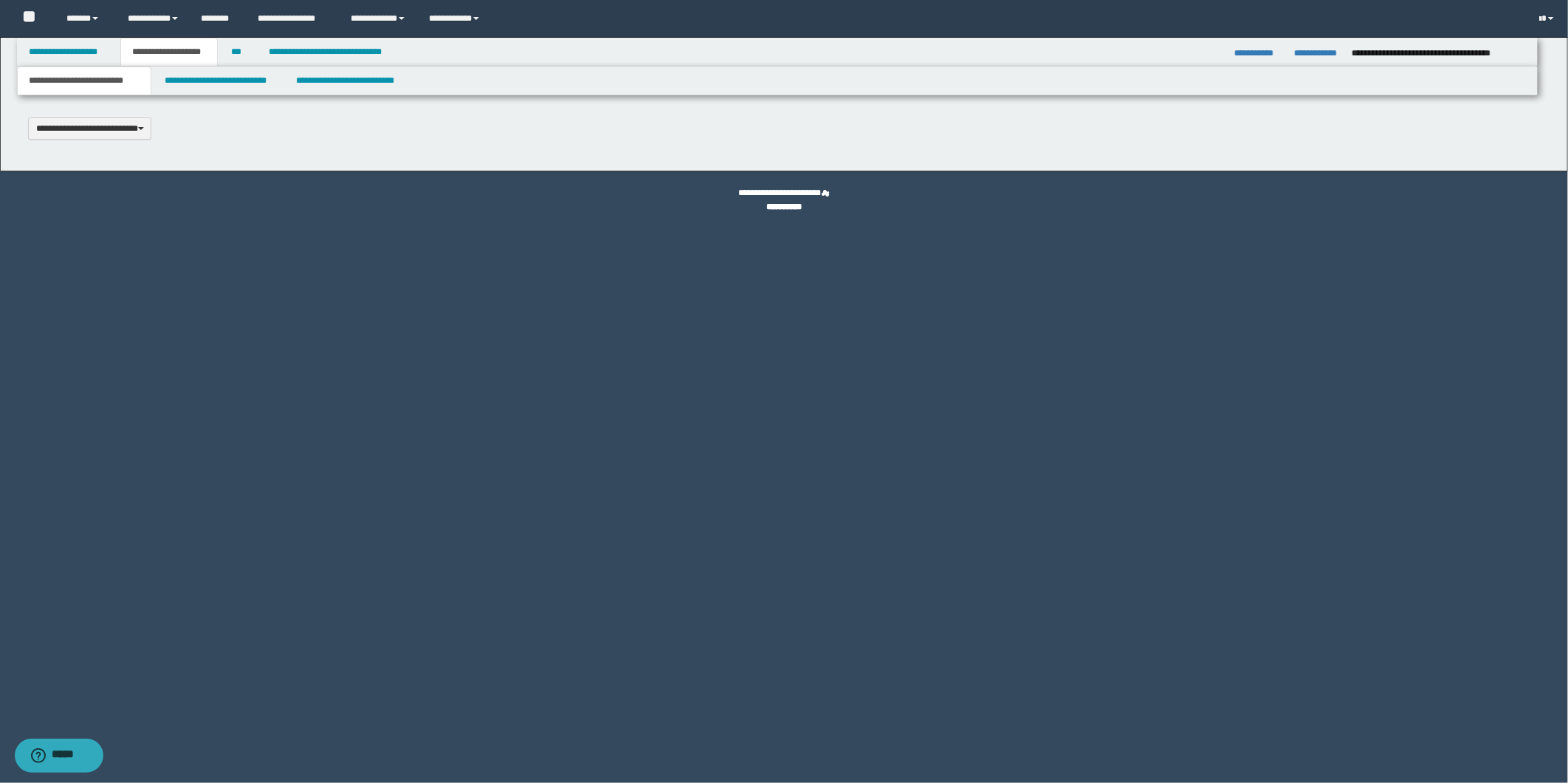 scroll, scrollTop: 0, scrollLeft: 0, axis: both 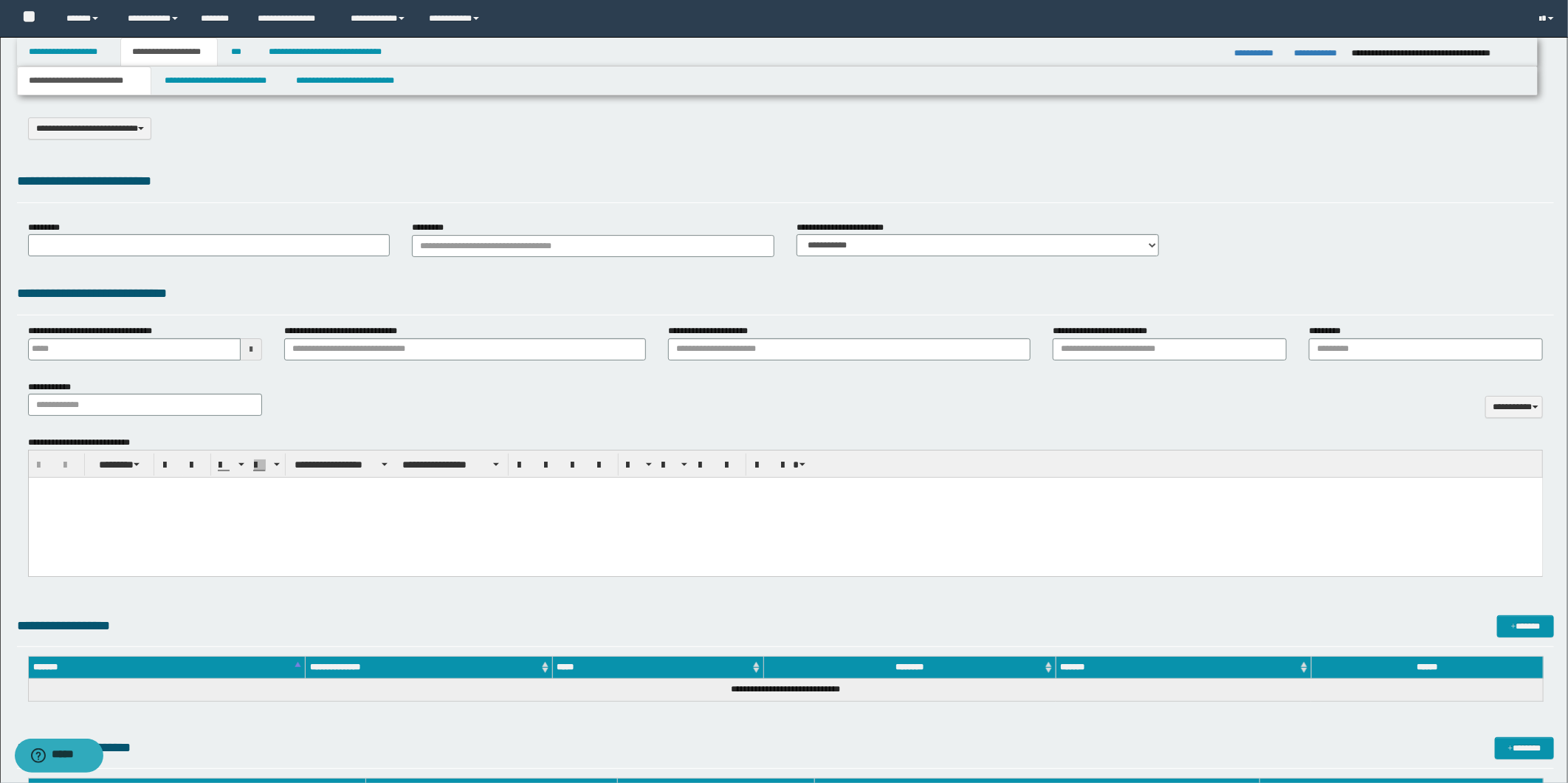 select on "*" 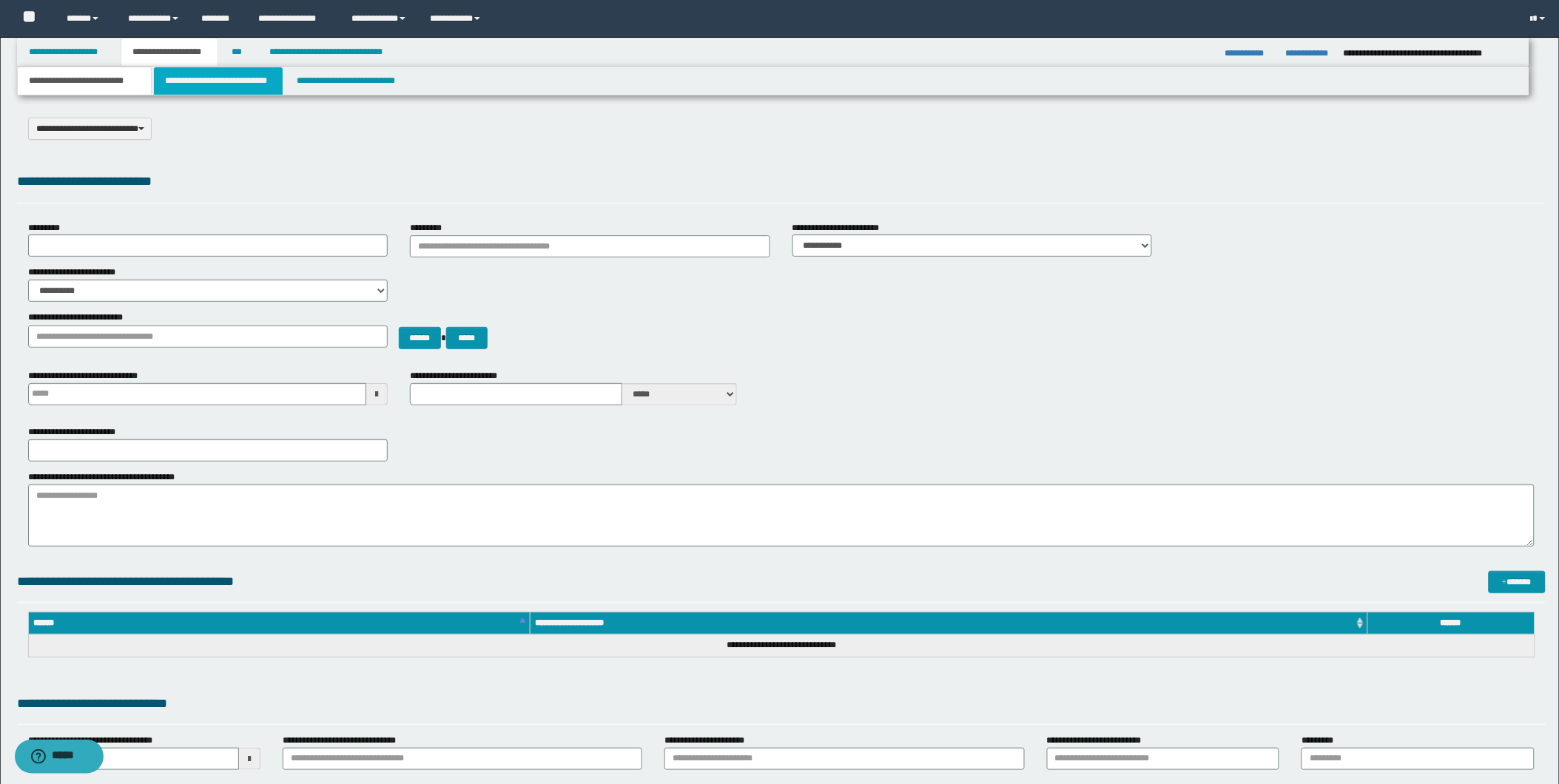 click on "**********" at bounding box center [218, 81] 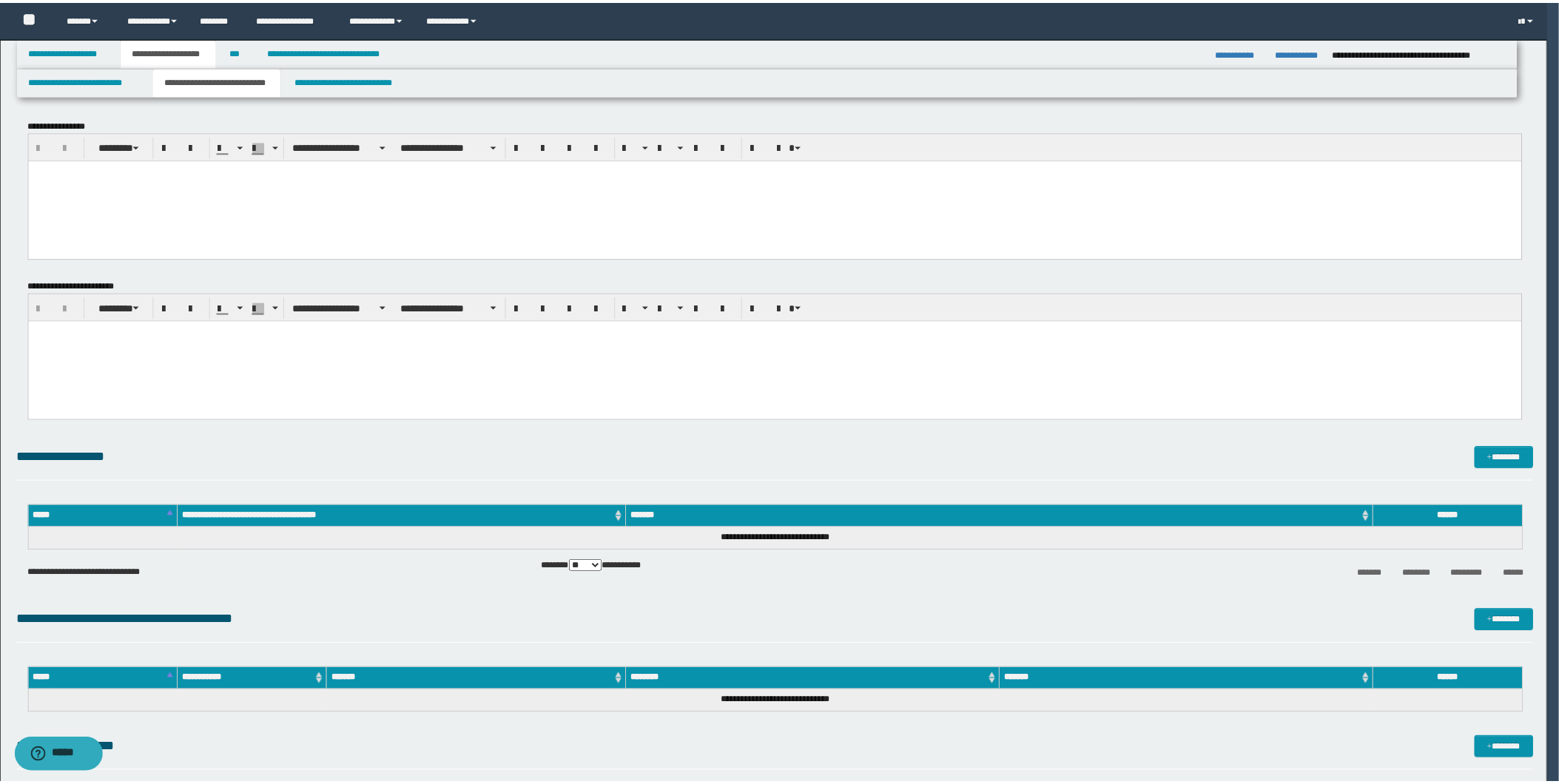 scroll, scrollTop: 0, scrollLeft: 0, axis: both 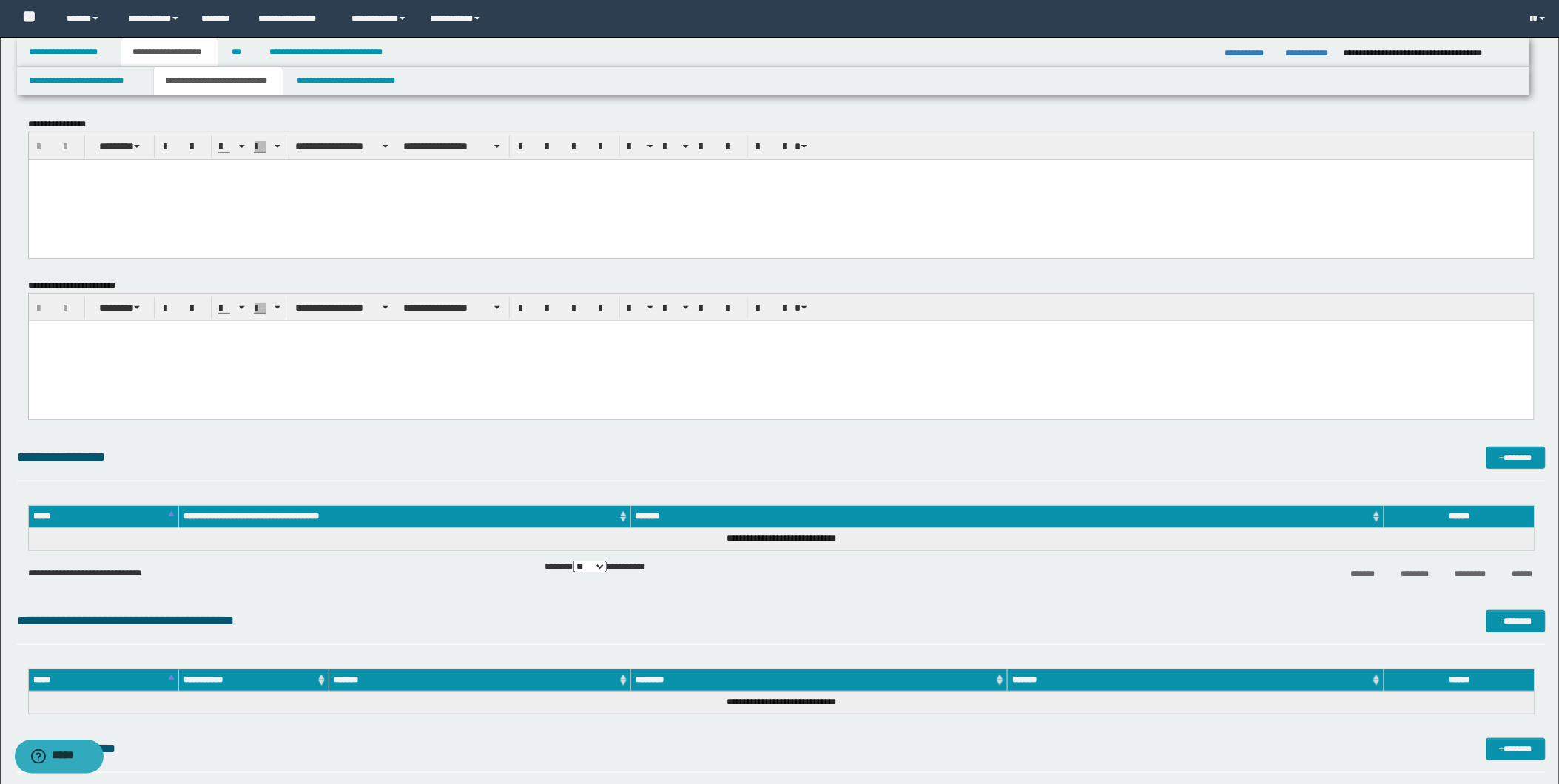 click at bounding box center (781, 351) 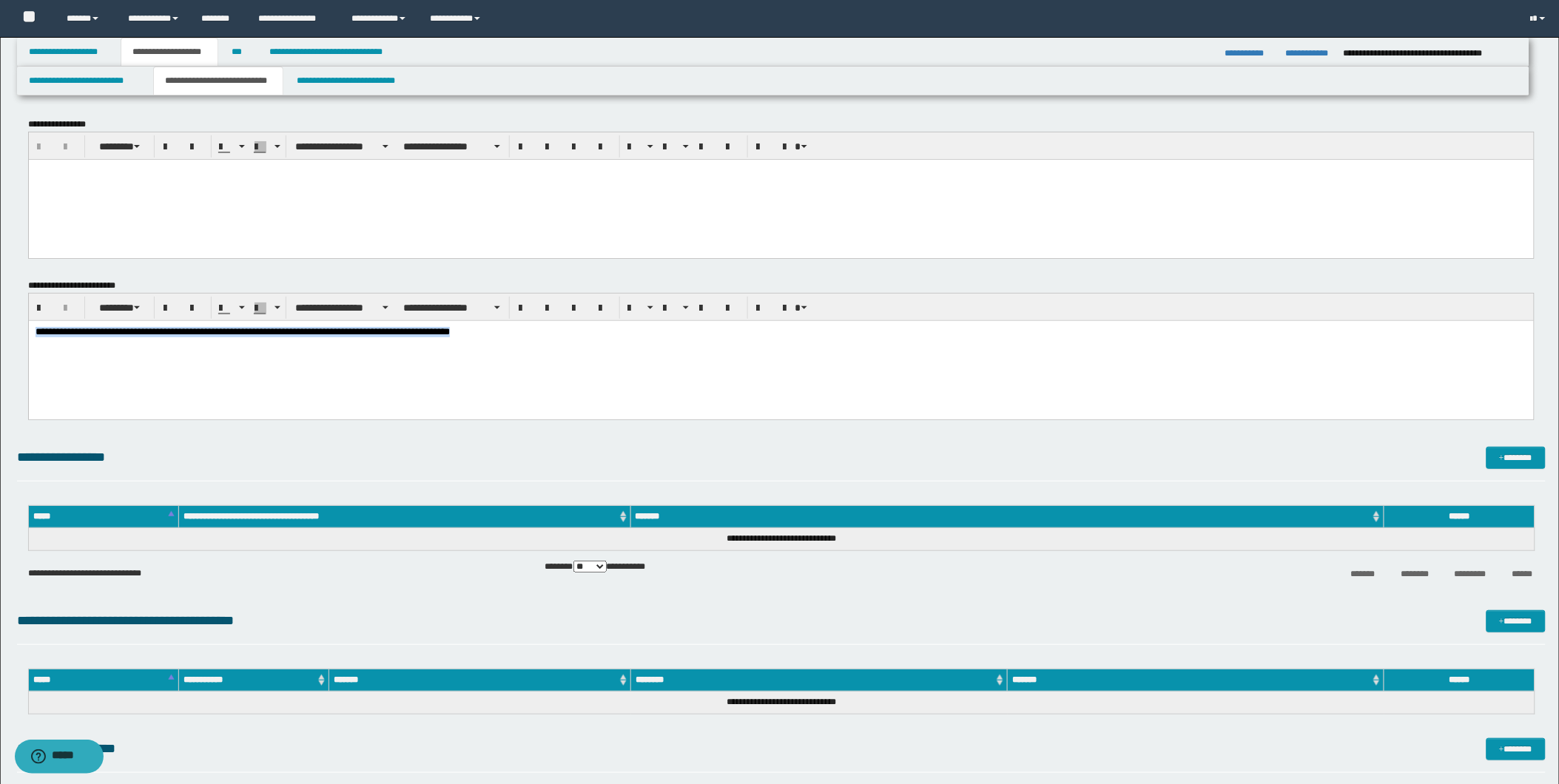 drag, startPoint x: 33, startPoint y: 331, endPoint x: 570, endPoint y: 362, distance: 537.894 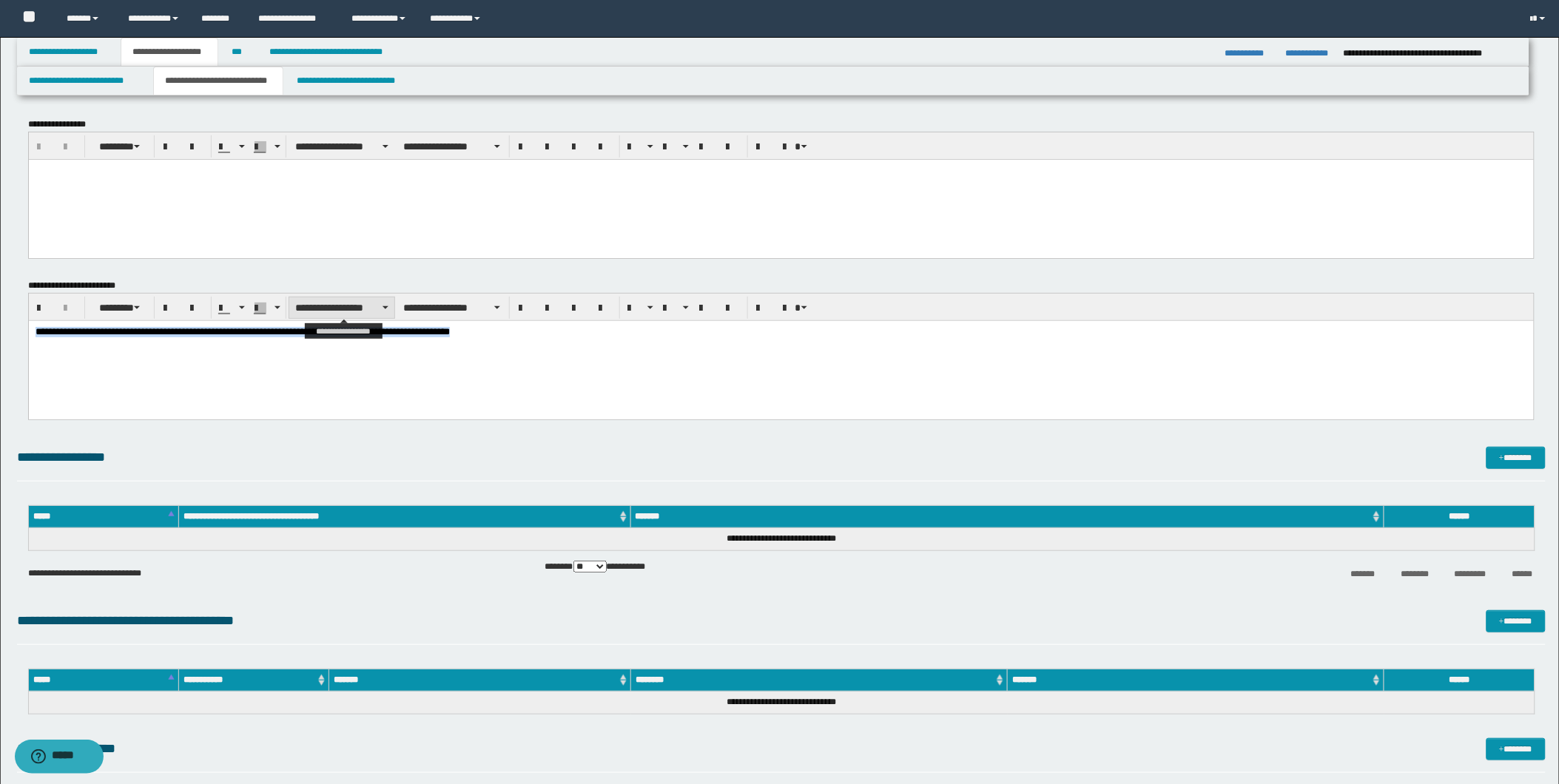 click on "**********" at bounding box center (342, 308) 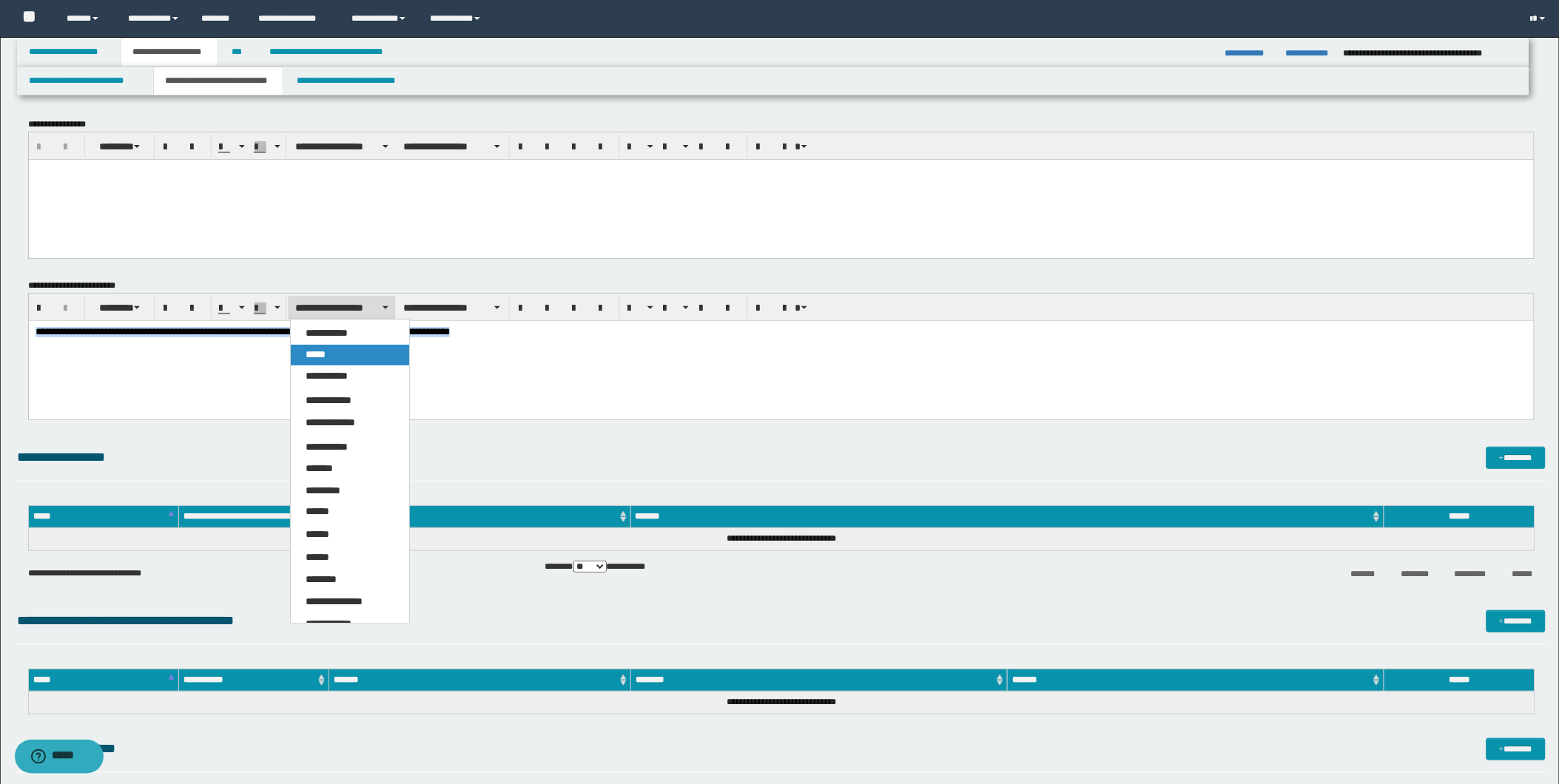 click on "*****" at bounding box center (315, 354) 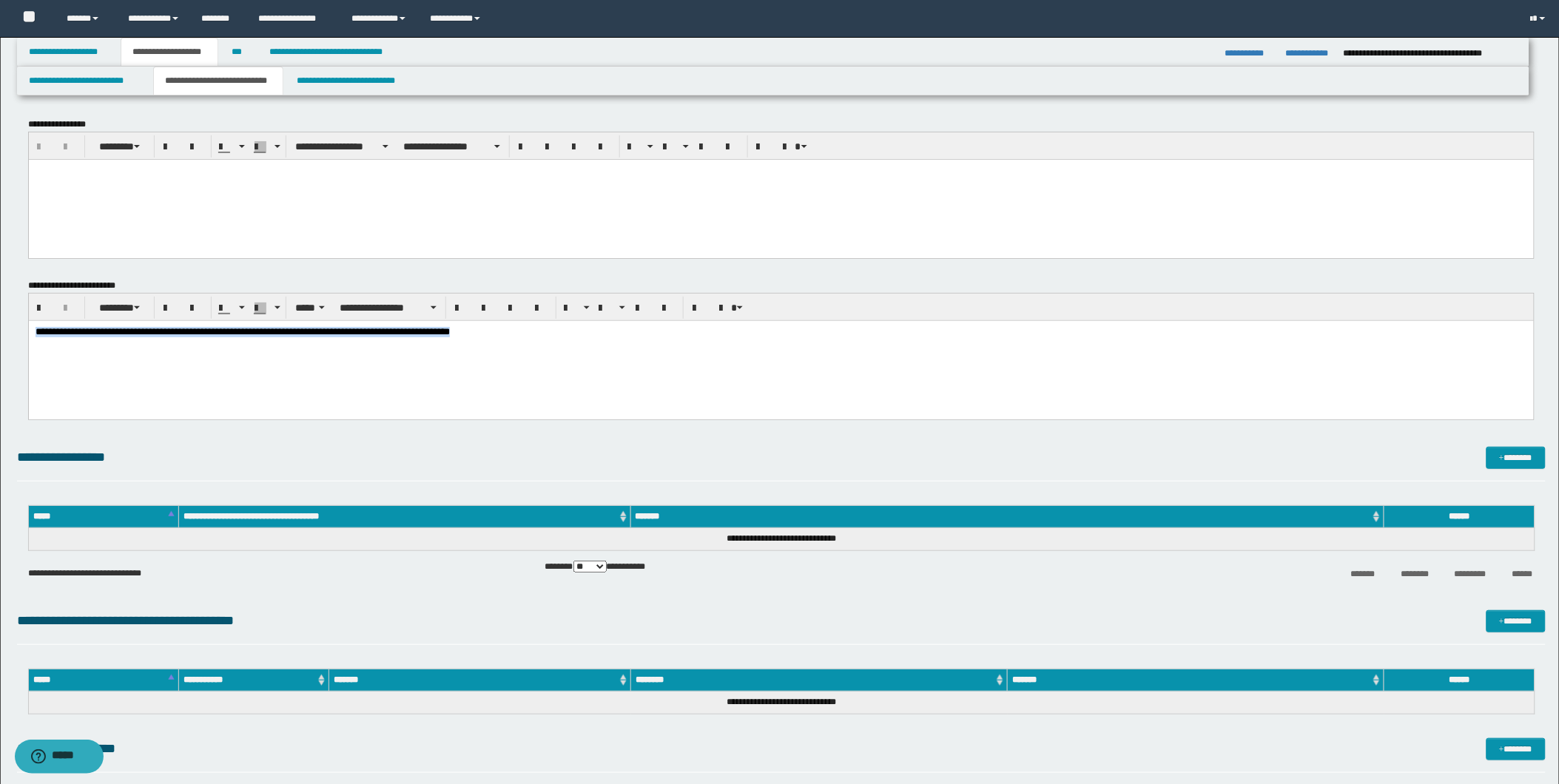click on "**********" at bounding box center (781, 351) 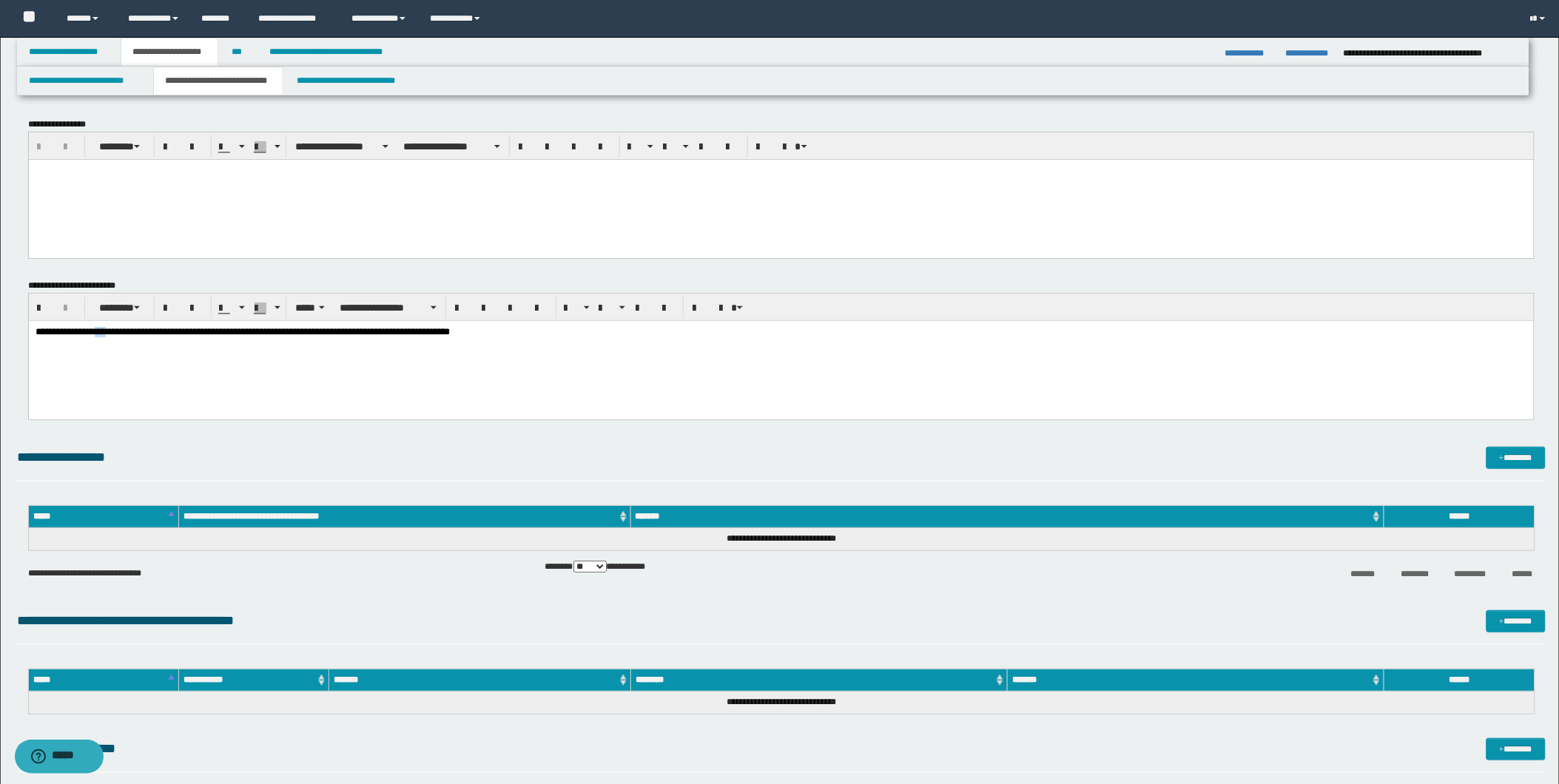 drag, startPoint x: 118, startPoint y: 328, endPoint x: 135, endPoint y: 327, distance: 17.029386 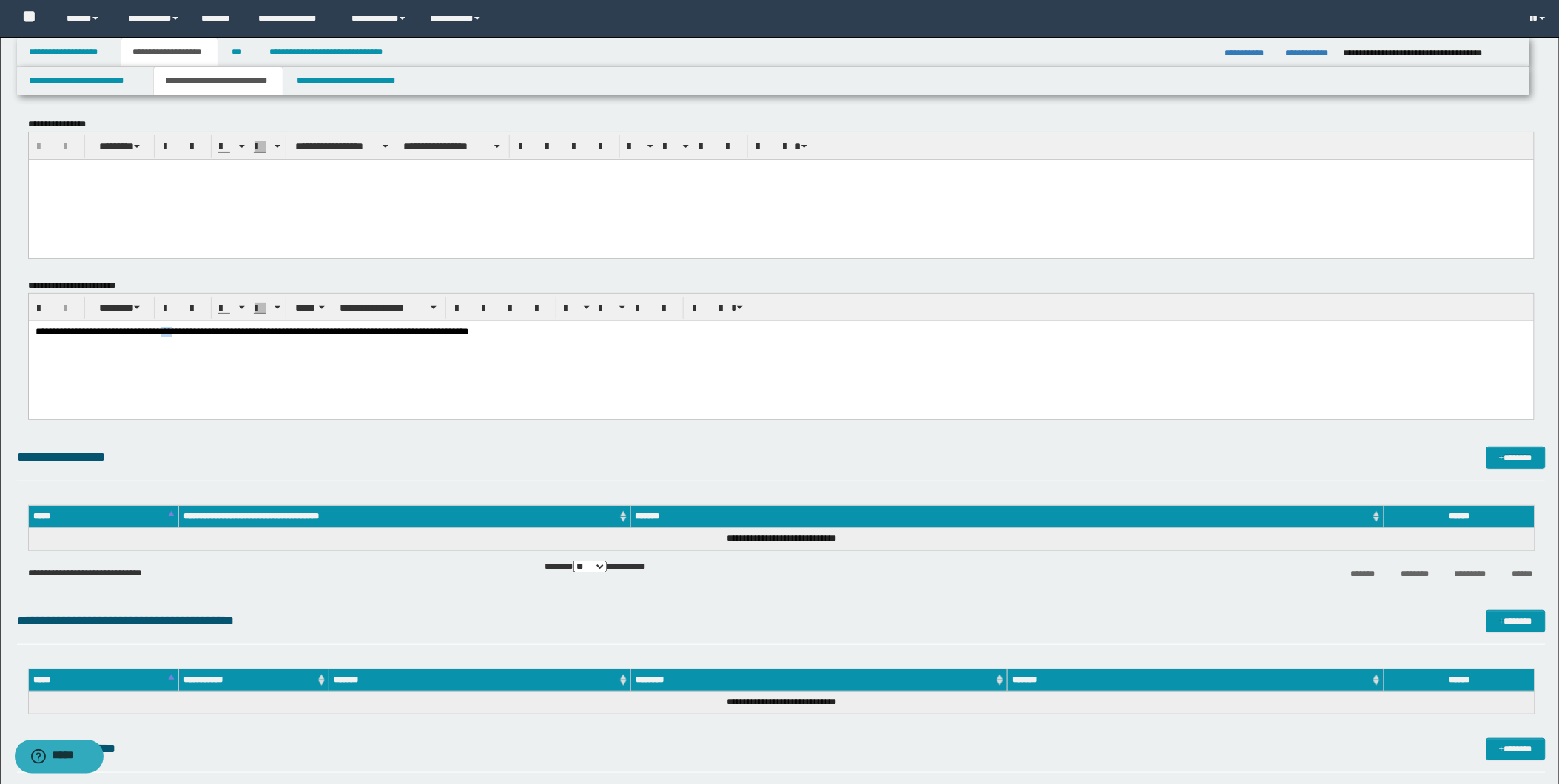 drag, startPoint x: 204, startPoint y: 339, endPoint x: 223, endPoint y: 339, distance: 19 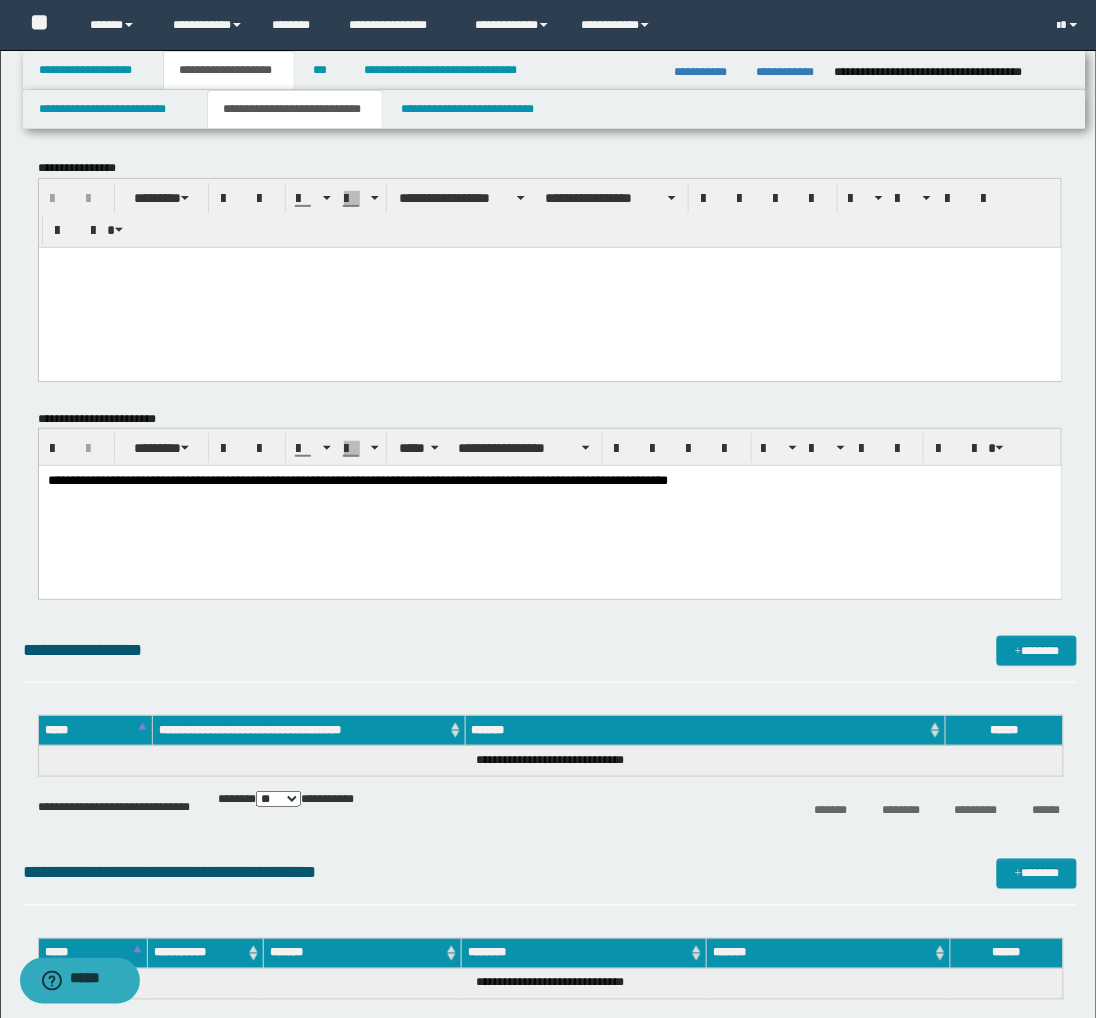 click on "**********" at bounding box center [549, 482] 